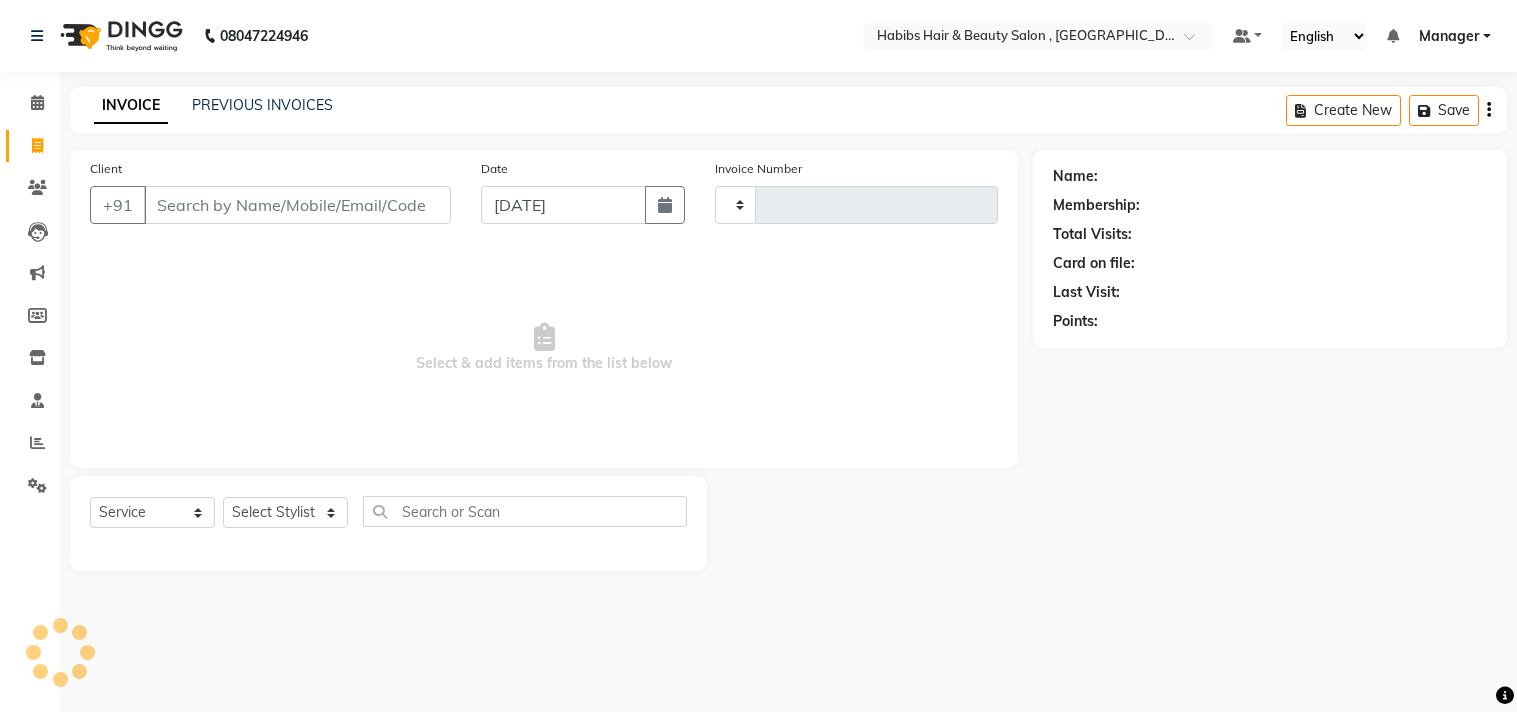 select on "service" 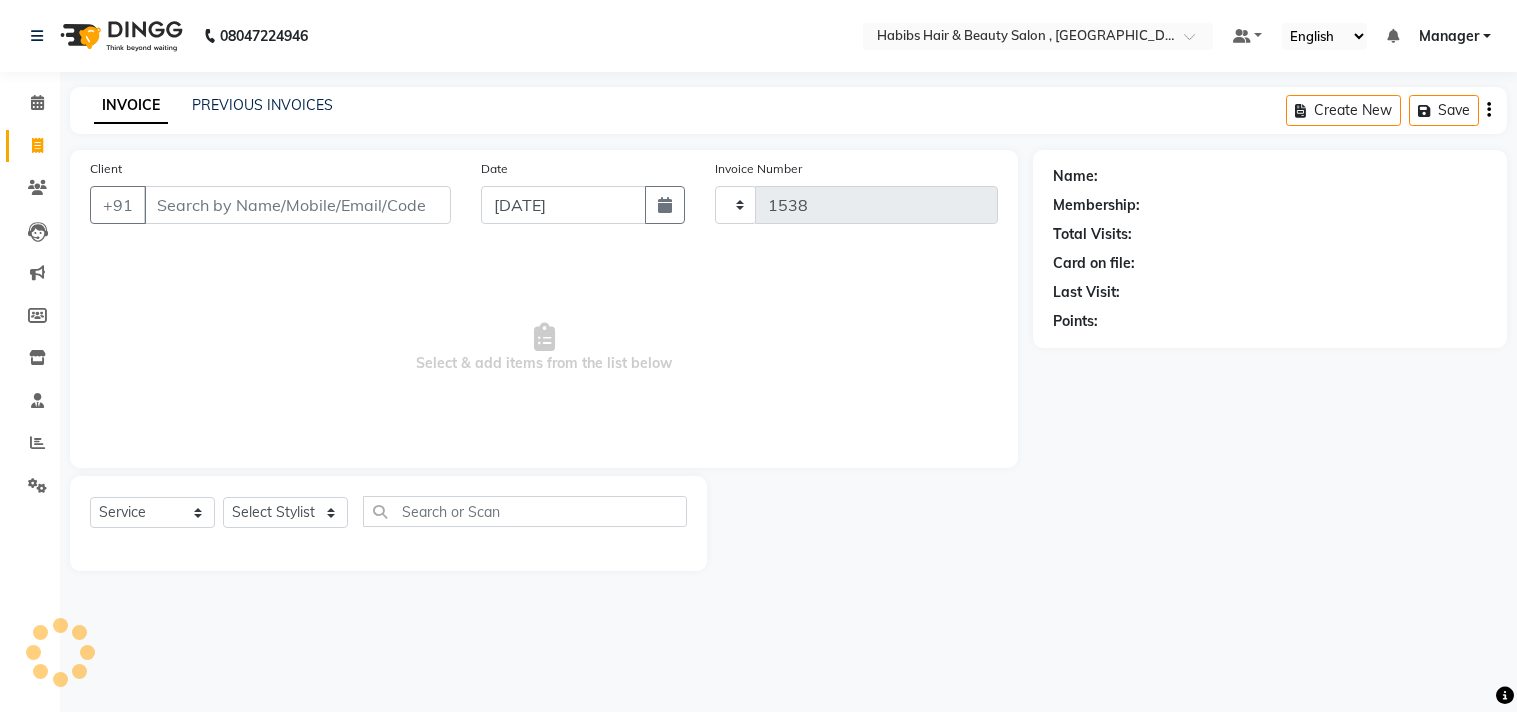 scroll, scrollTop: 0, scrollLeft: 0, axis: both 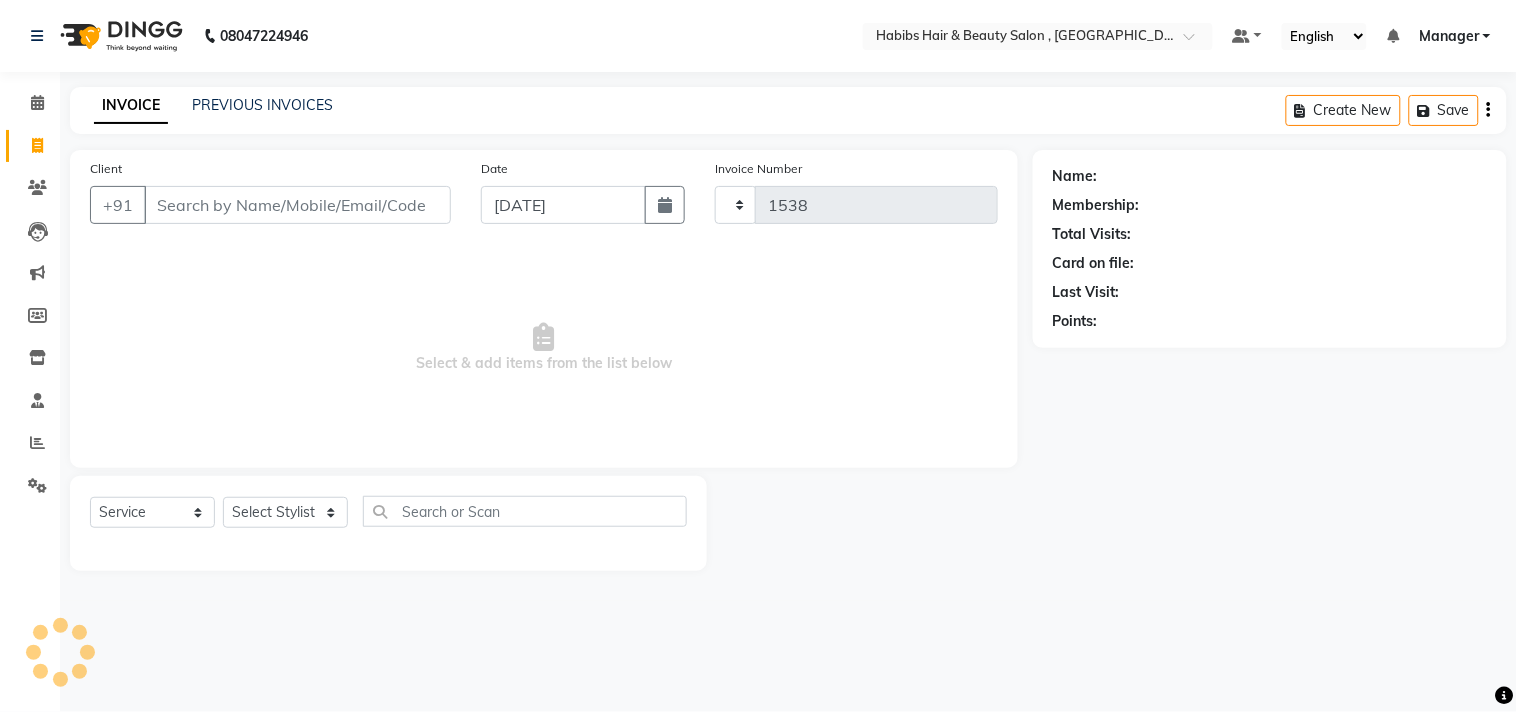 select on "4838" 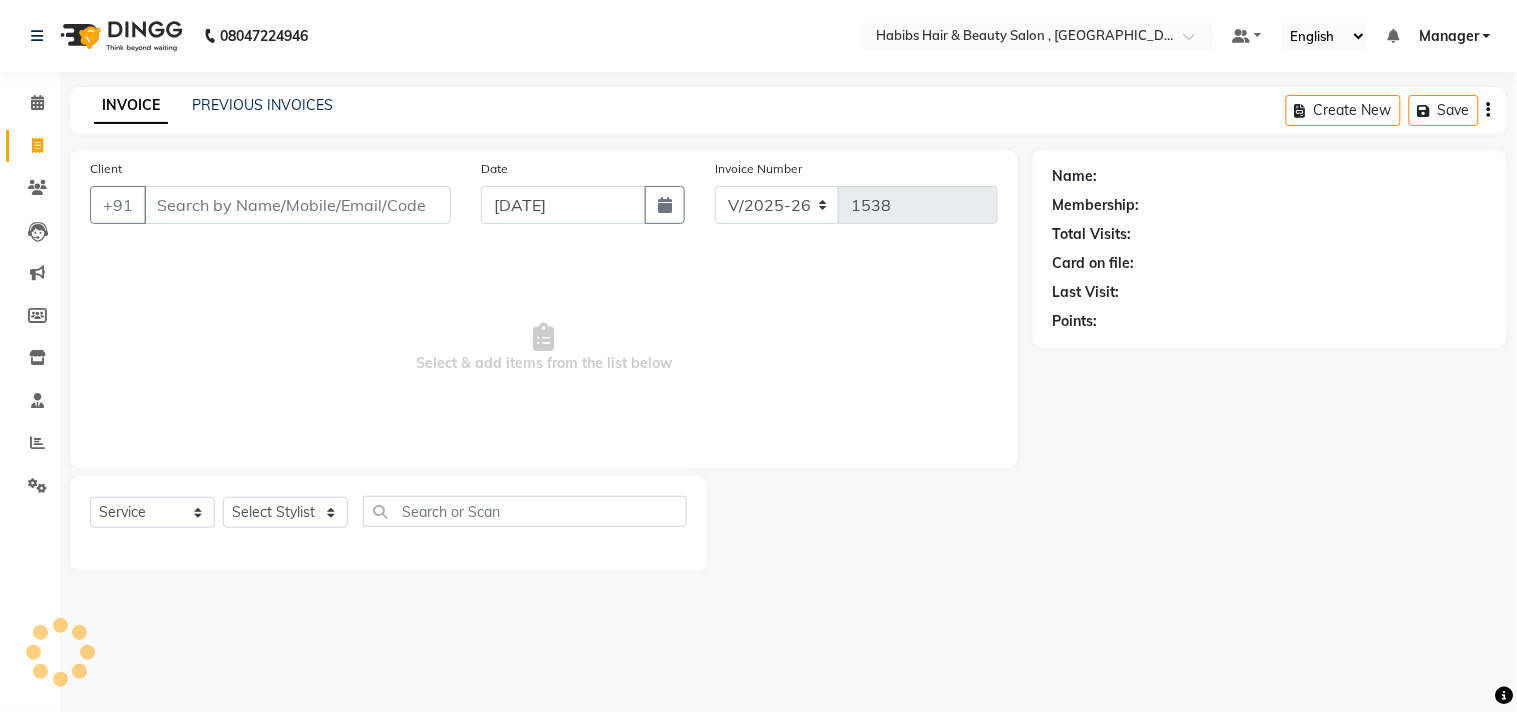 scroll, scrollTop: 0, scrollLeft: 0, axis: both 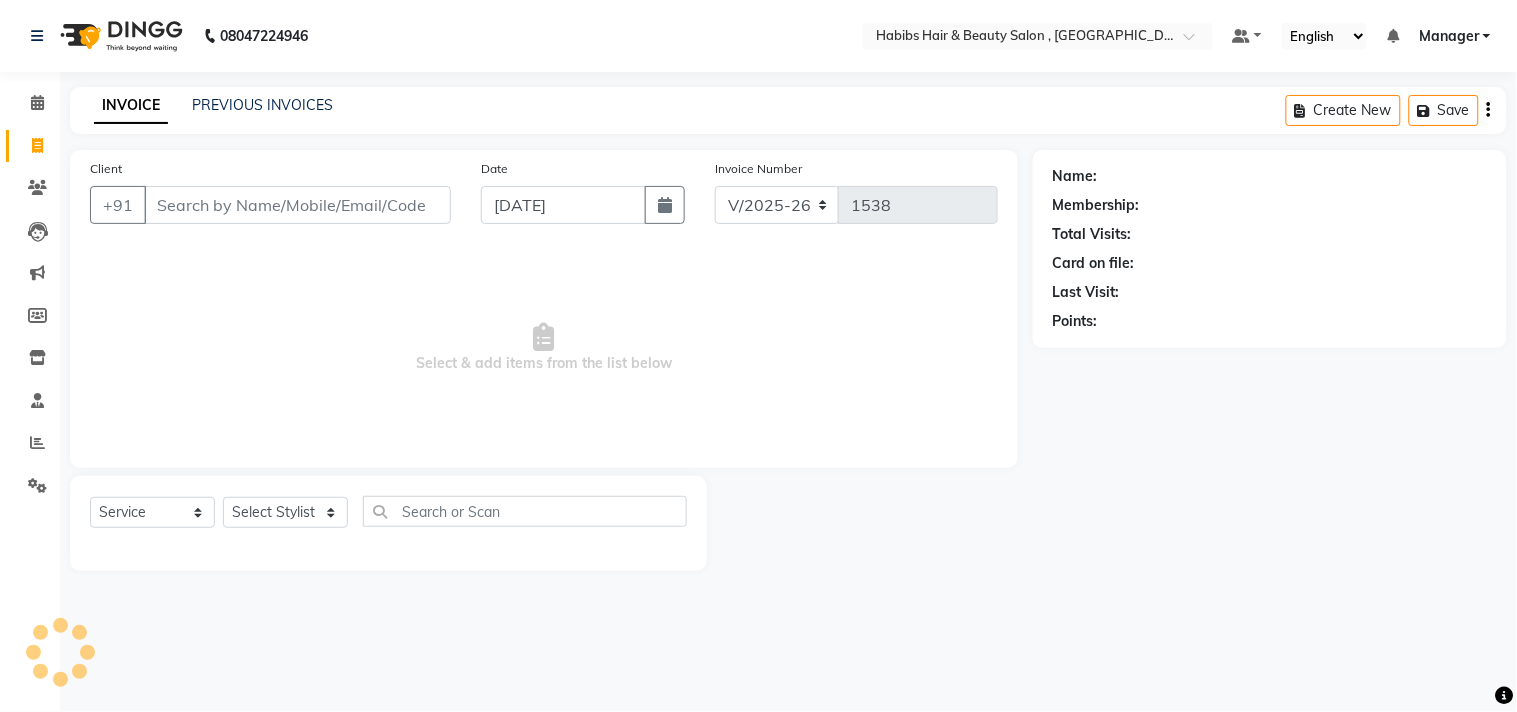 click on "Client +91 Date [DATE] Invoice Number V/2025 V/[PHONE_NUMBER]  Select & add items from the list below" 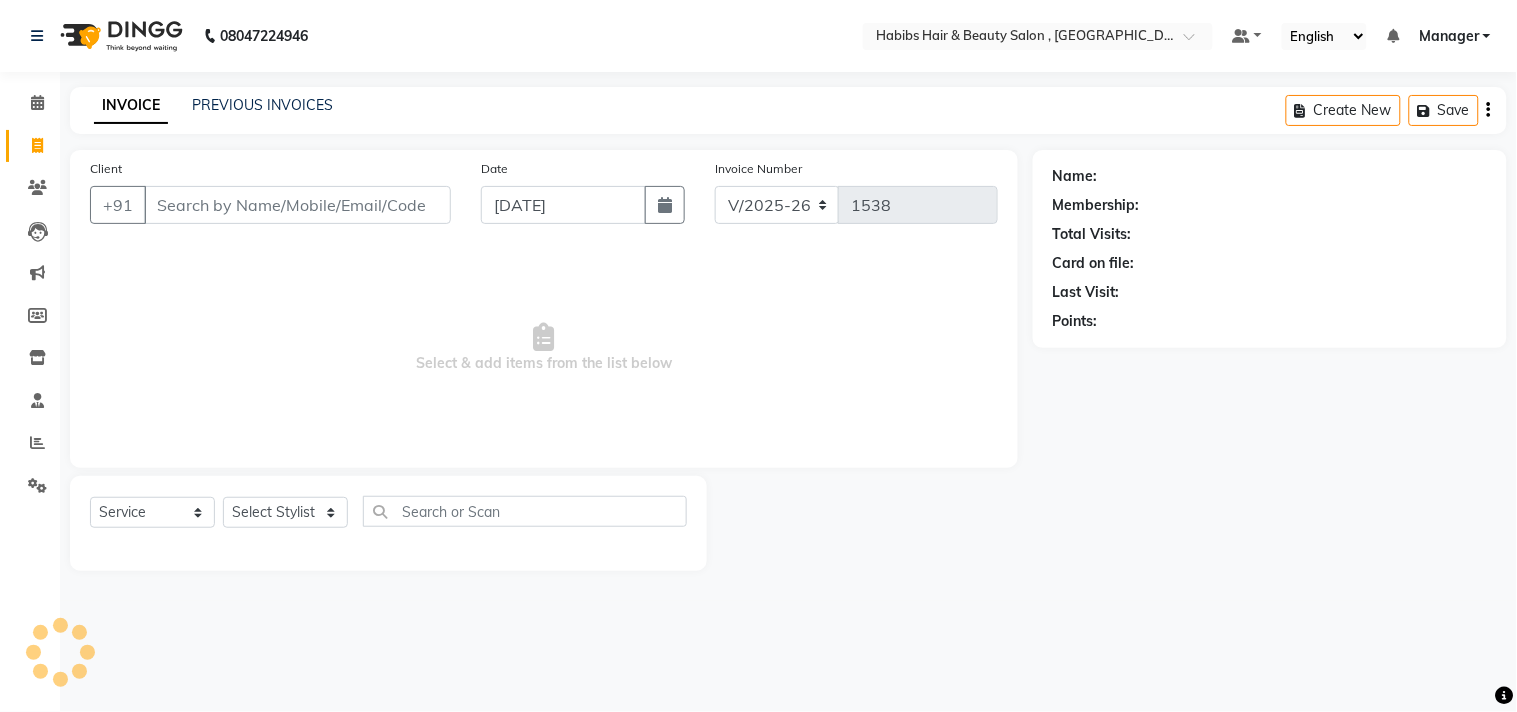 click on "INVOICE PREVIOUS INVOICES" 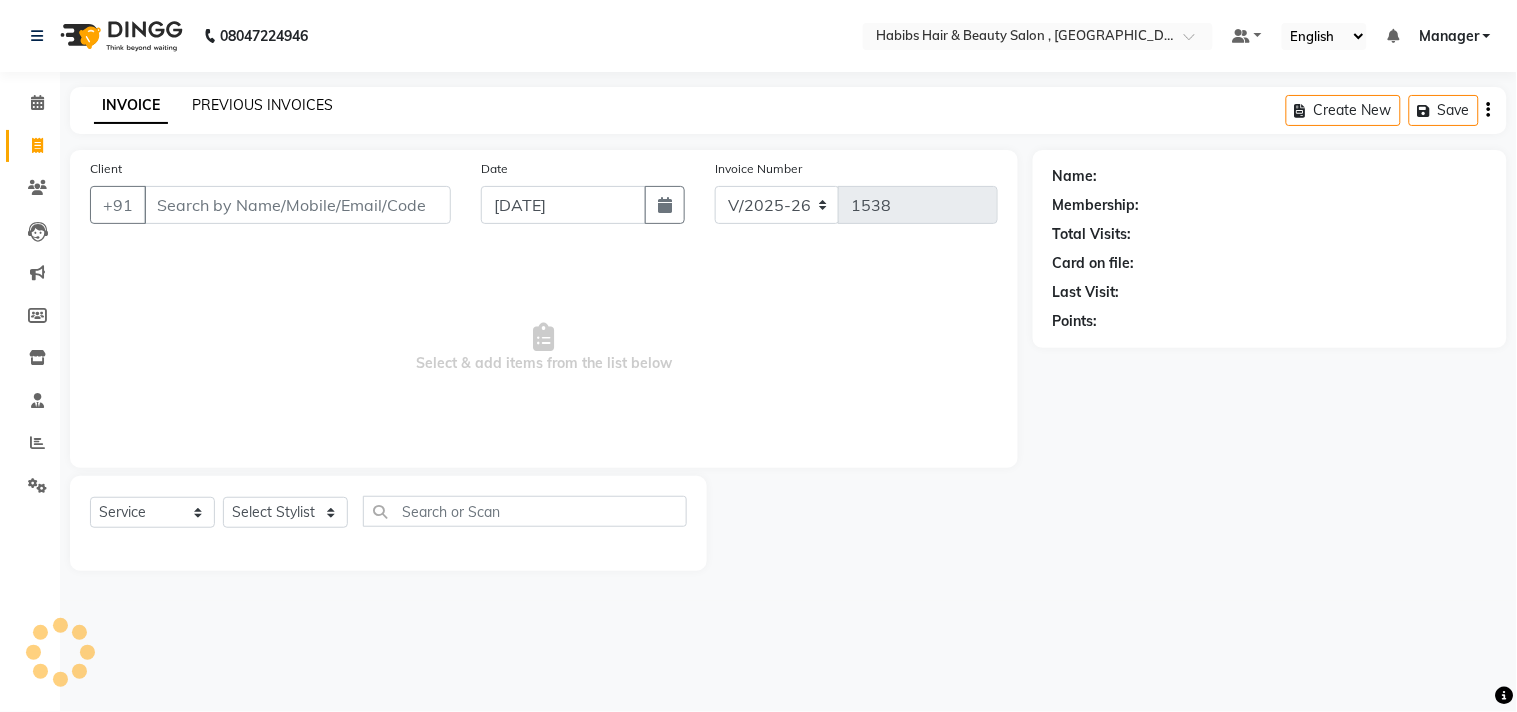 click on "PREVIOUS INVOICES" 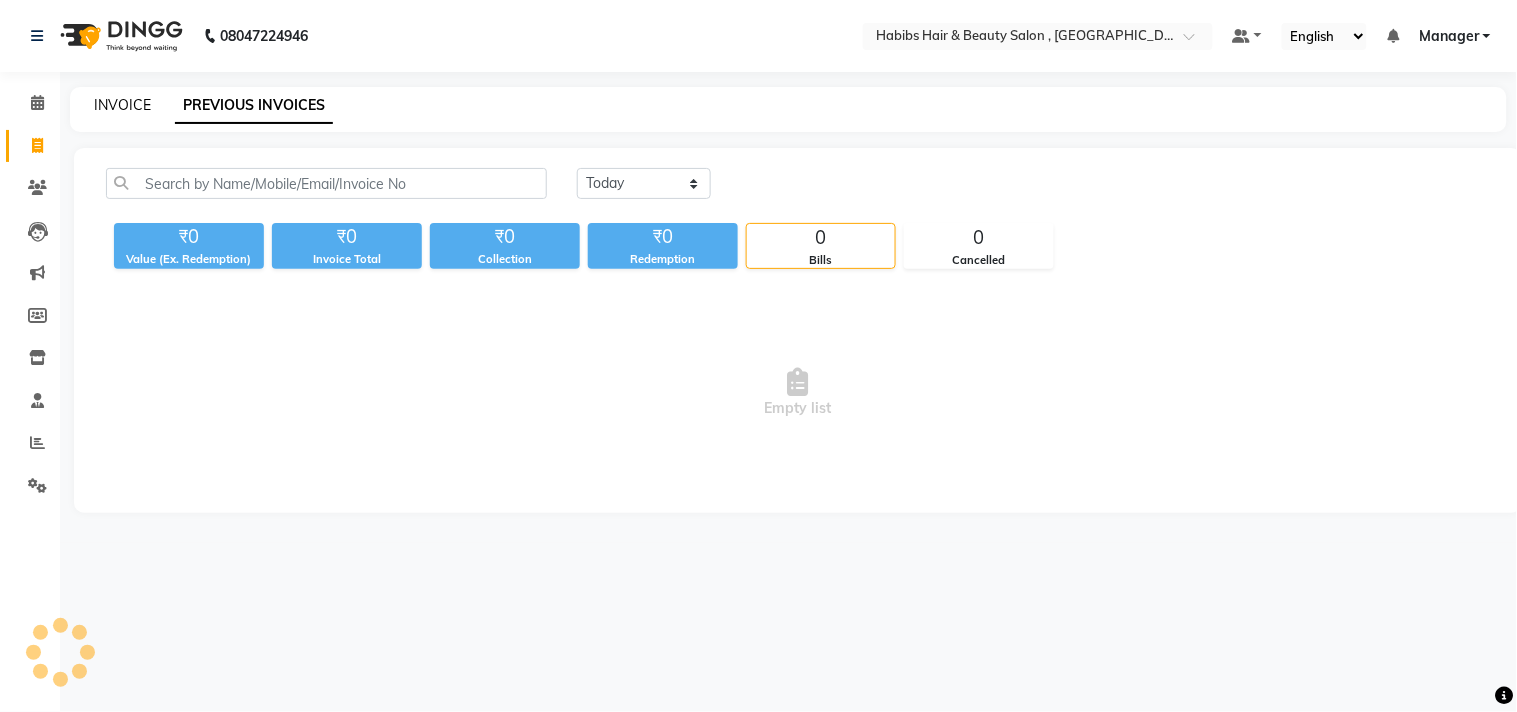 click on "INVOICE" 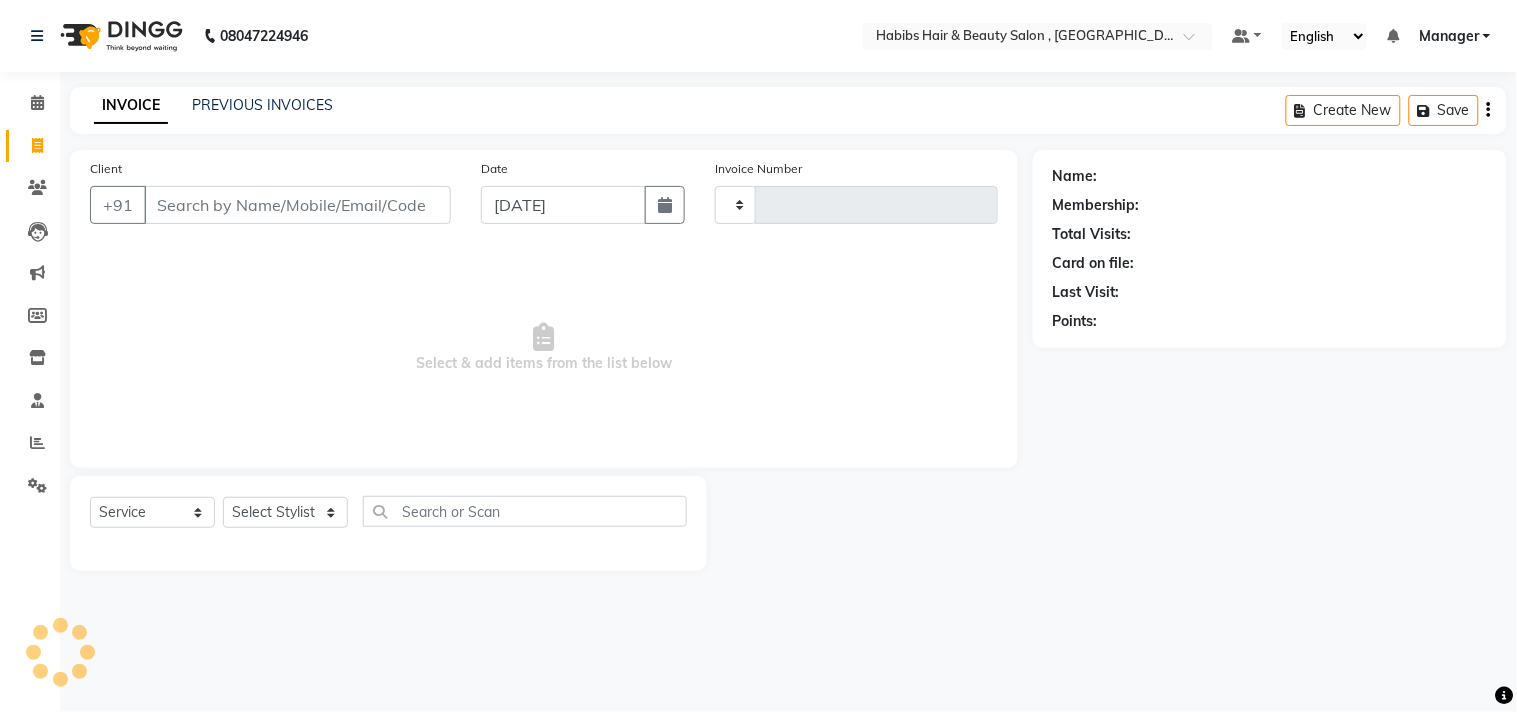 type on "9" 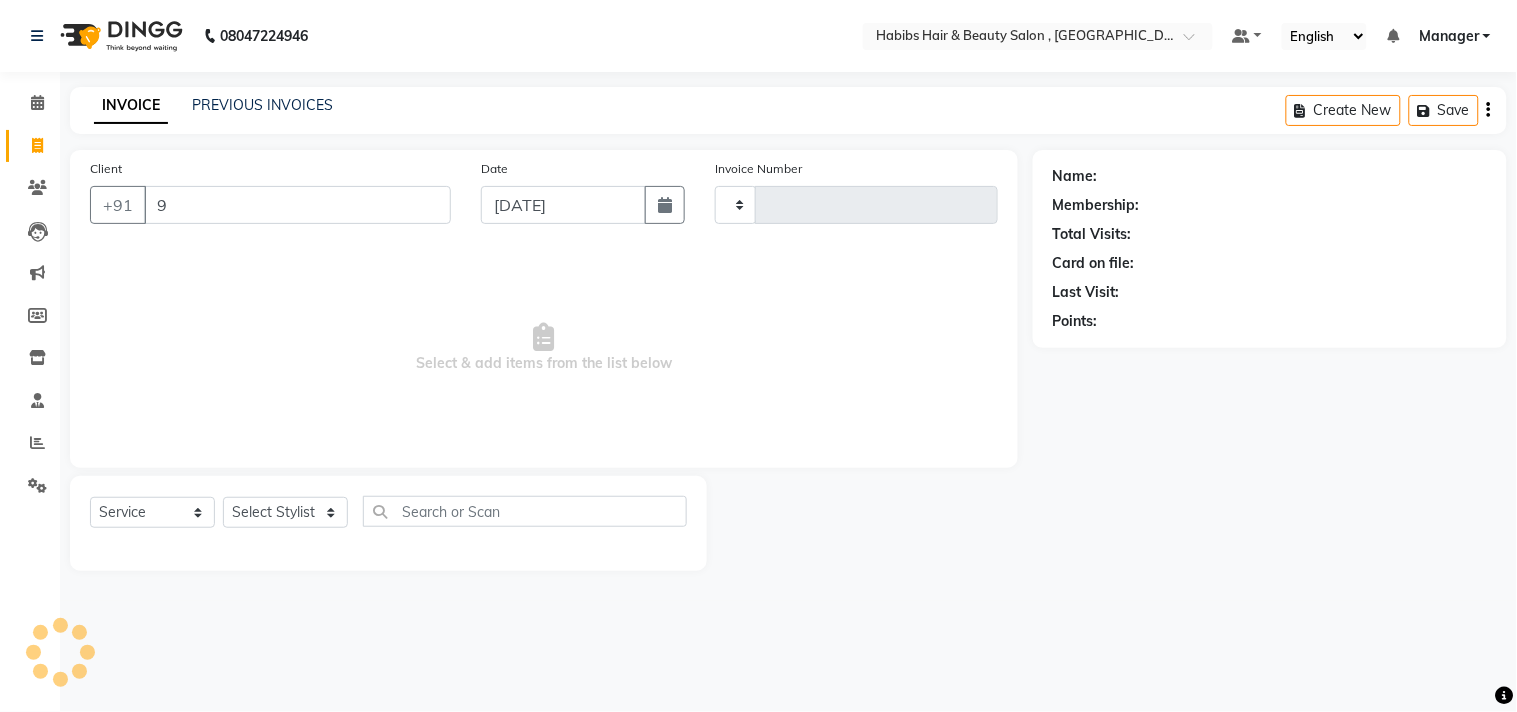 type 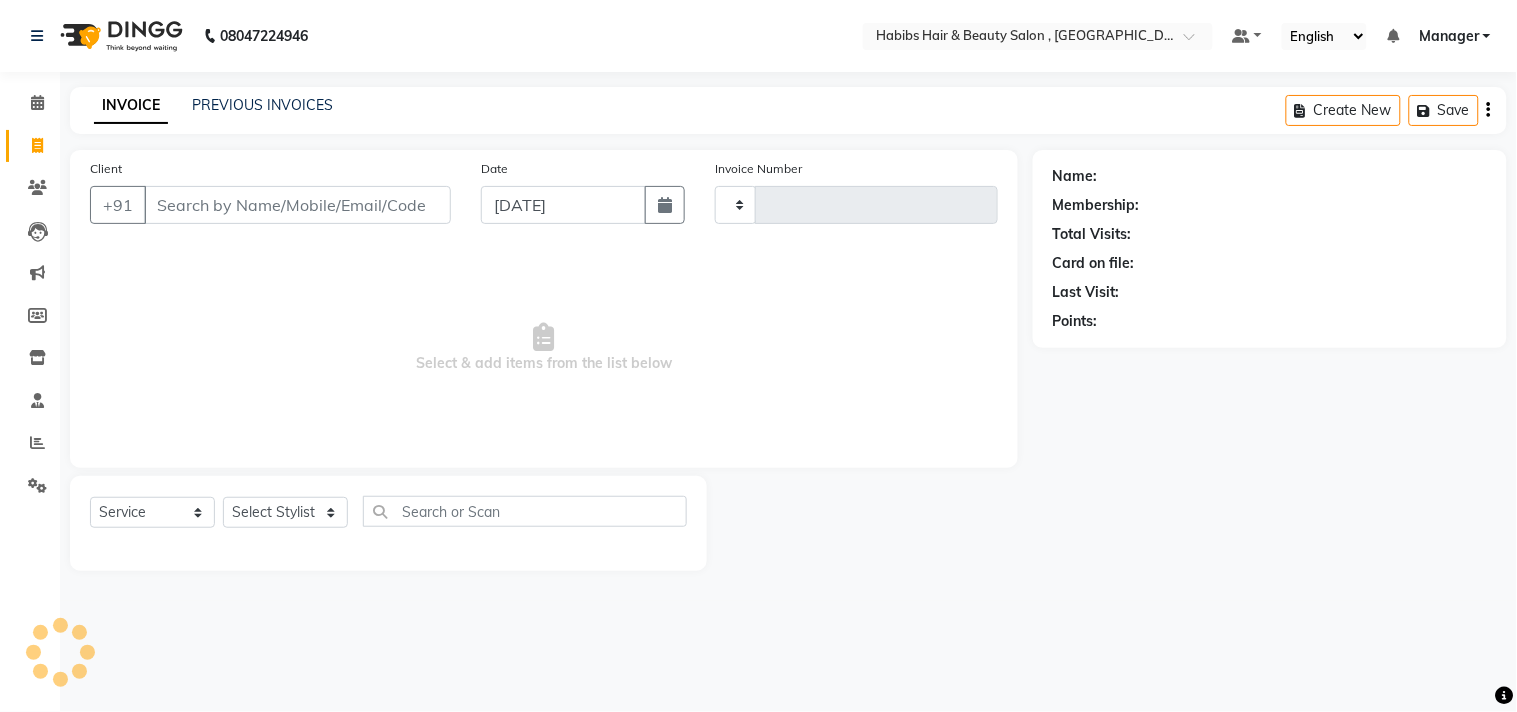 type on "1538" 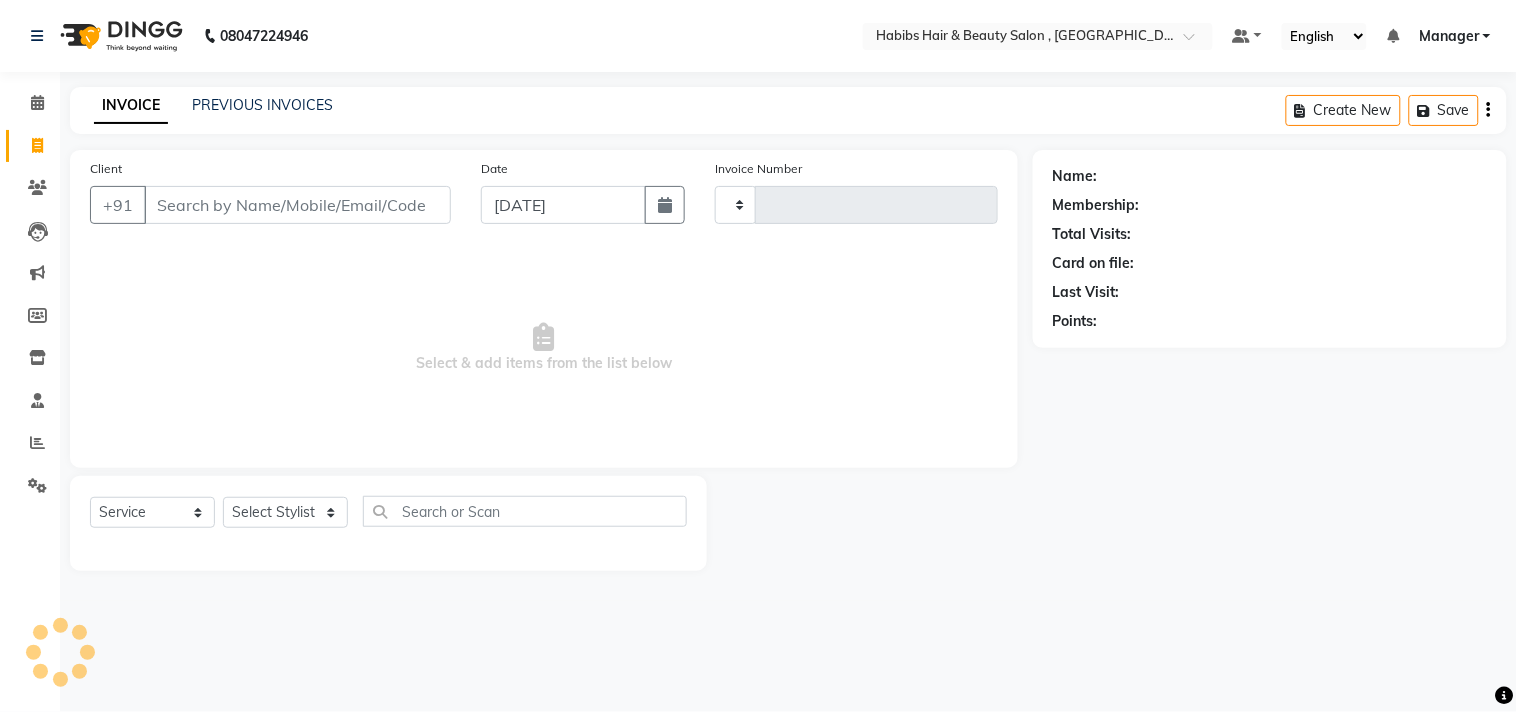 select on "4838" 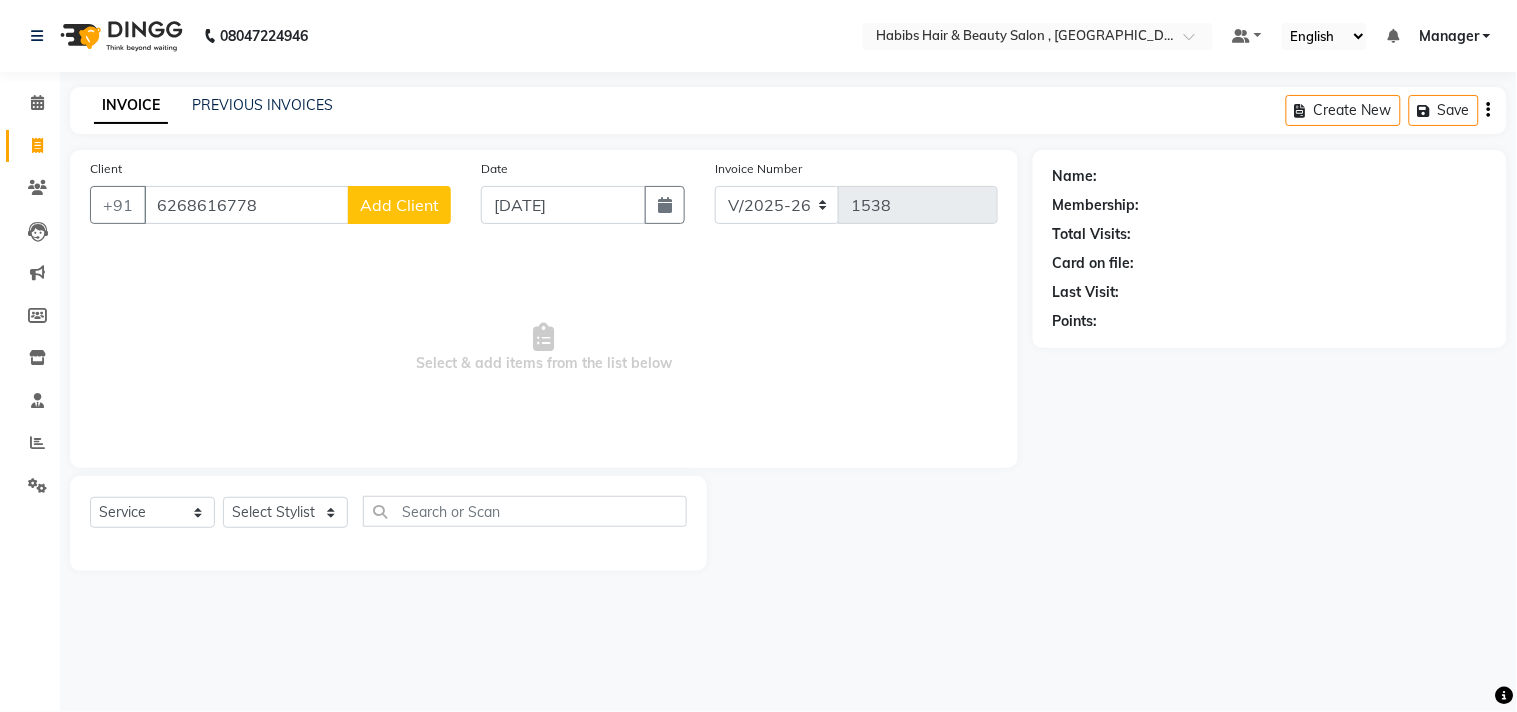 type on "6268616778" 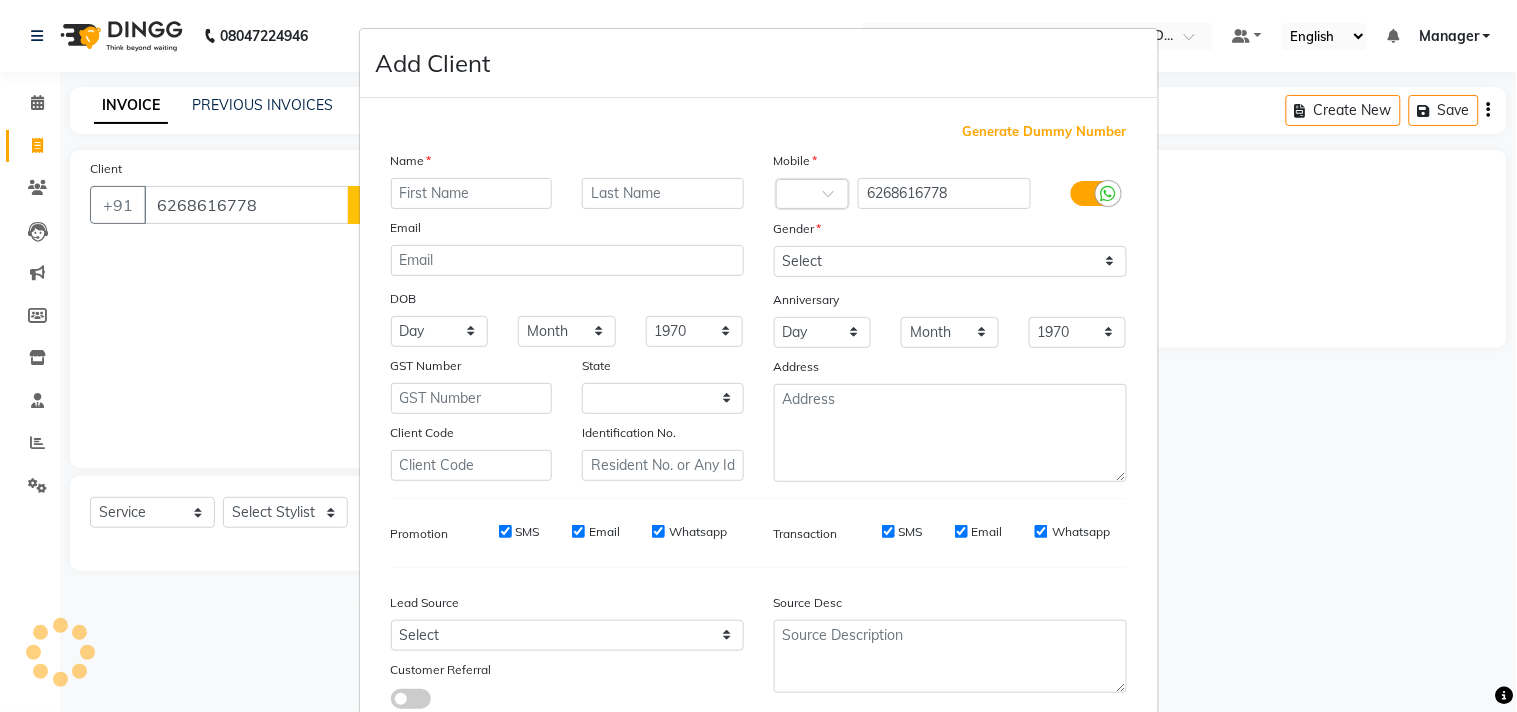 select on "22" 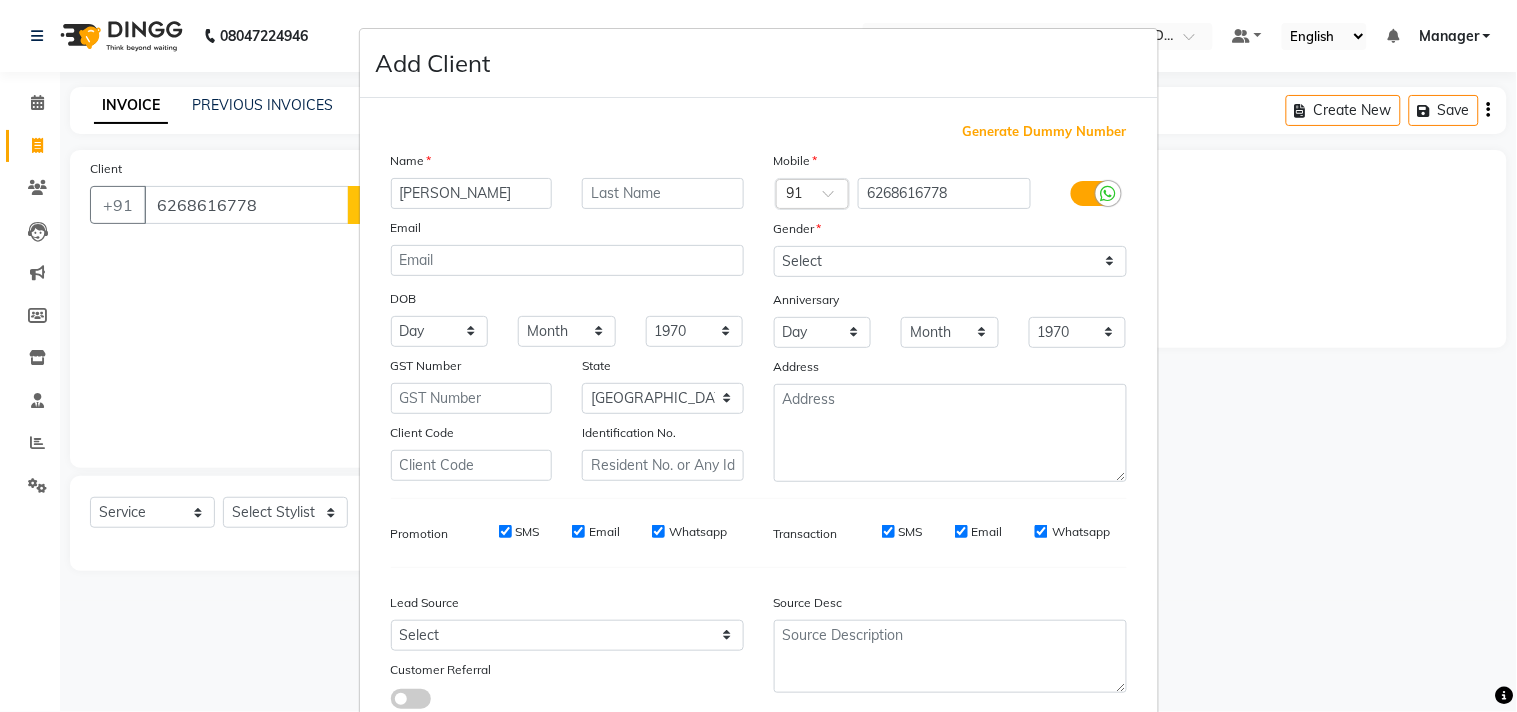 type on "[PERSON_NAME]" 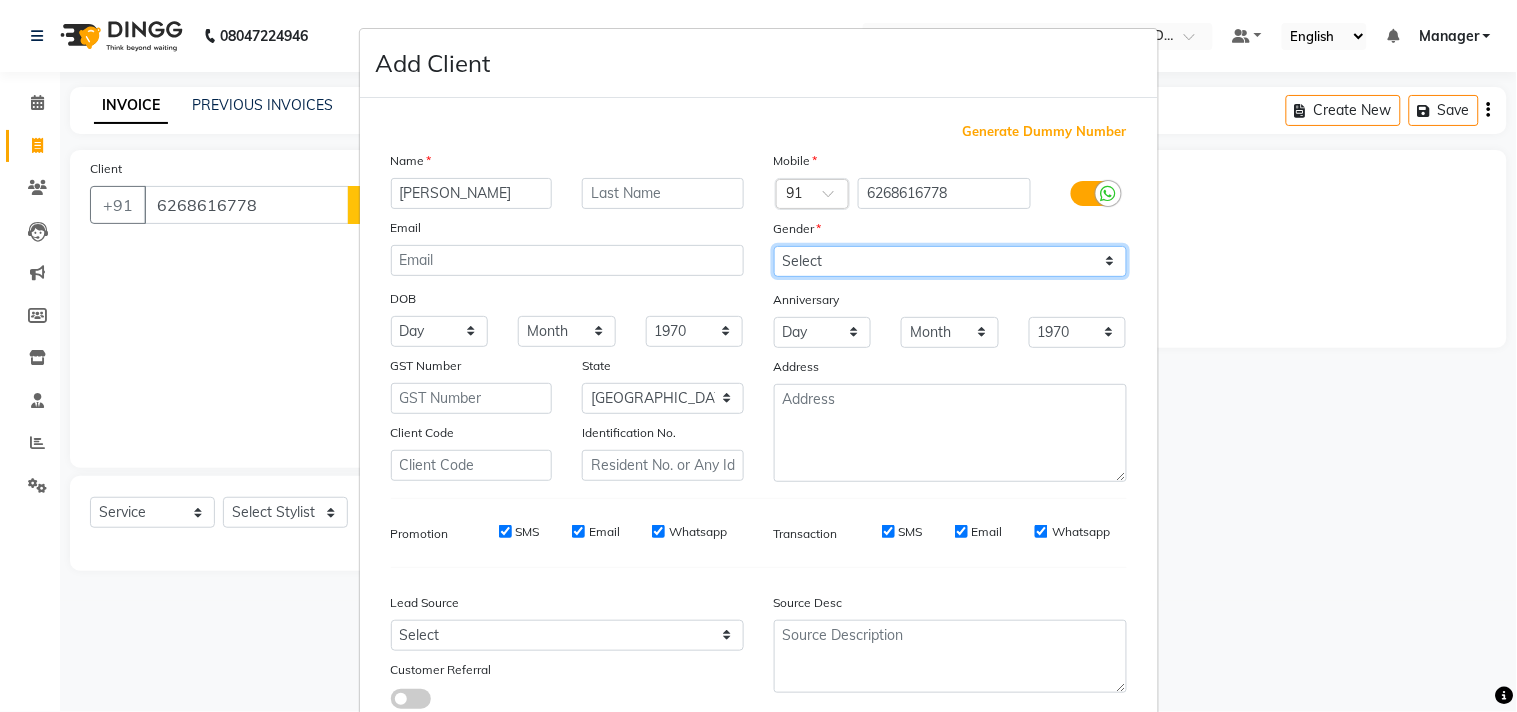 click on "Select [DEMOGRAPHIC_DATA] [DEMOGRAPHIC_DATA] Other Prefer Not To Say" at bounding box center (950, 261) 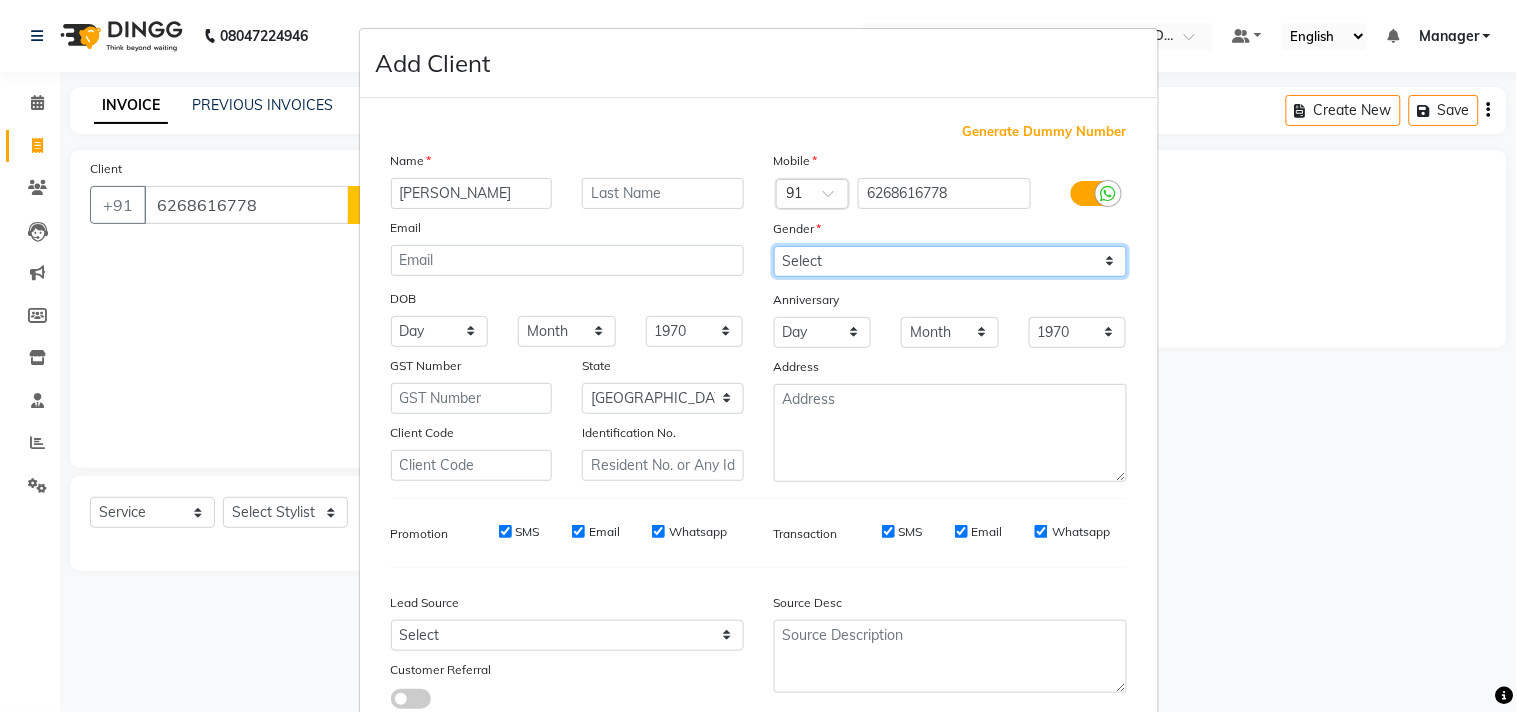 select on "[DEMOGRAPHIC_DATA]" 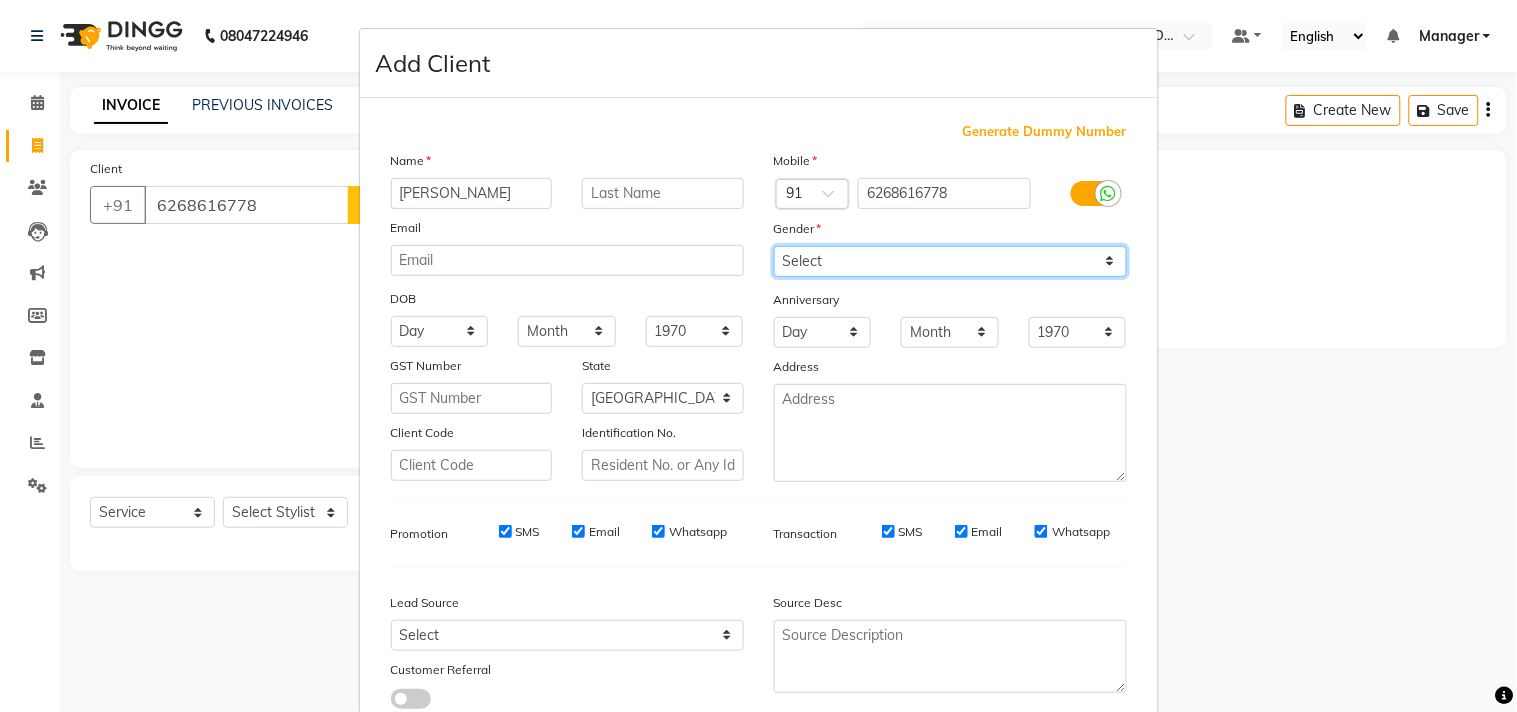 click on "Select [DEMOGRAPHIC_DATA] [DEMOGRAPHIC_DATA] Other Prefer Not To Say" at bounding box center (950, 261) 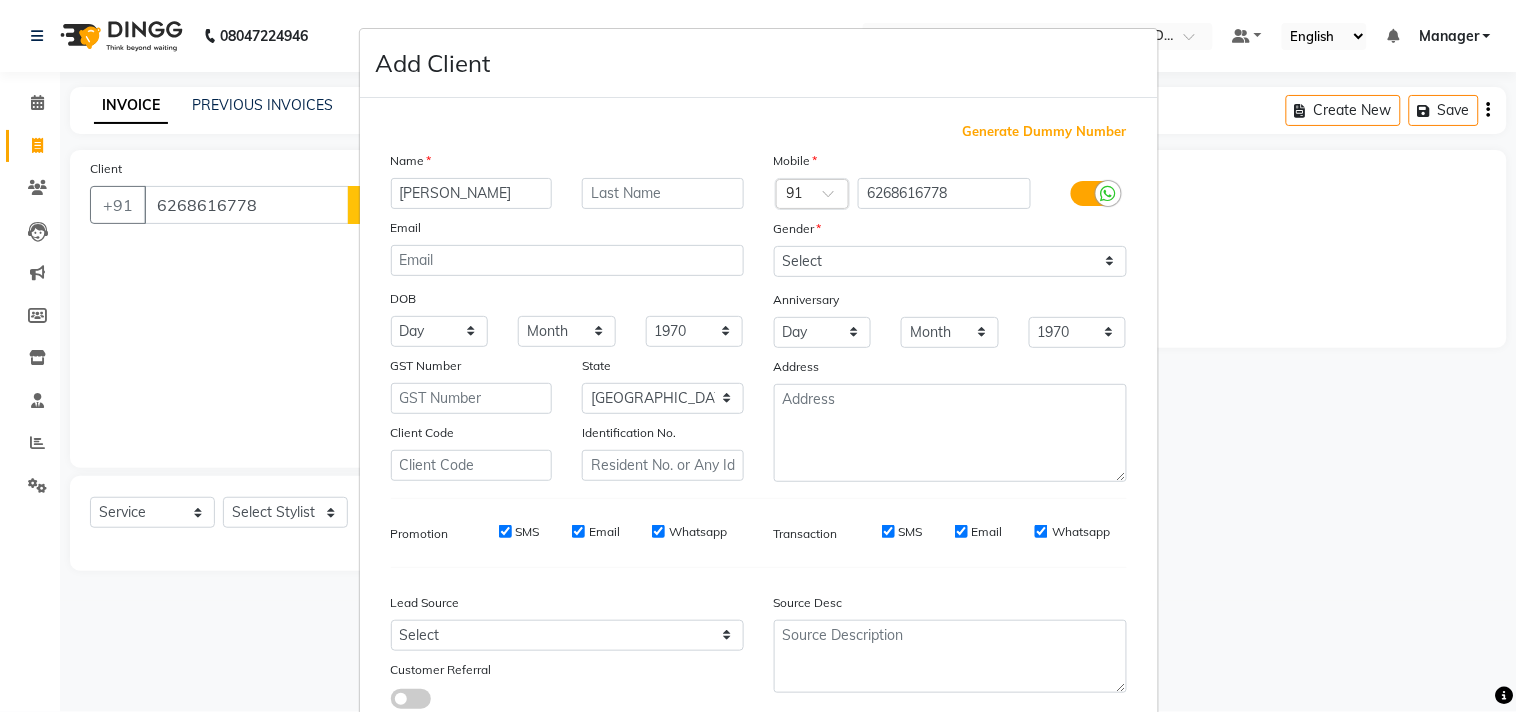 click on "Source Desc" at bounding box center (950, 606) 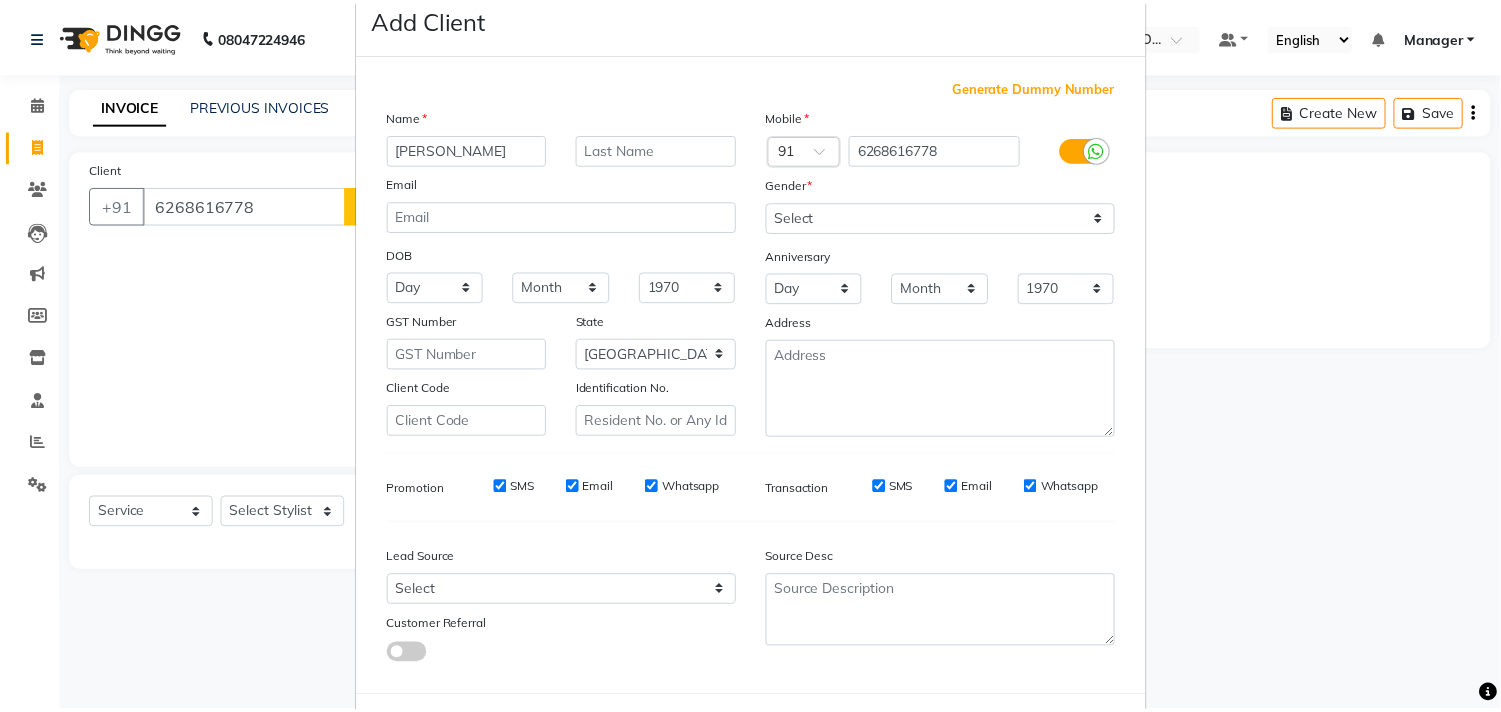 scroll, scrollTop: 138, scrollLeft: 0, axis: vertical 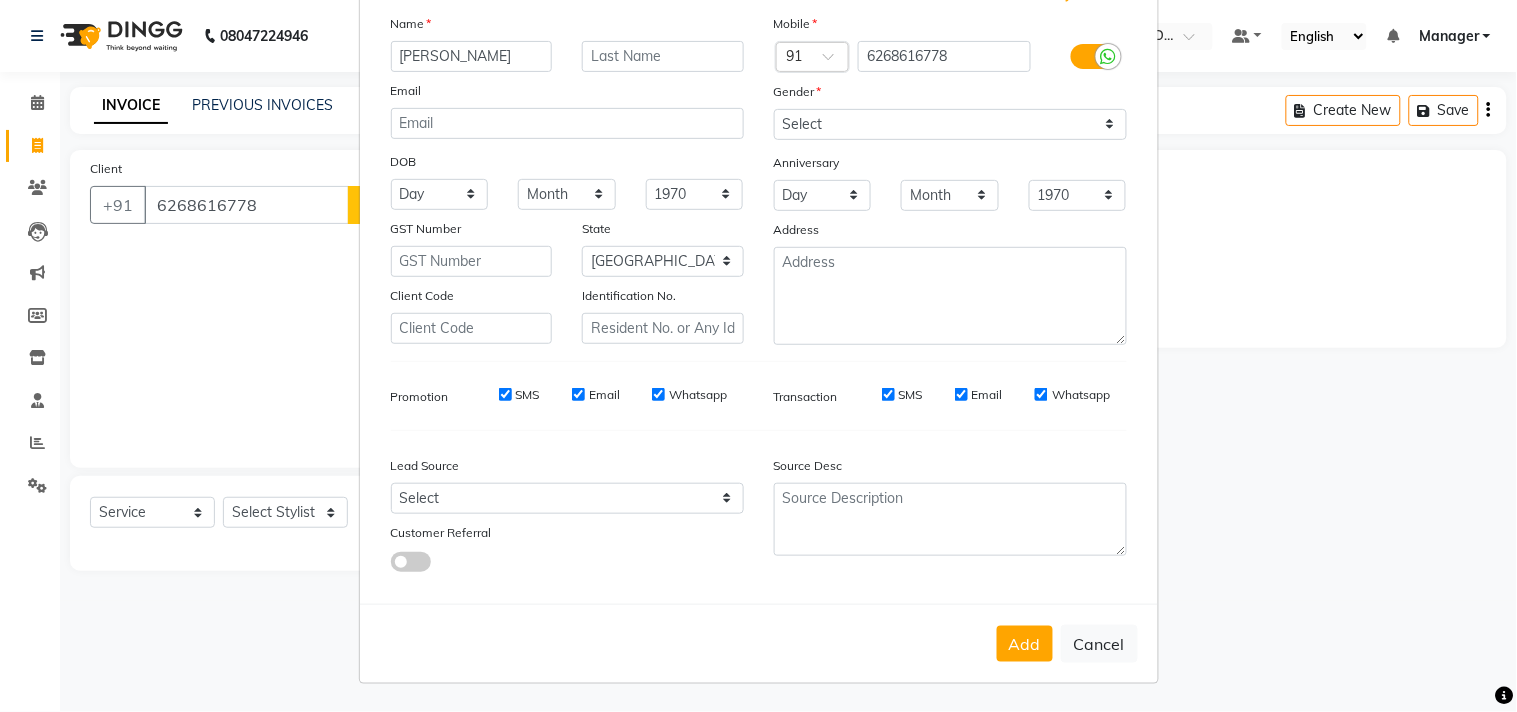 click on "Add   Cancel" at bounding box center (759, 643) 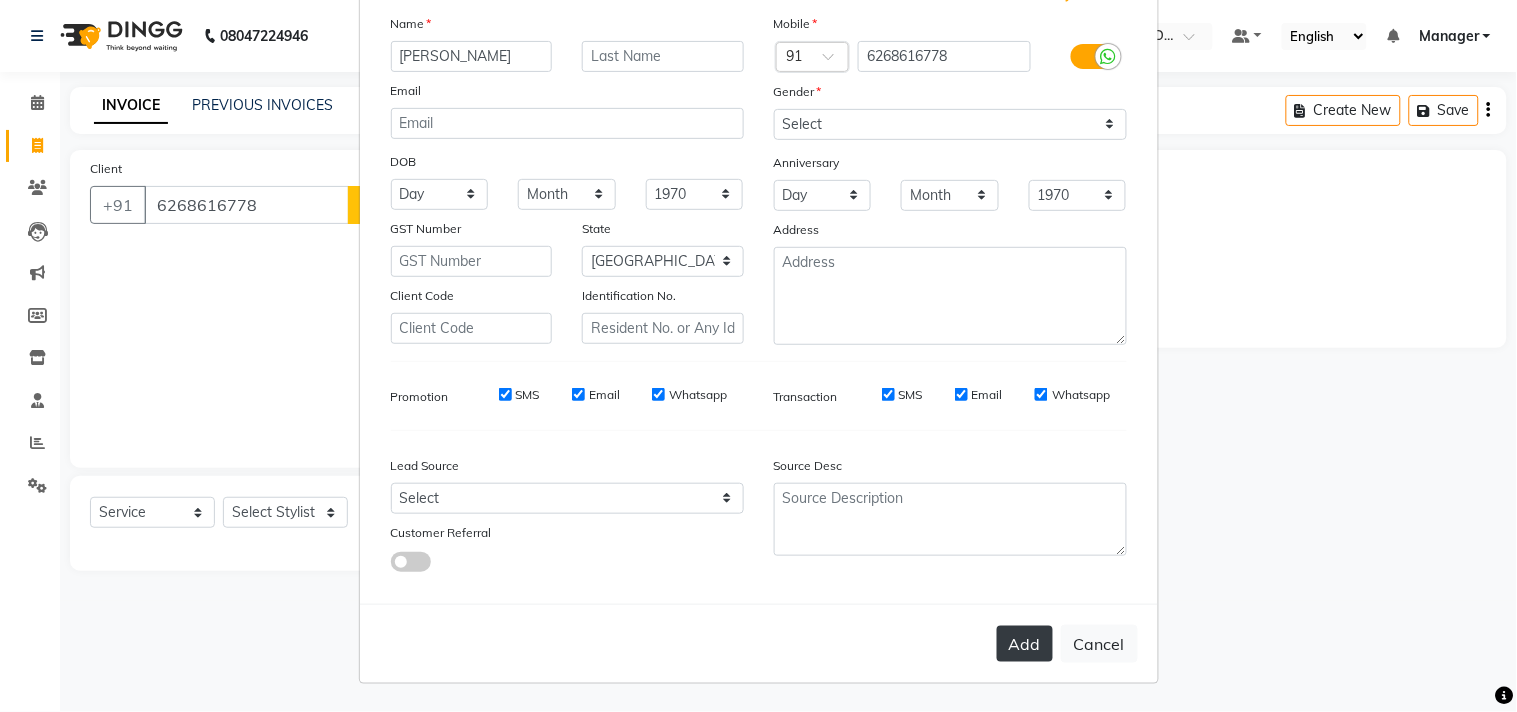 click on "Add" at bounding box center (1025, 644) 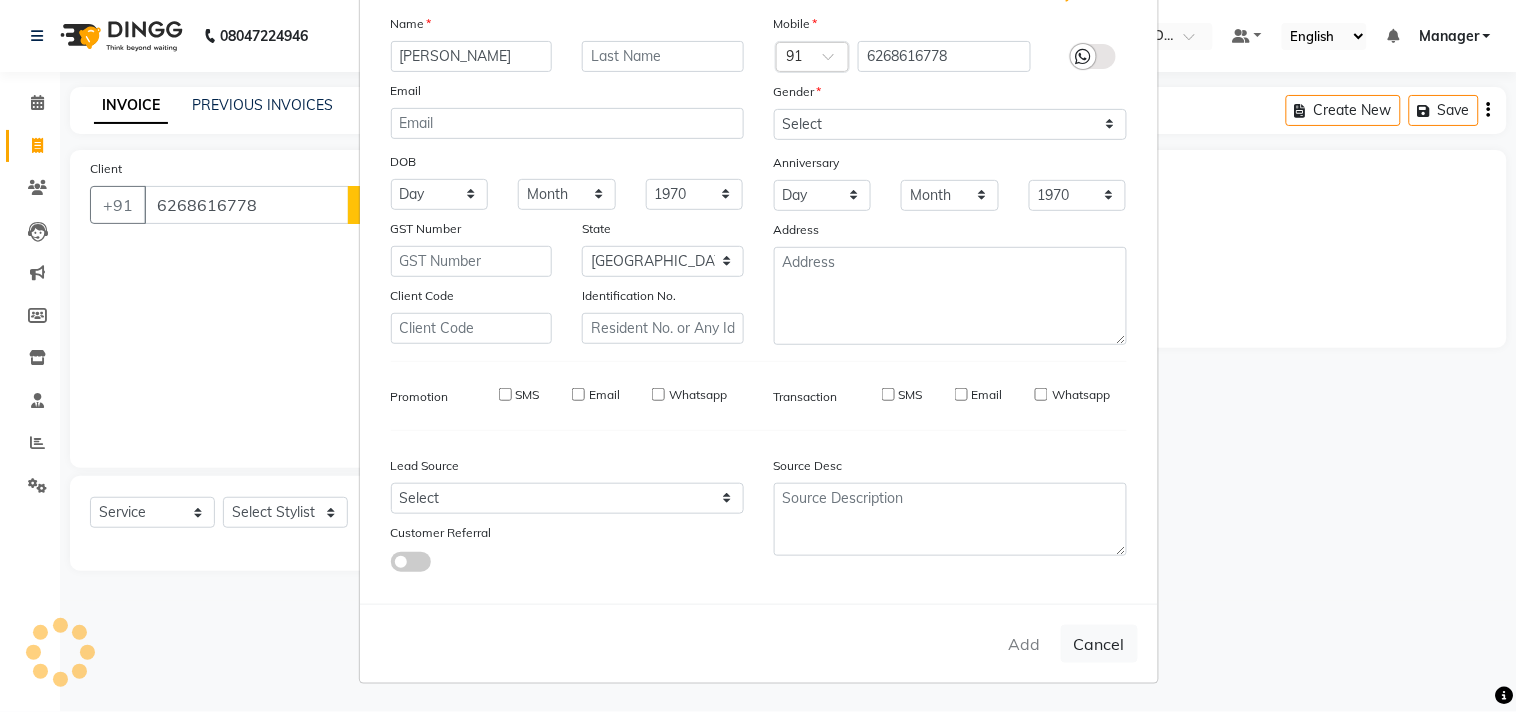 type on "62******78" 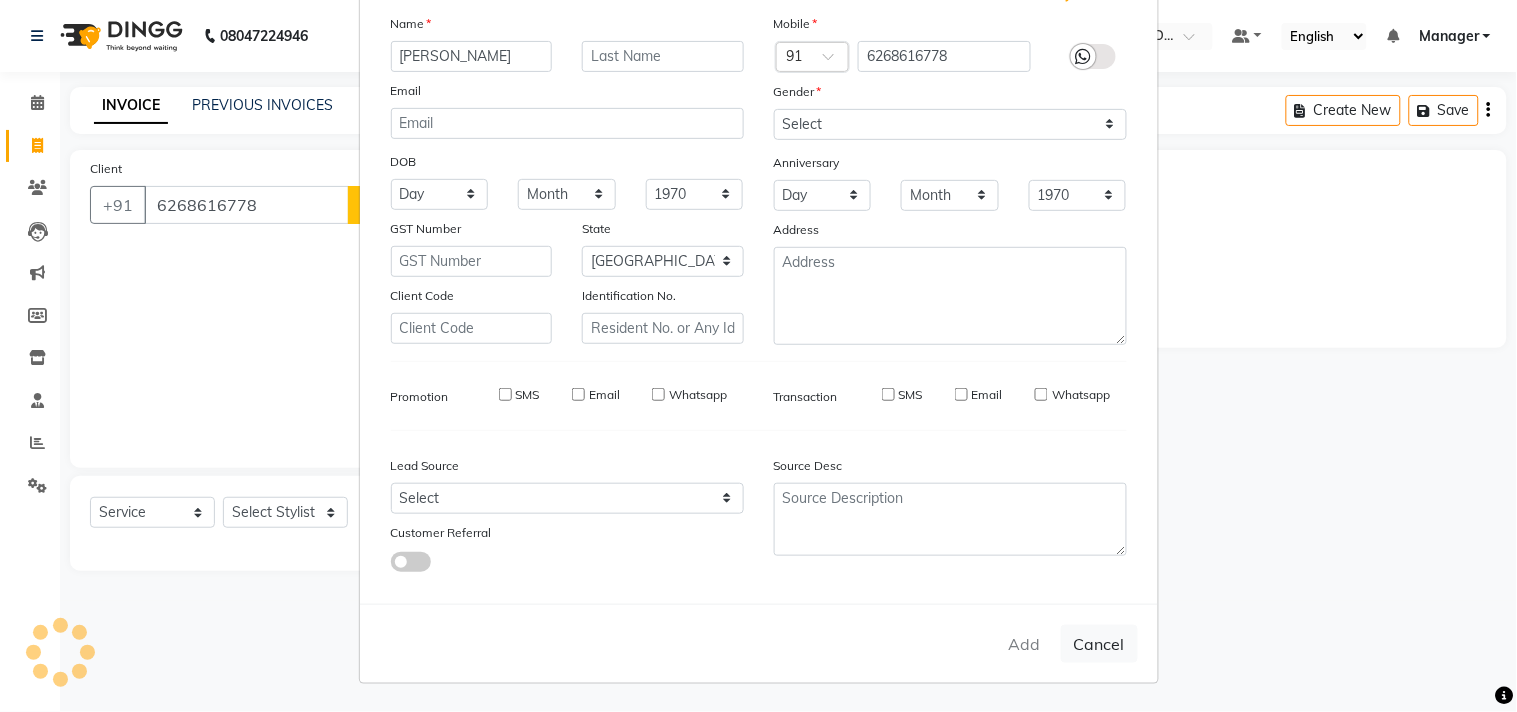 type 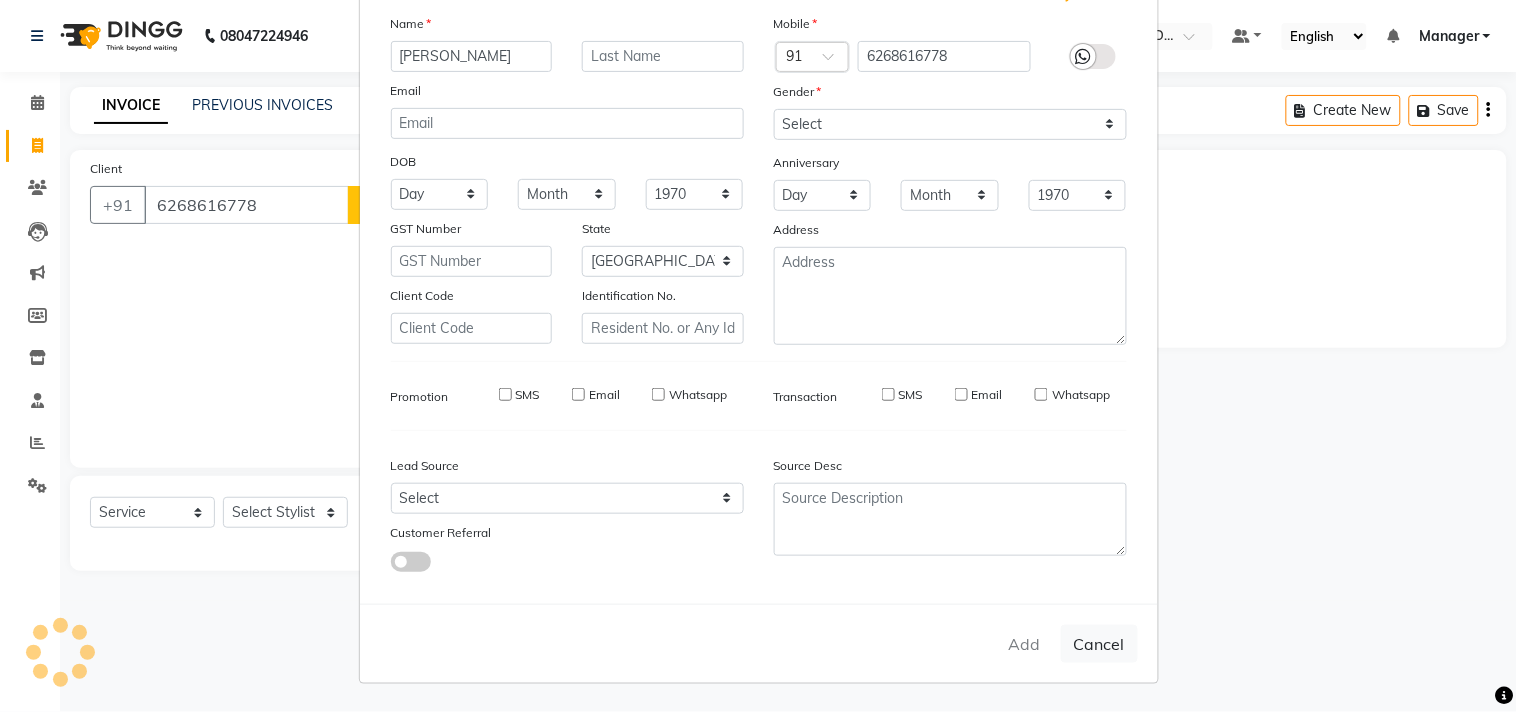 select 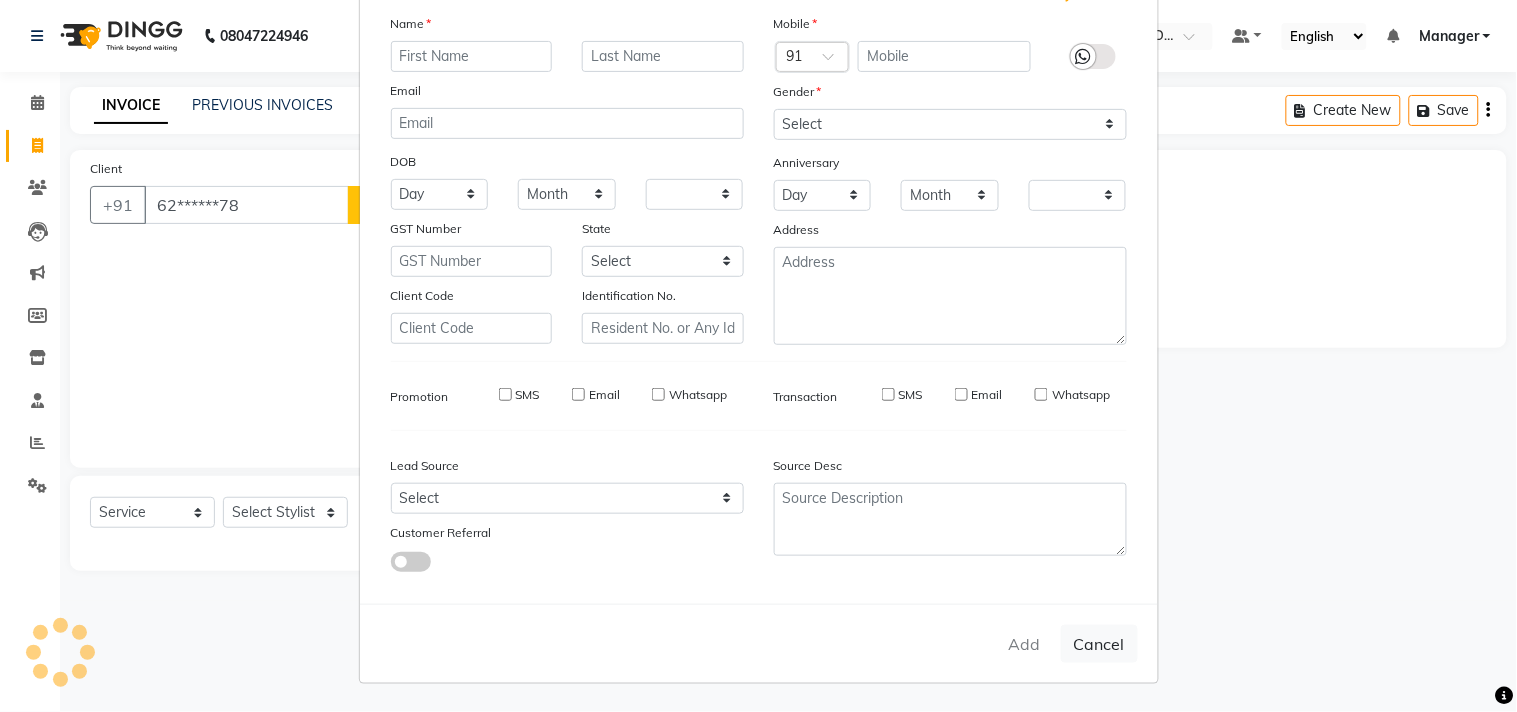 checkbox on "false" 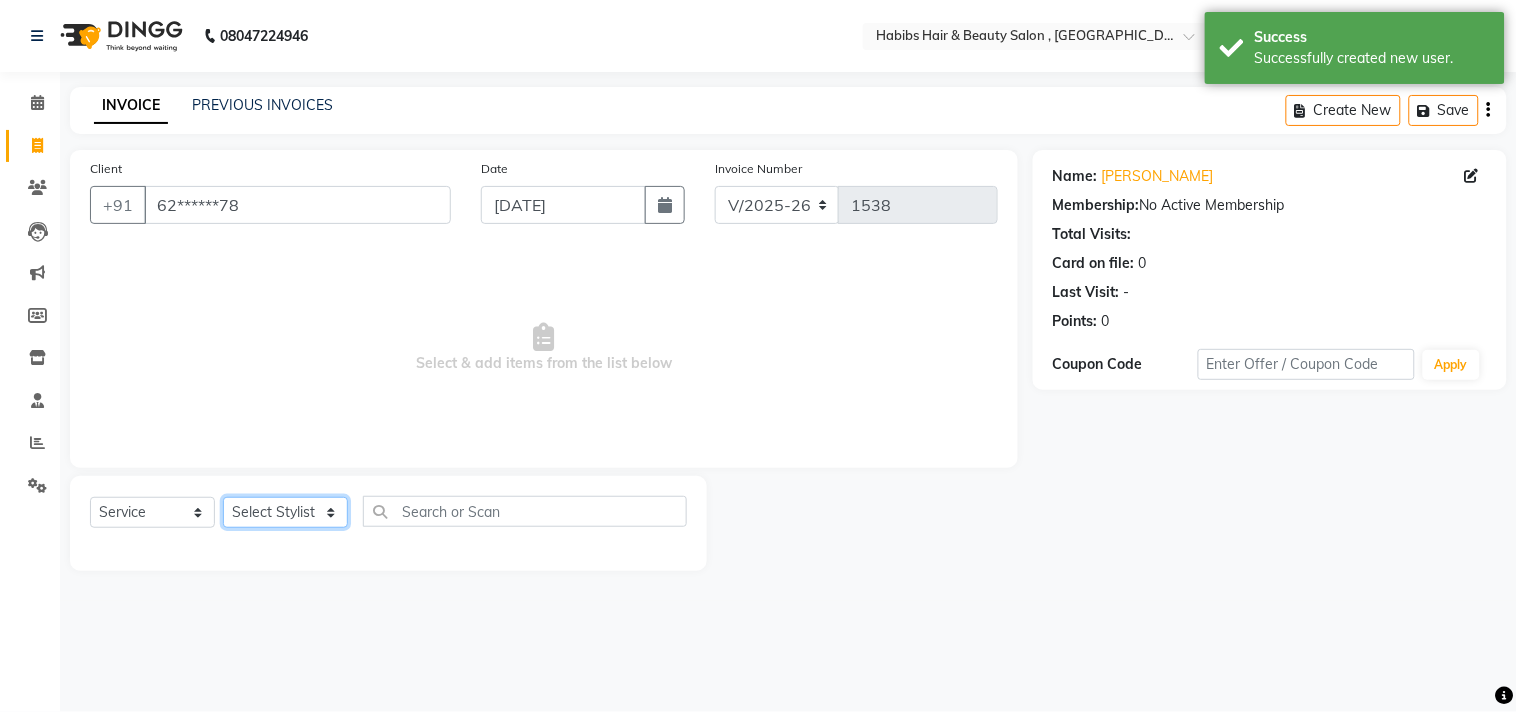click on "Select Stylist [PERSON_NAME] Manager M M [PERSON_NAME] [PERSON_NAME] Sameer [PERSON_NAME] [PERSON_NAME] [PERSON_NAME]" 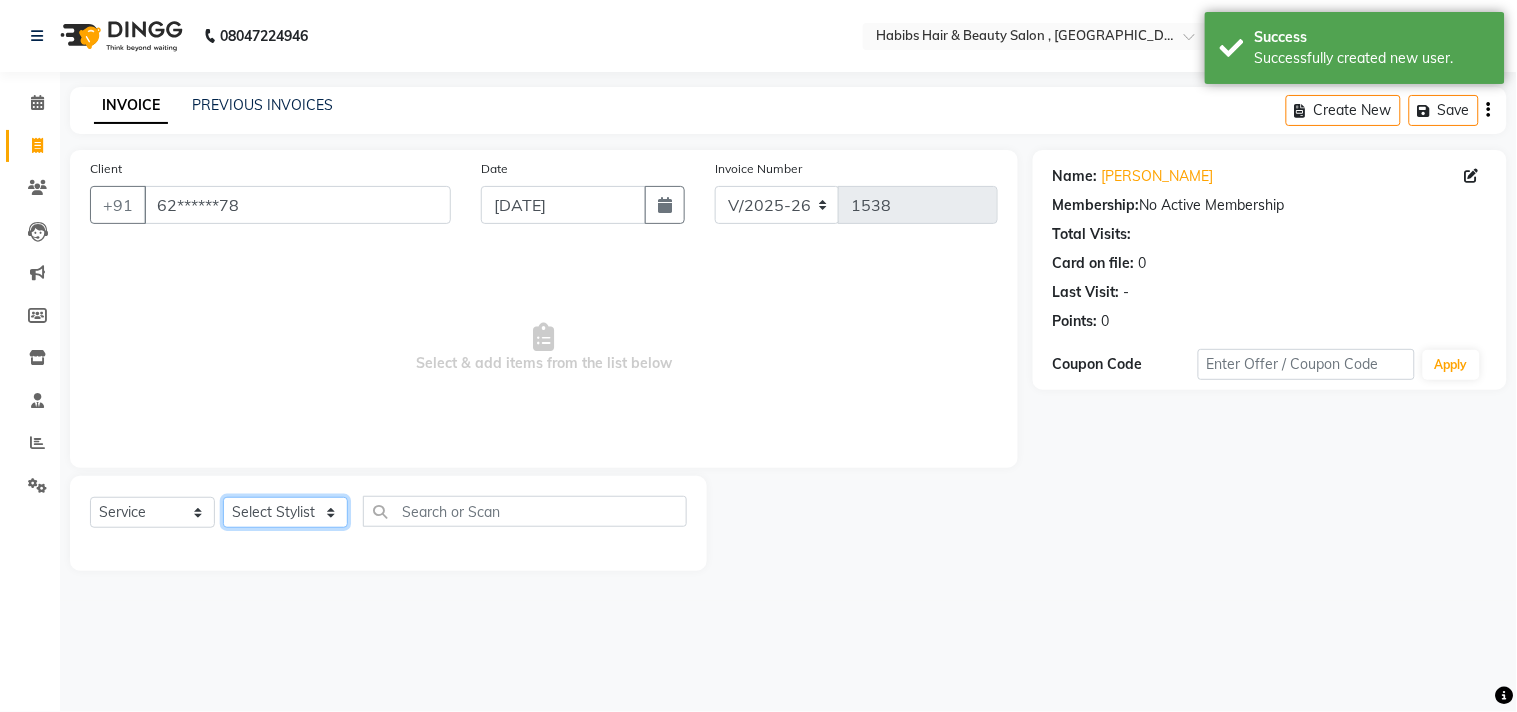 select on "56702" 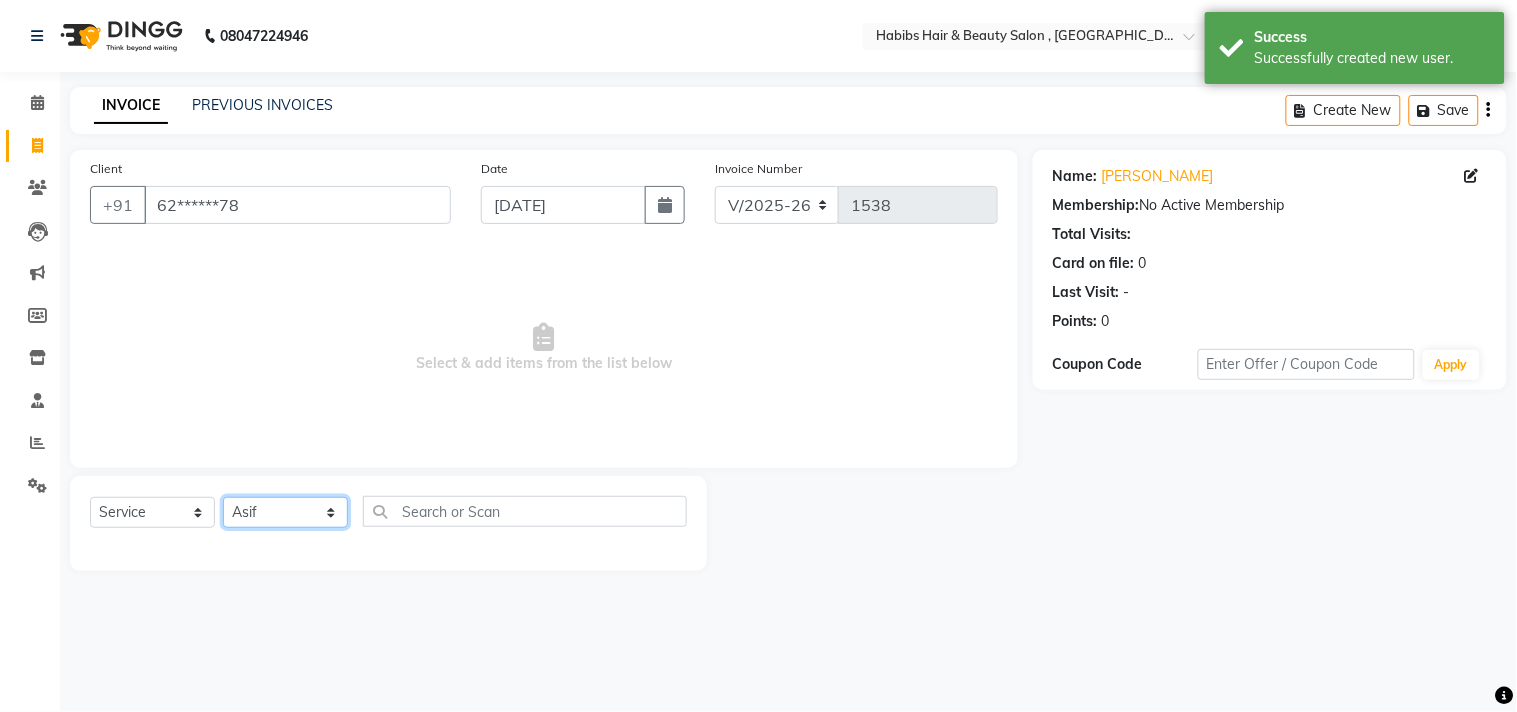 click on "Select Stylist [PERSON_NAME] Manager M M [PERSON_NAME] [PERSON_NAME] Sameer [PERSON_NAME] [PERSON_NAME] [PERSON_NAME]" 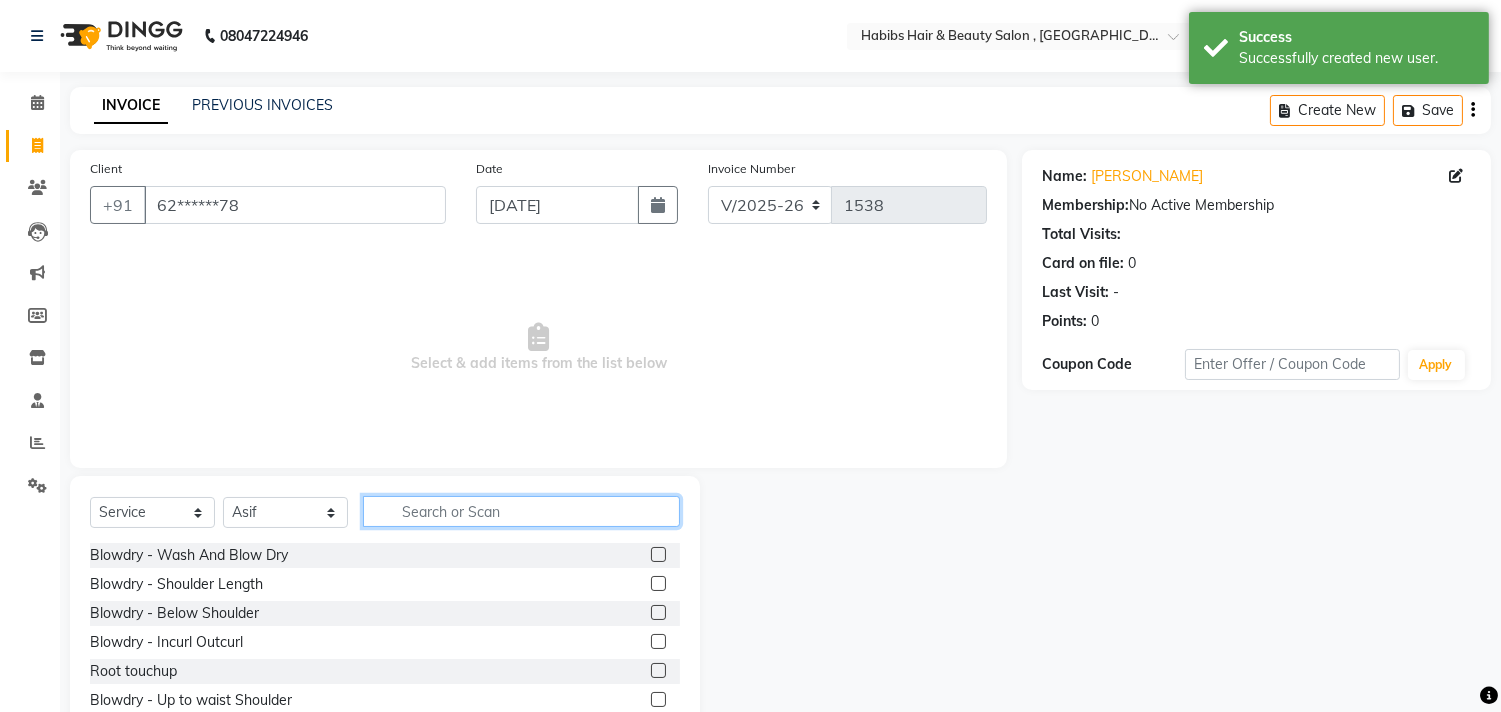 click 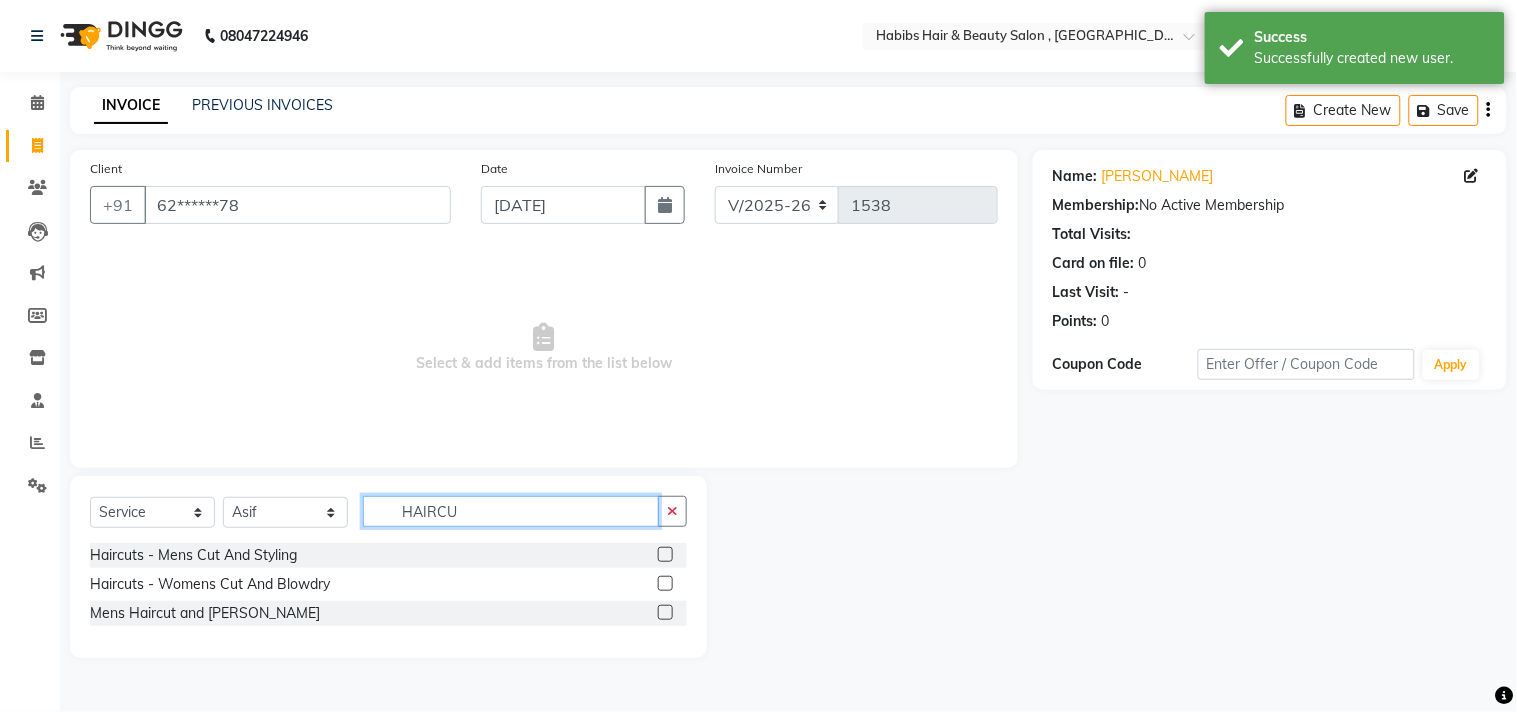 type on "HAIRCU" 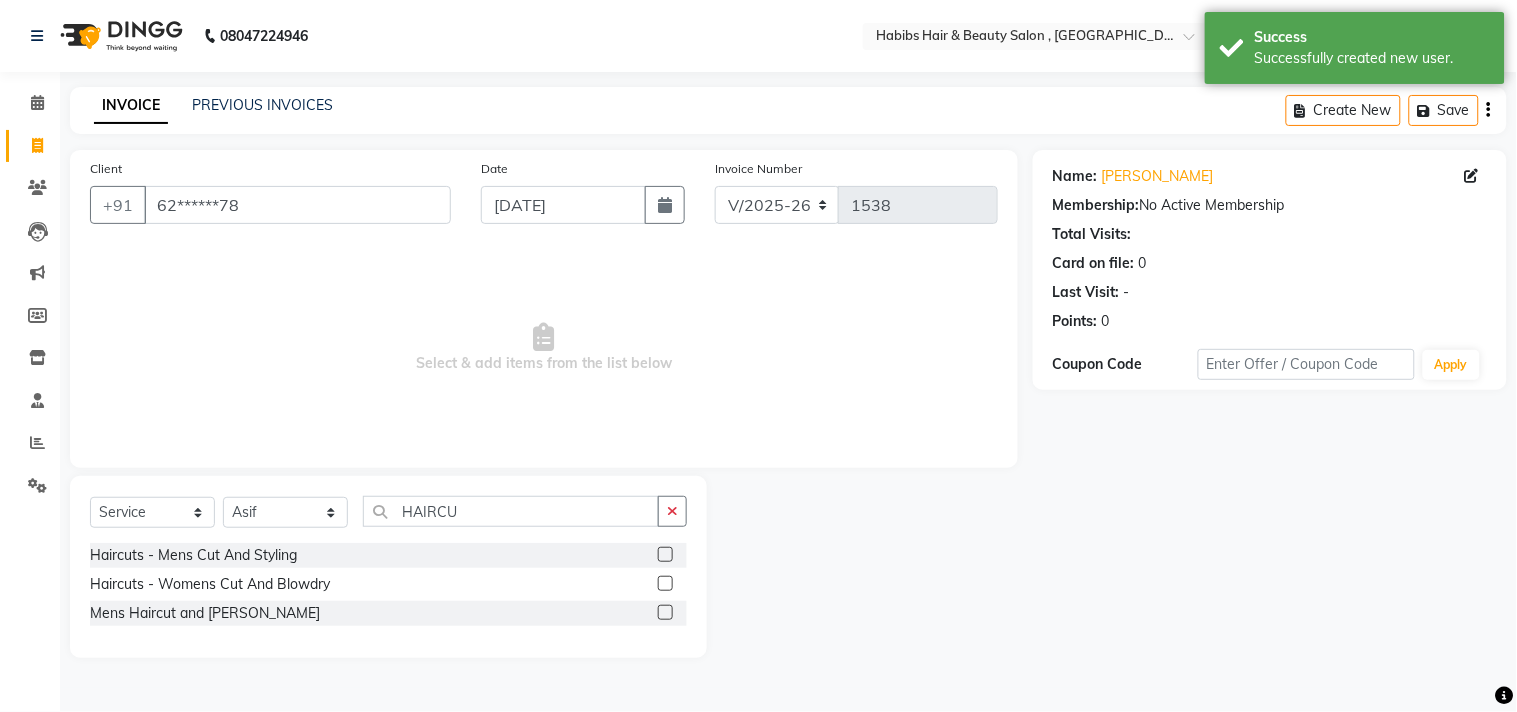 click 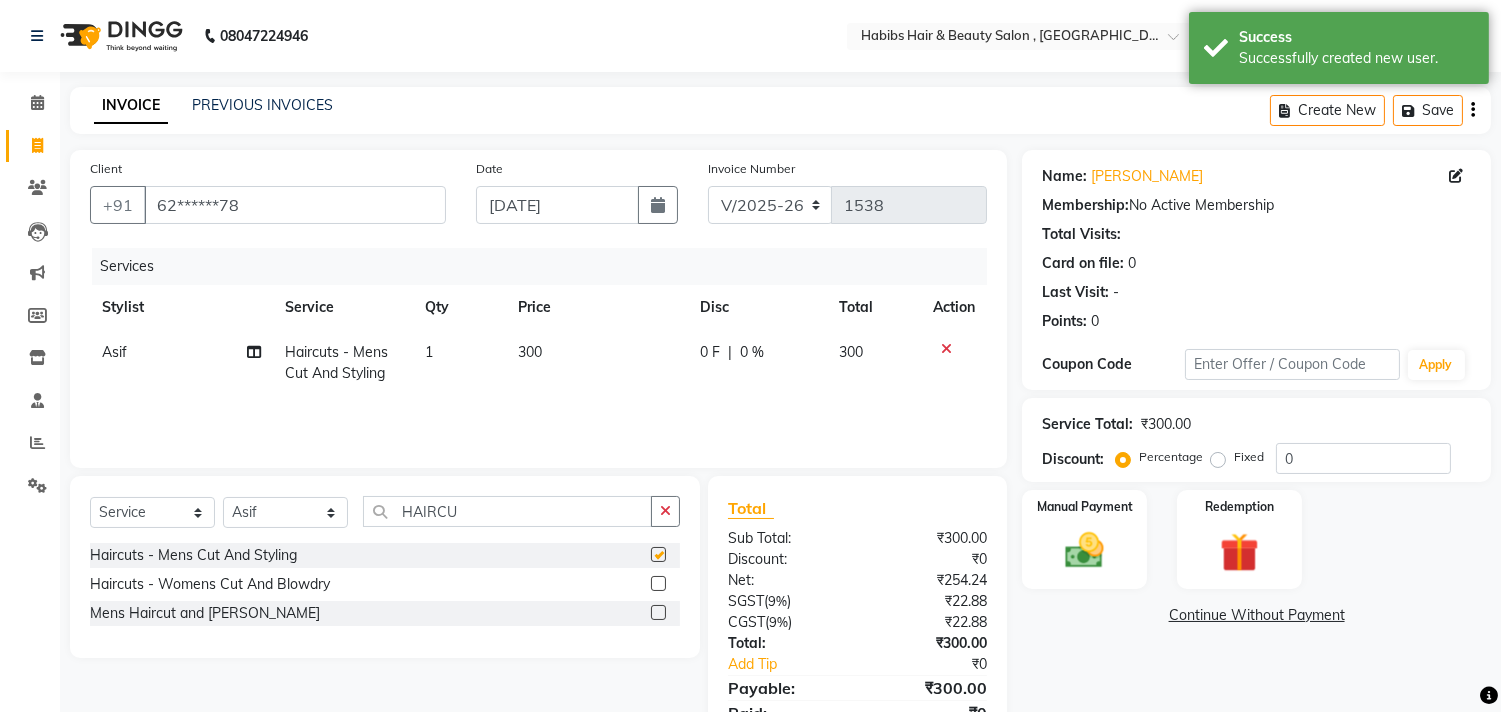 checkbox on "false" 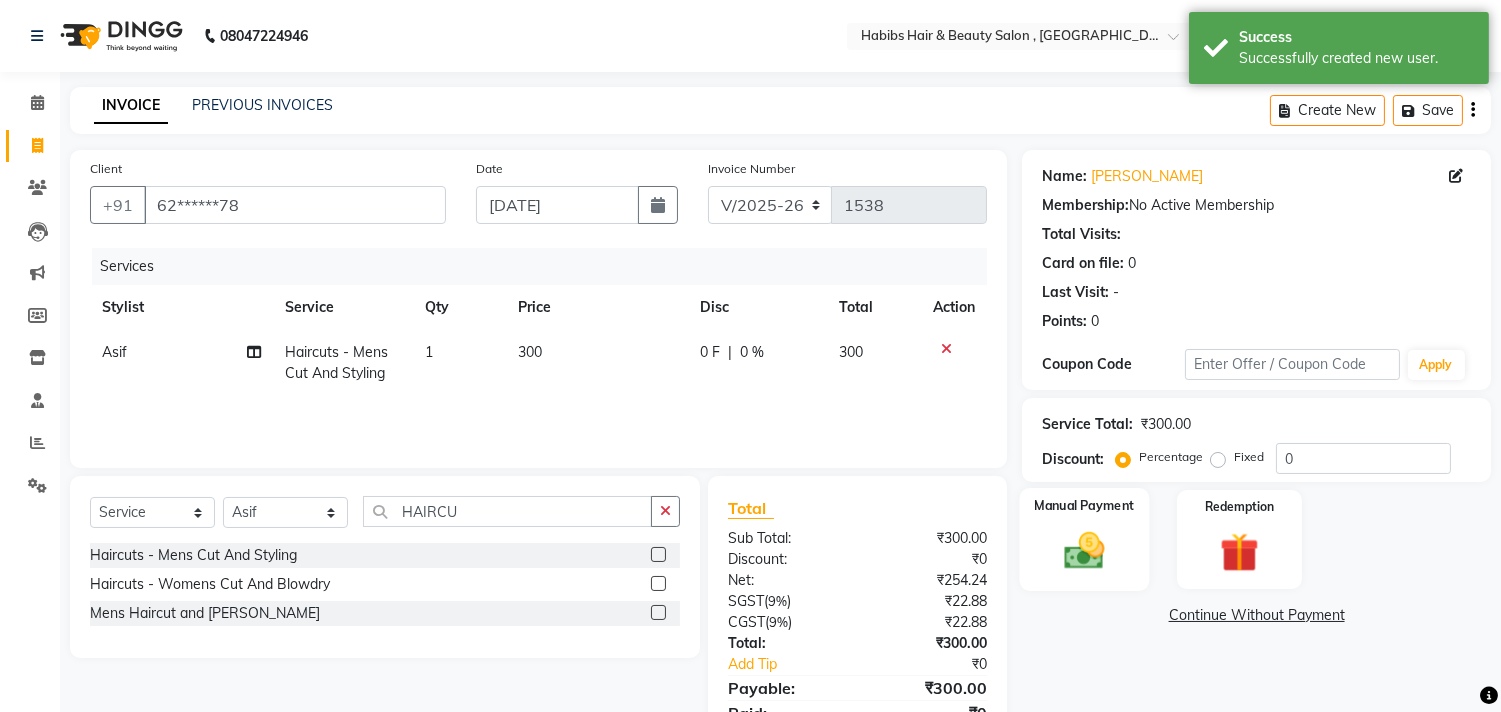 click 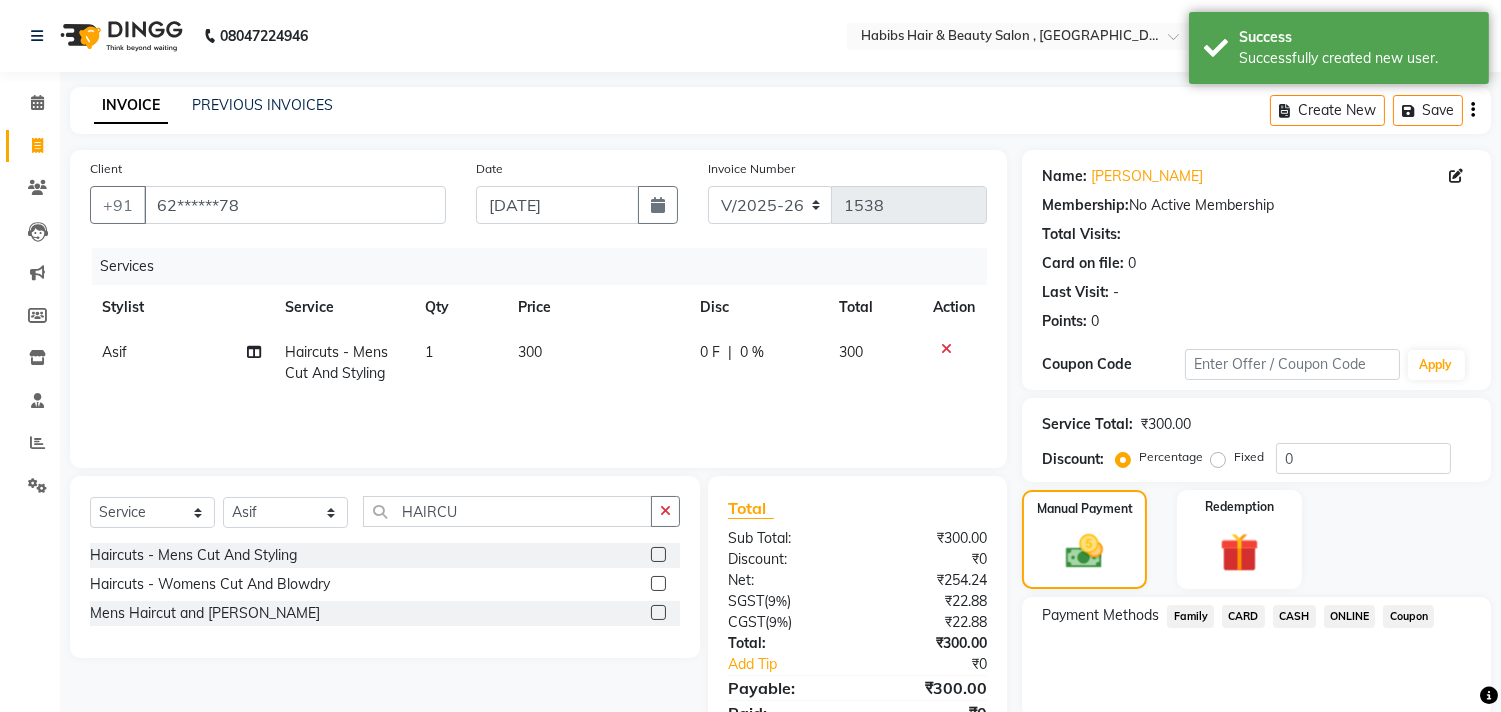 click on "ONLINE" 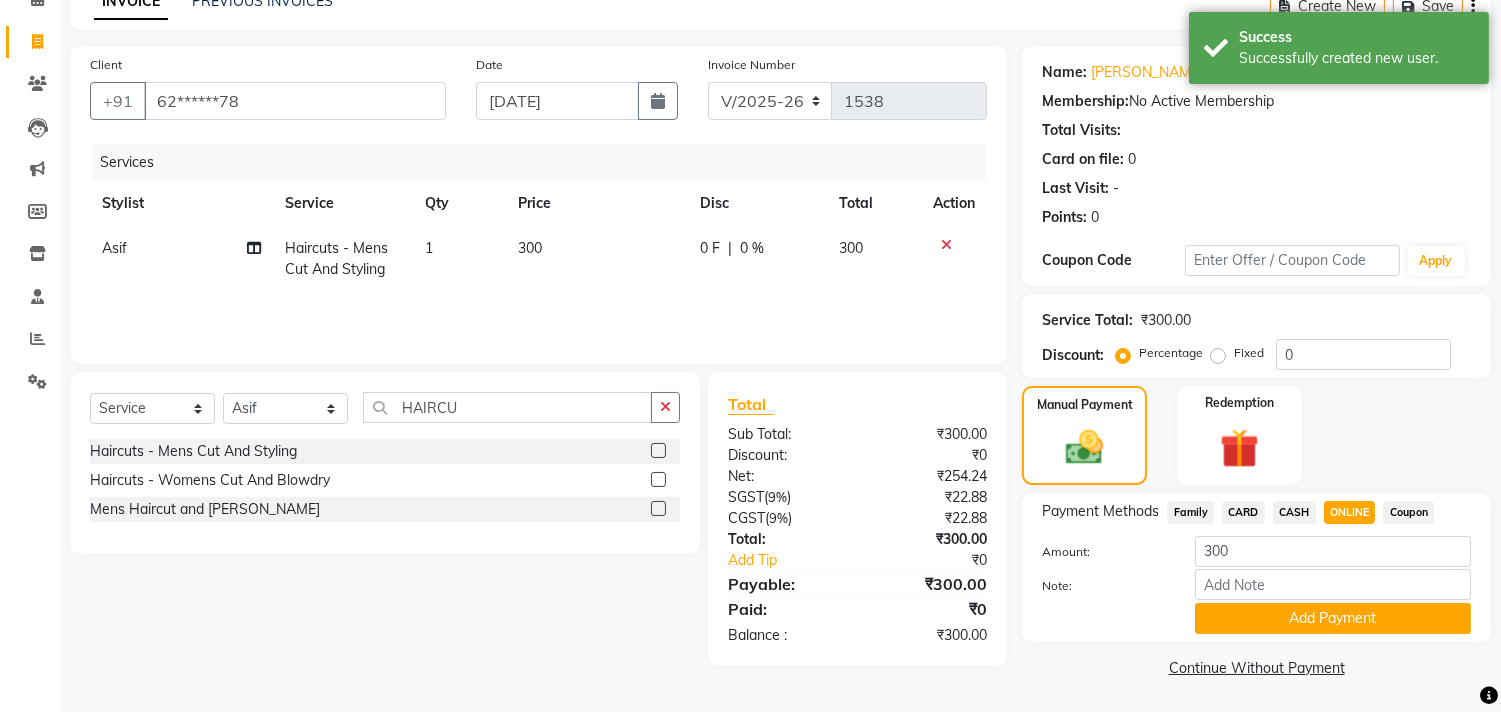 type 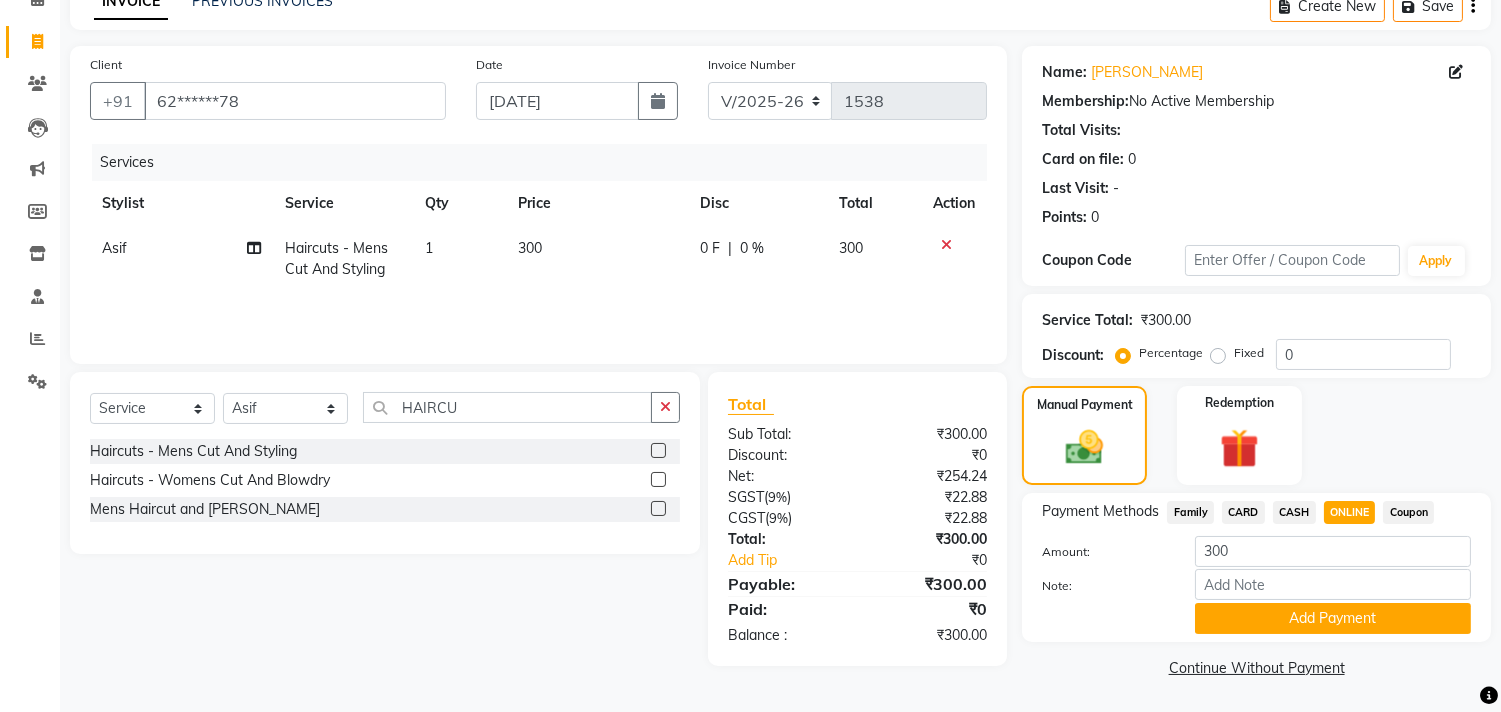 click on "Add Payment" 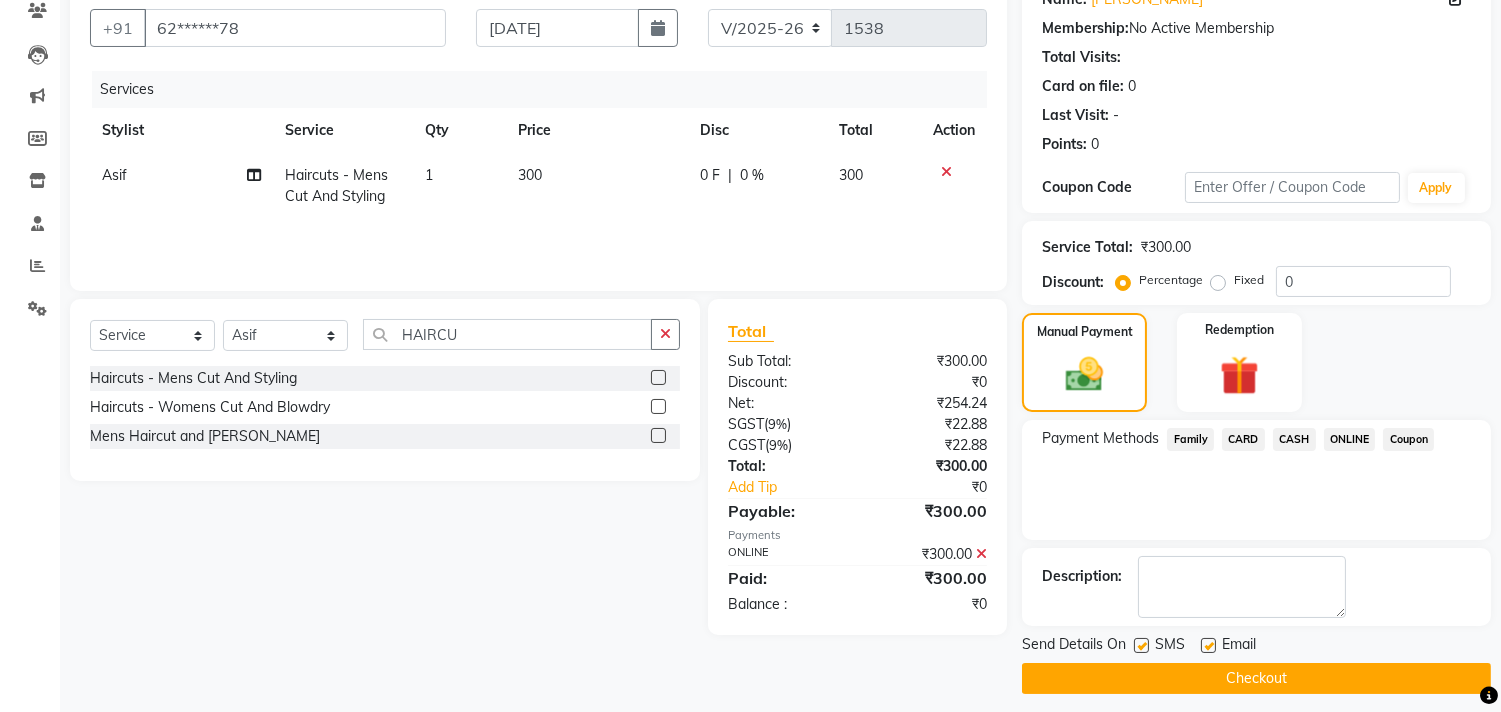 scroll, scrollTop: 187, scrollLeft: 0, axis: vertical 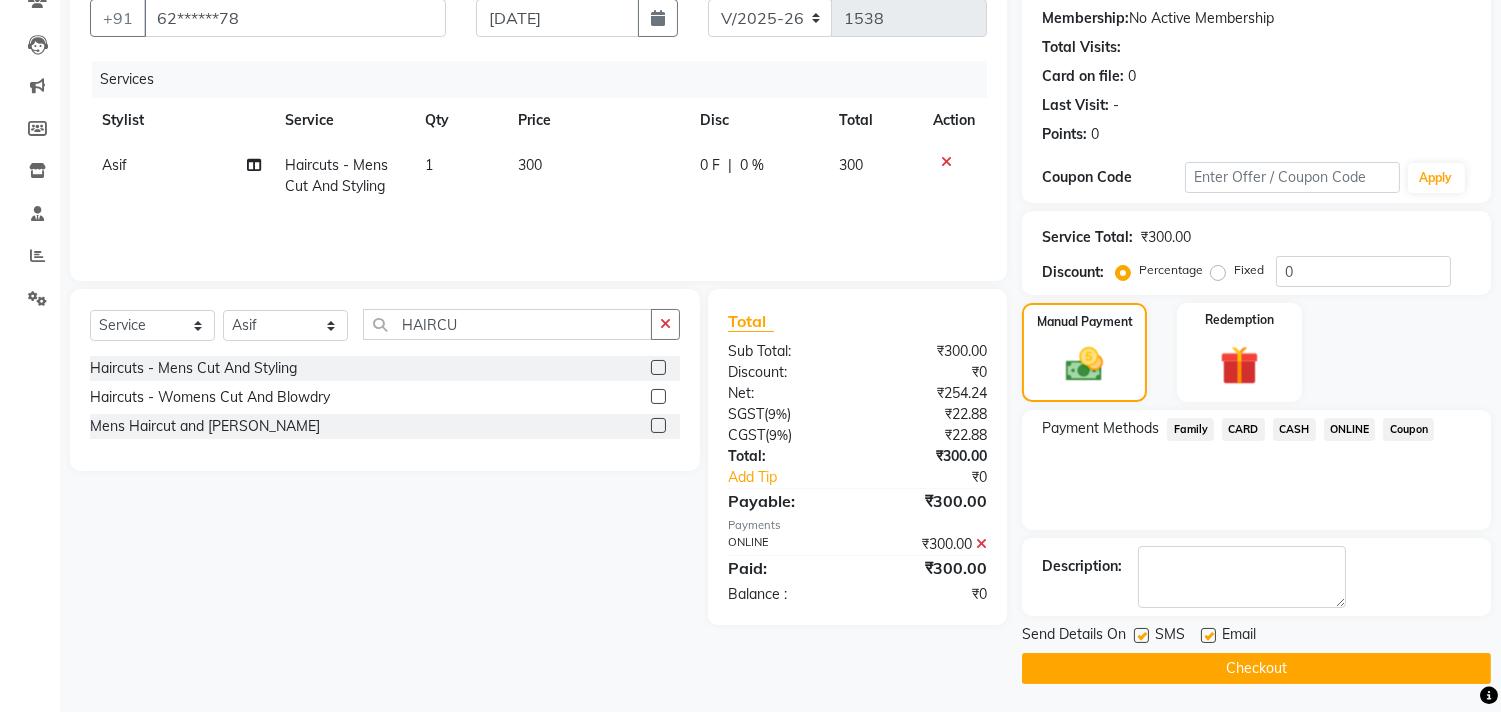 click on "Checkout" 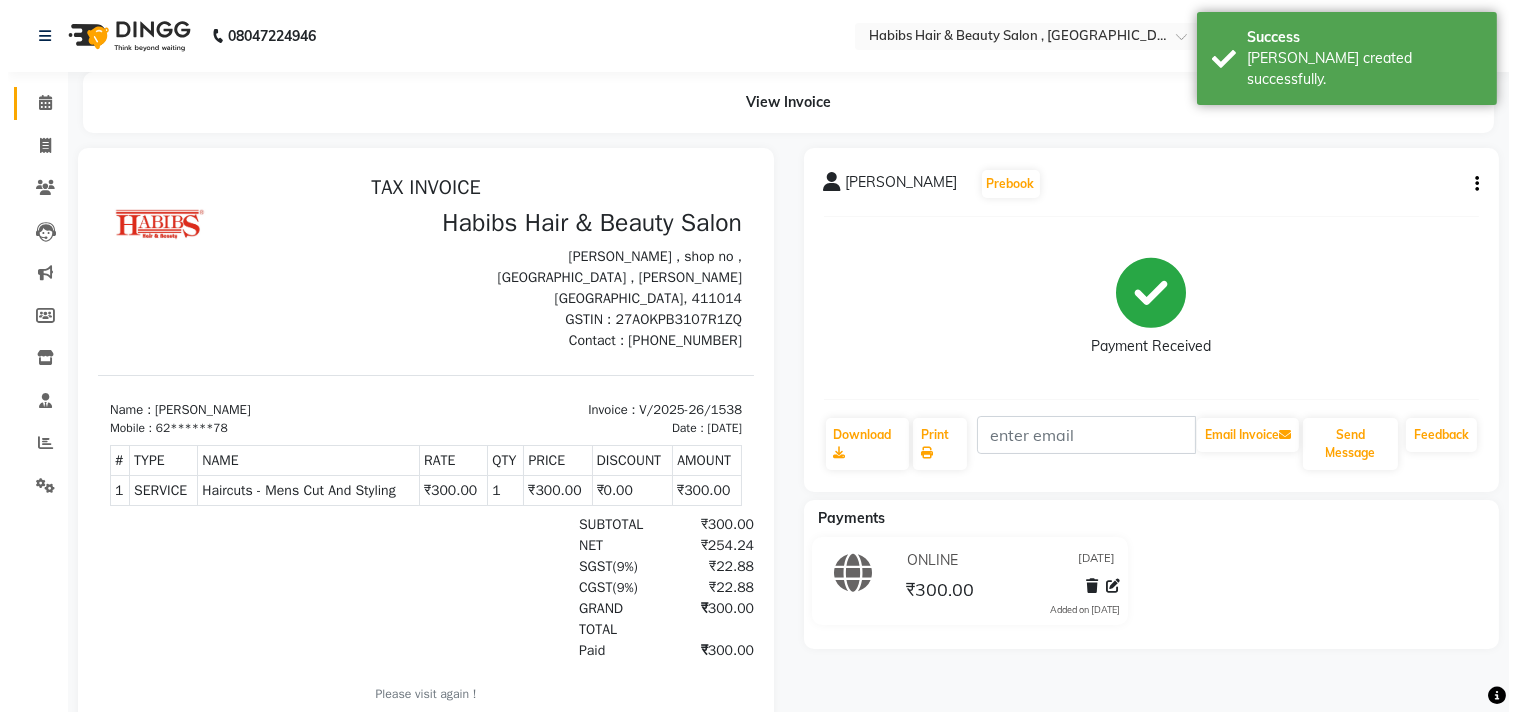 scroll, scrollTop: 0, scrollLeft: 0, axis: both 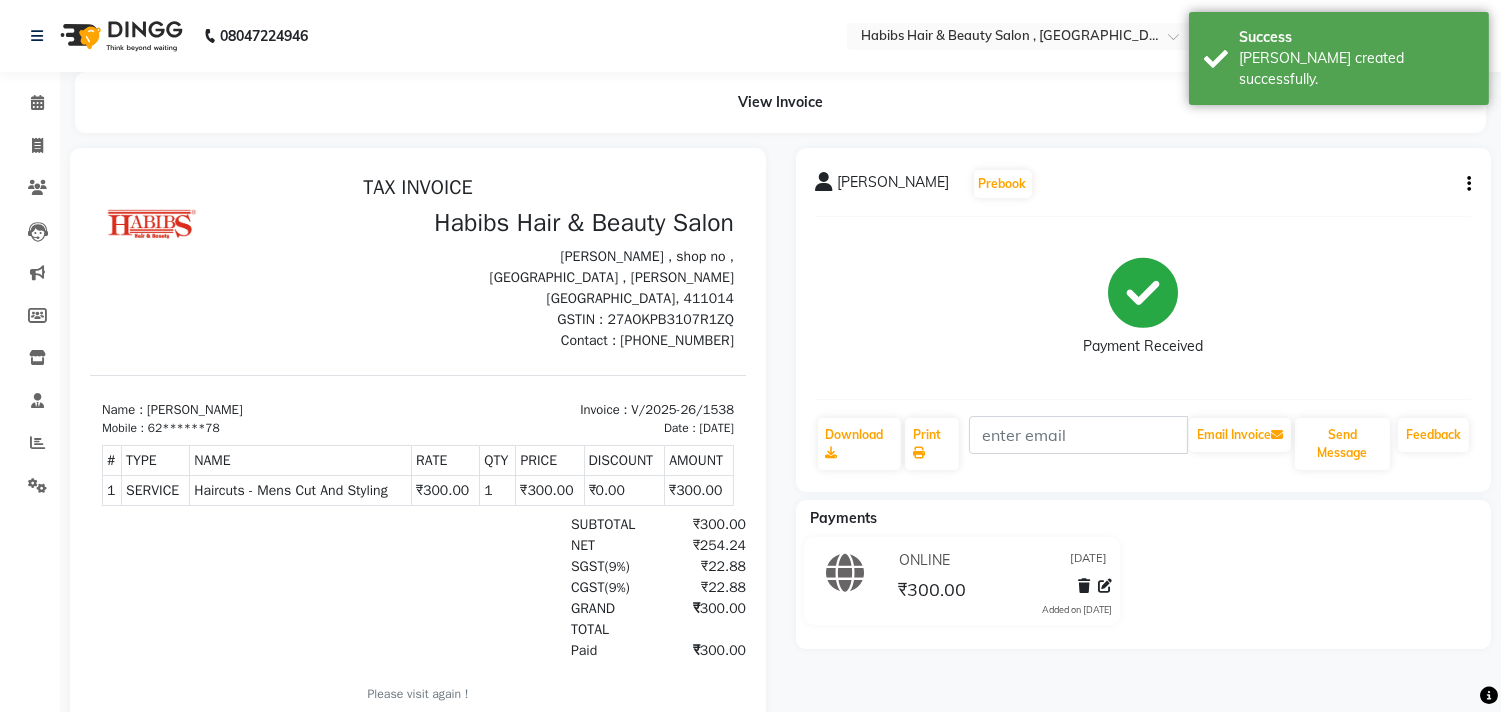 click on "Calendar" 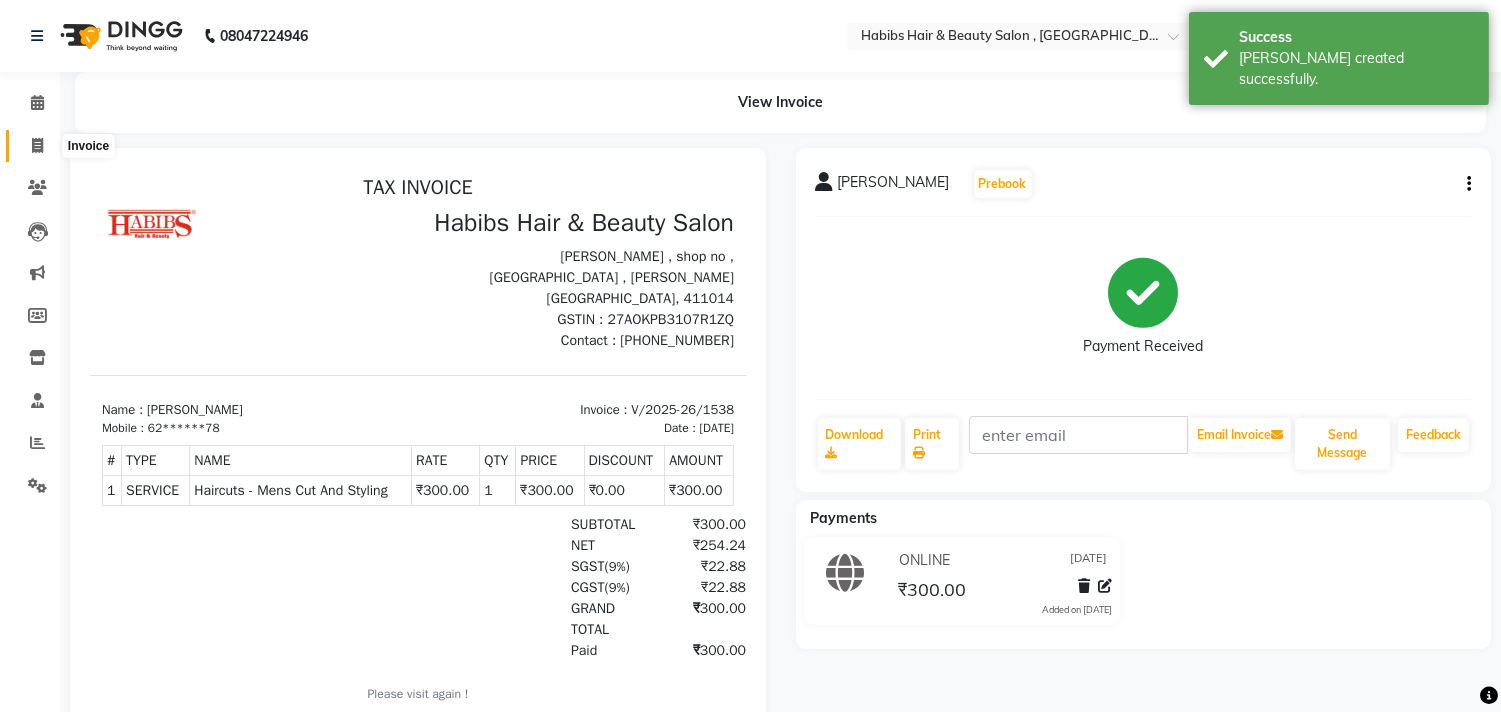 click 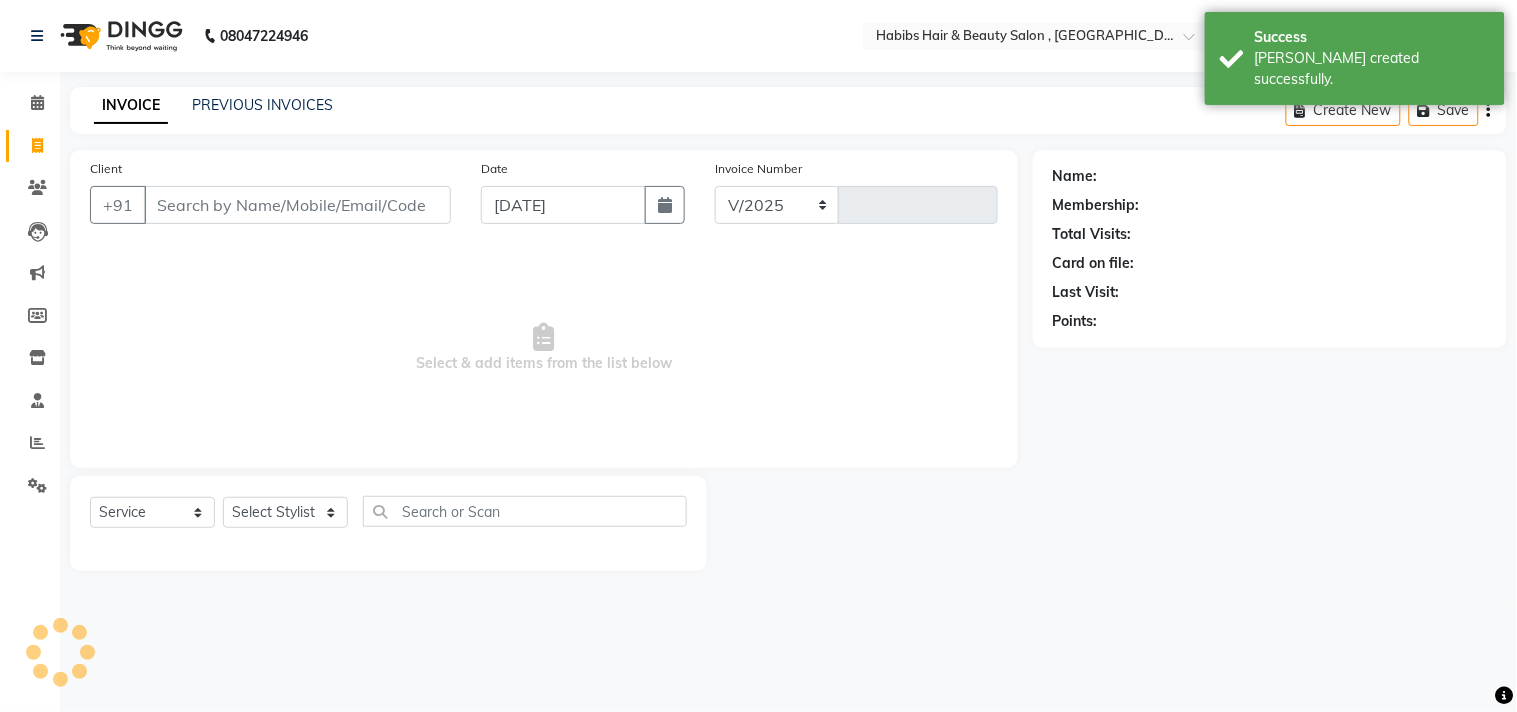 select on "4838" 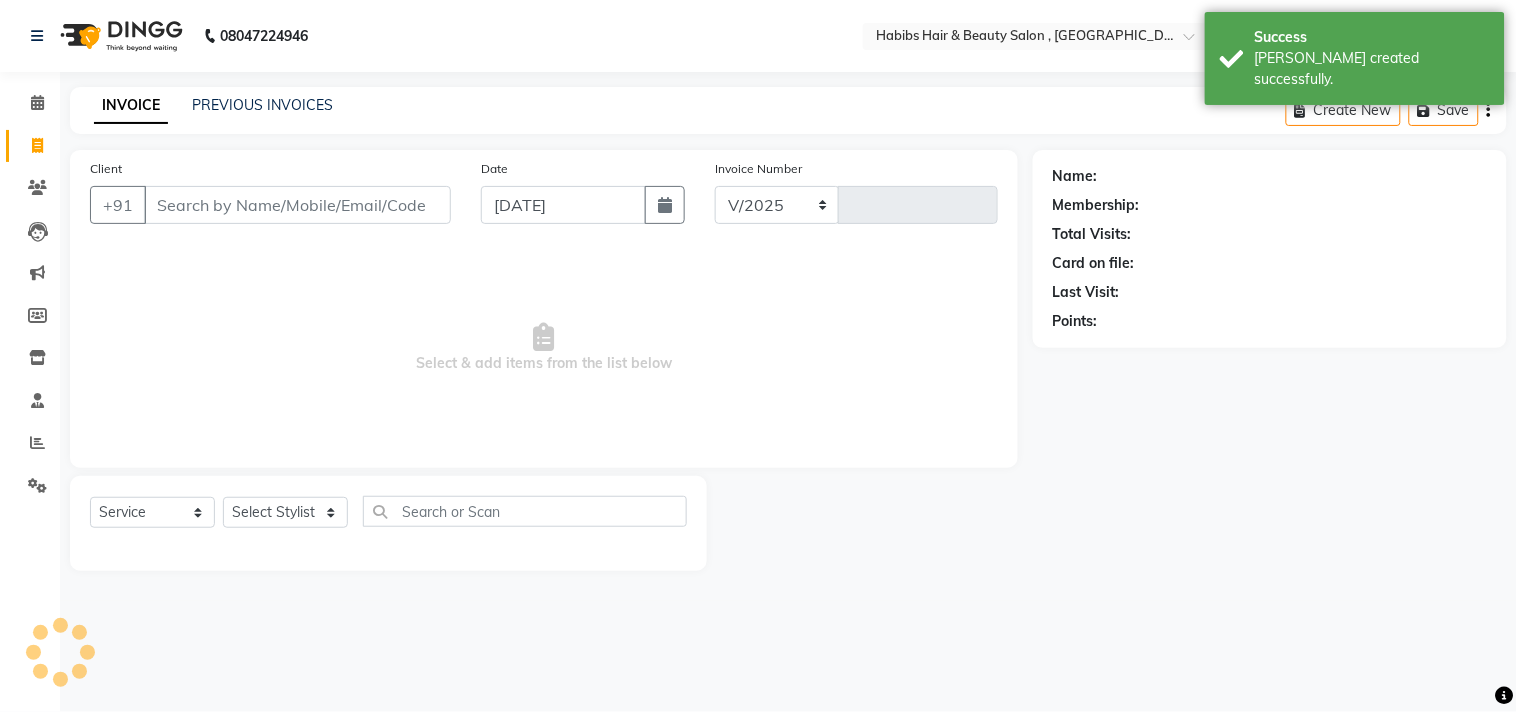type on "1539" 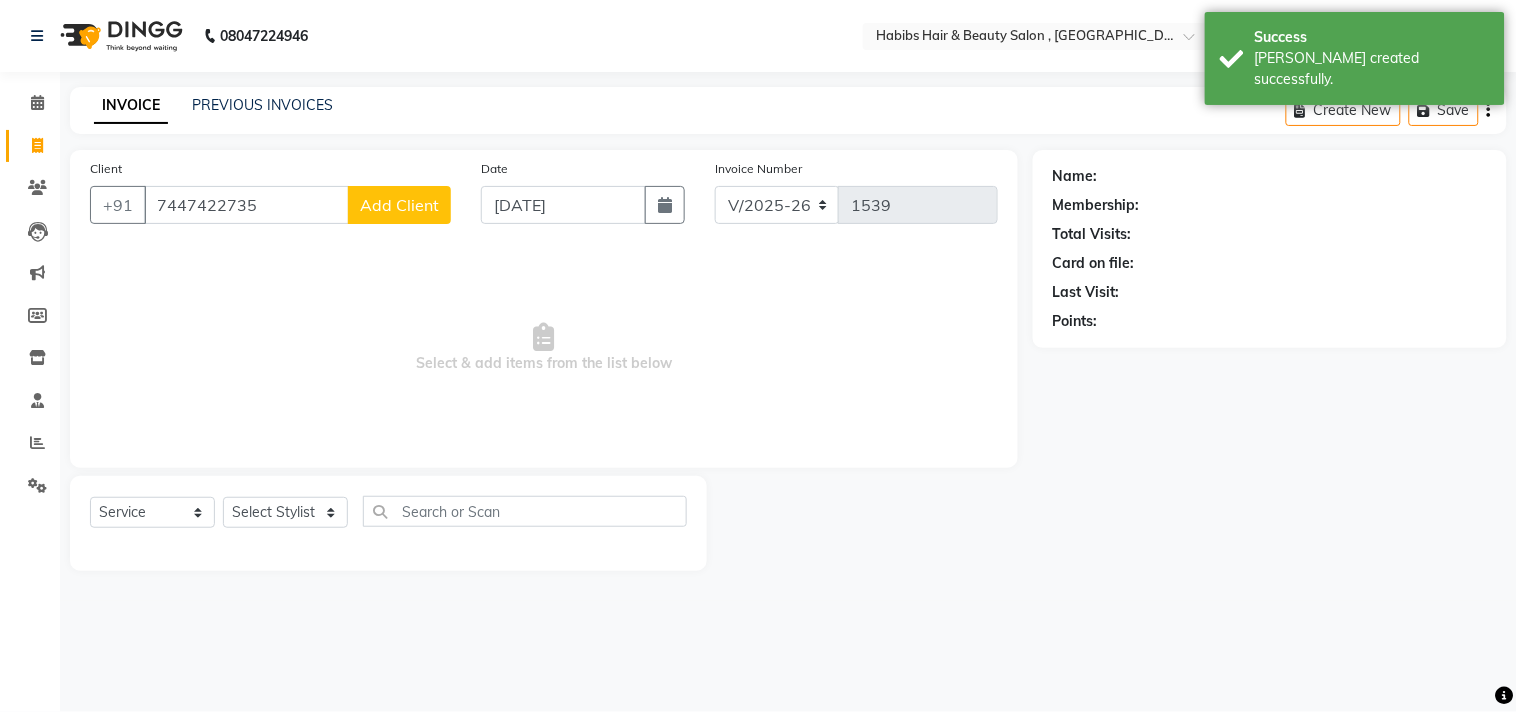 type on "7447422735" 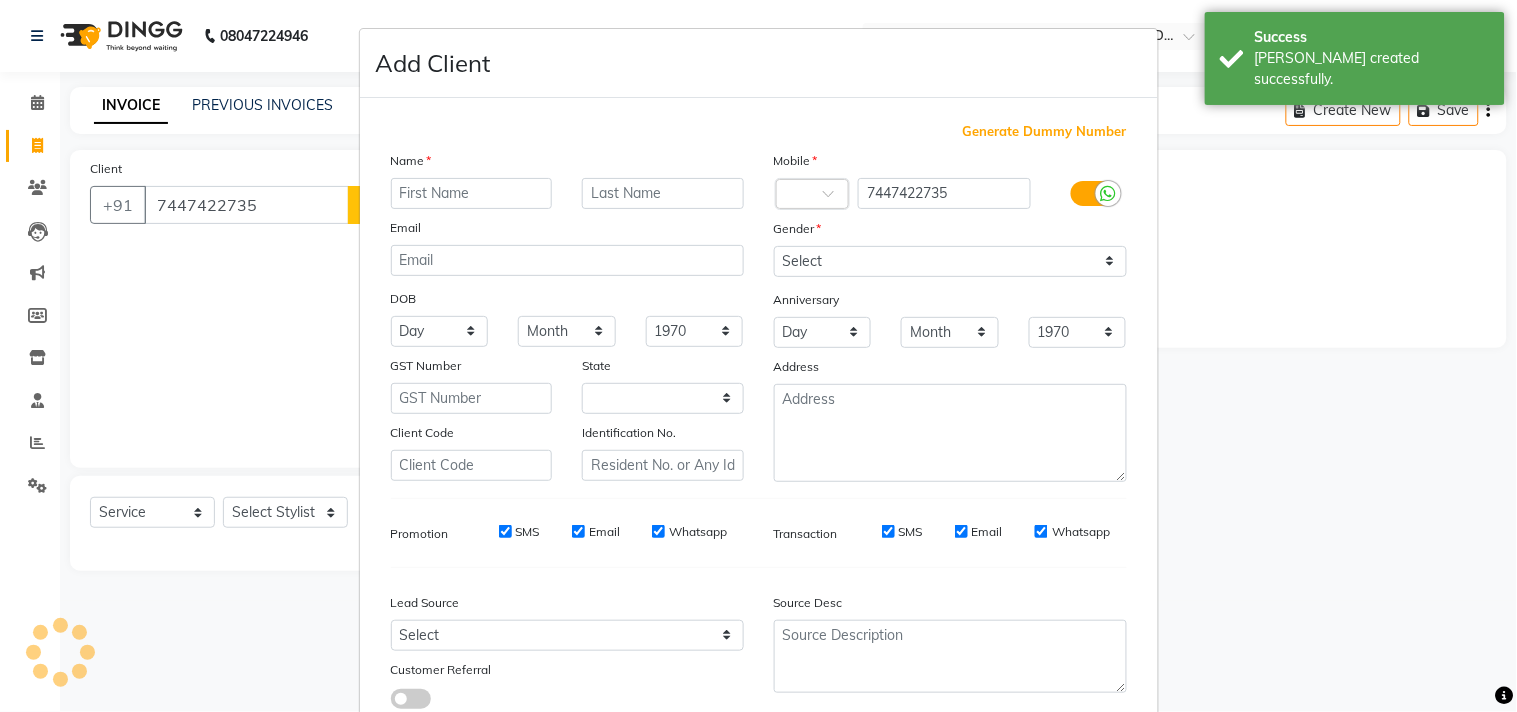 select on "22" 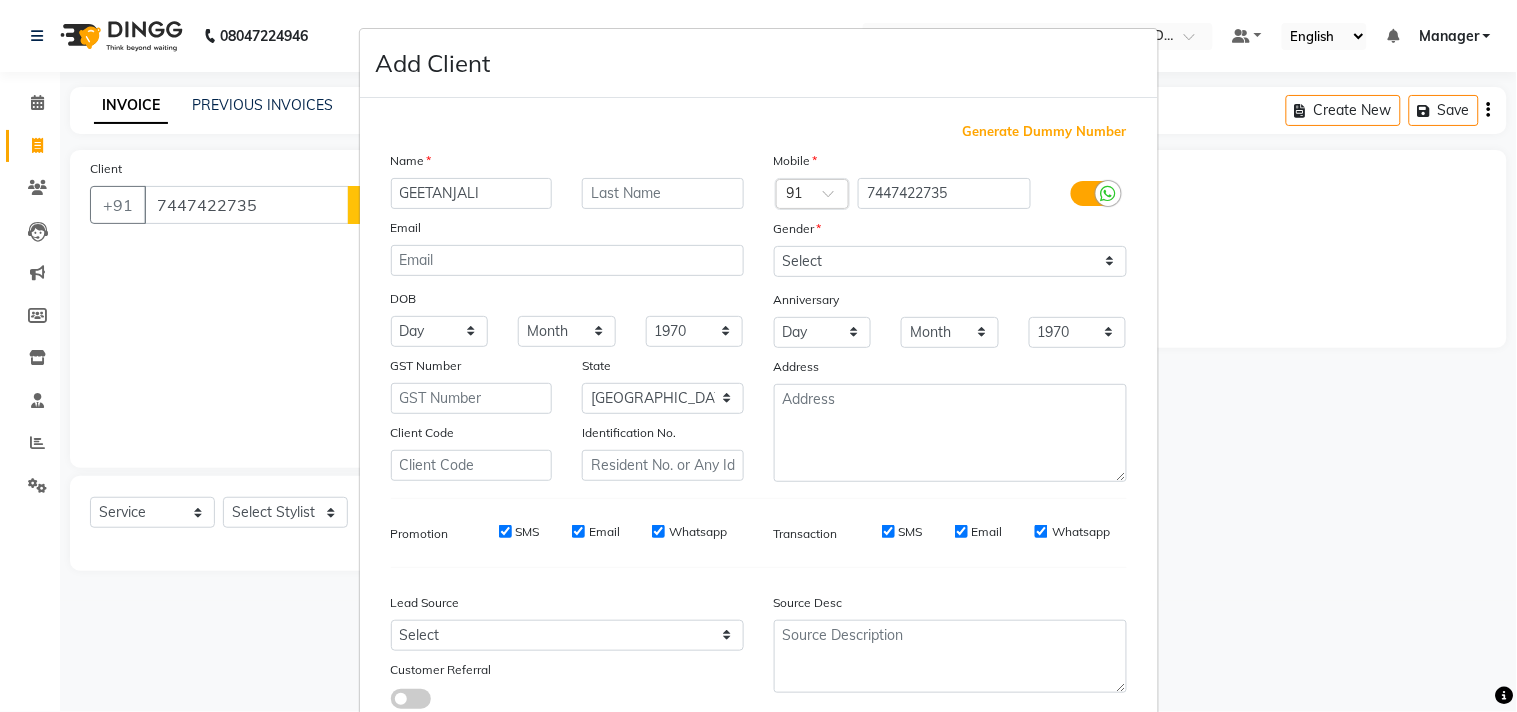 type on "GEETANJALI" 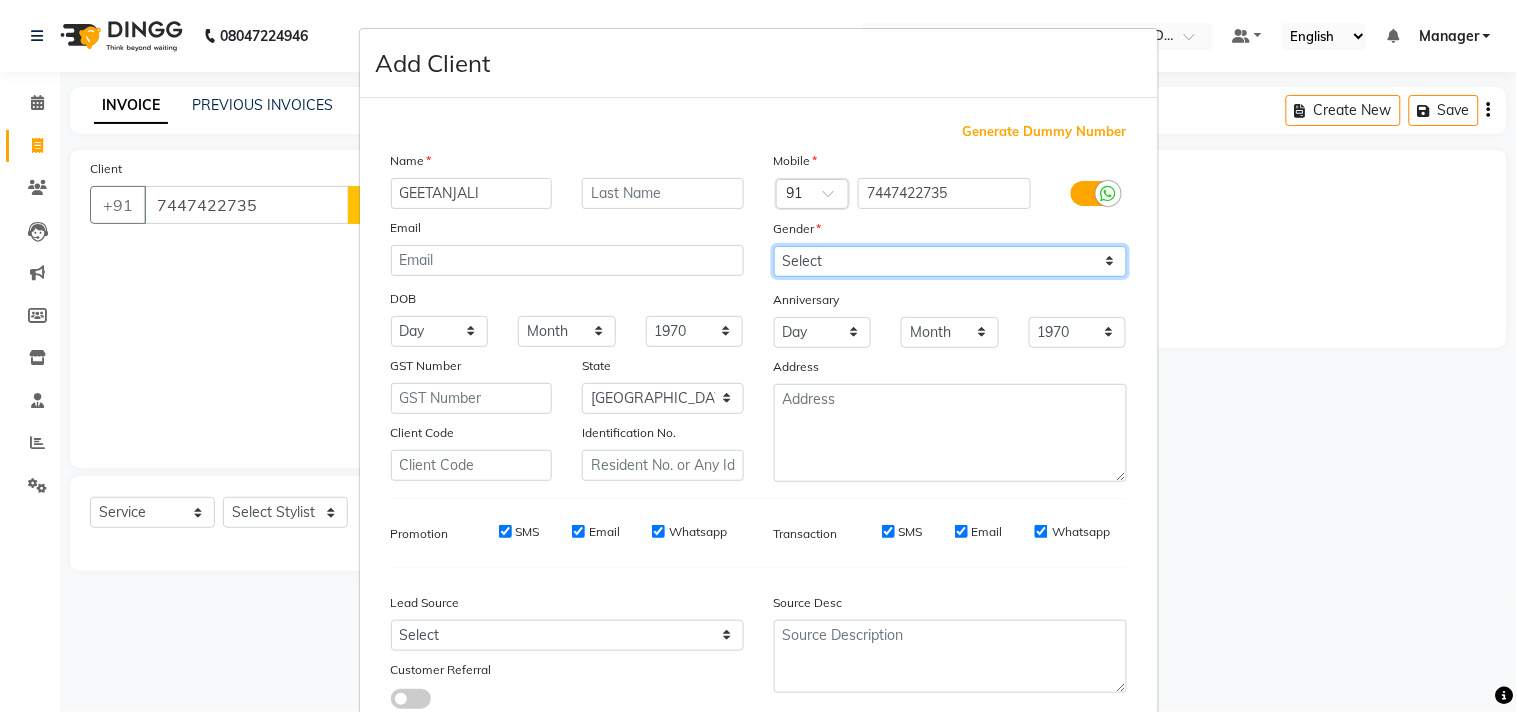 click on "Select [DEMOGRAPHIC_DATA] [DEMOGRAPHIC_DATA] Other Prefer Not To Say" at bounding box center (950, 261) 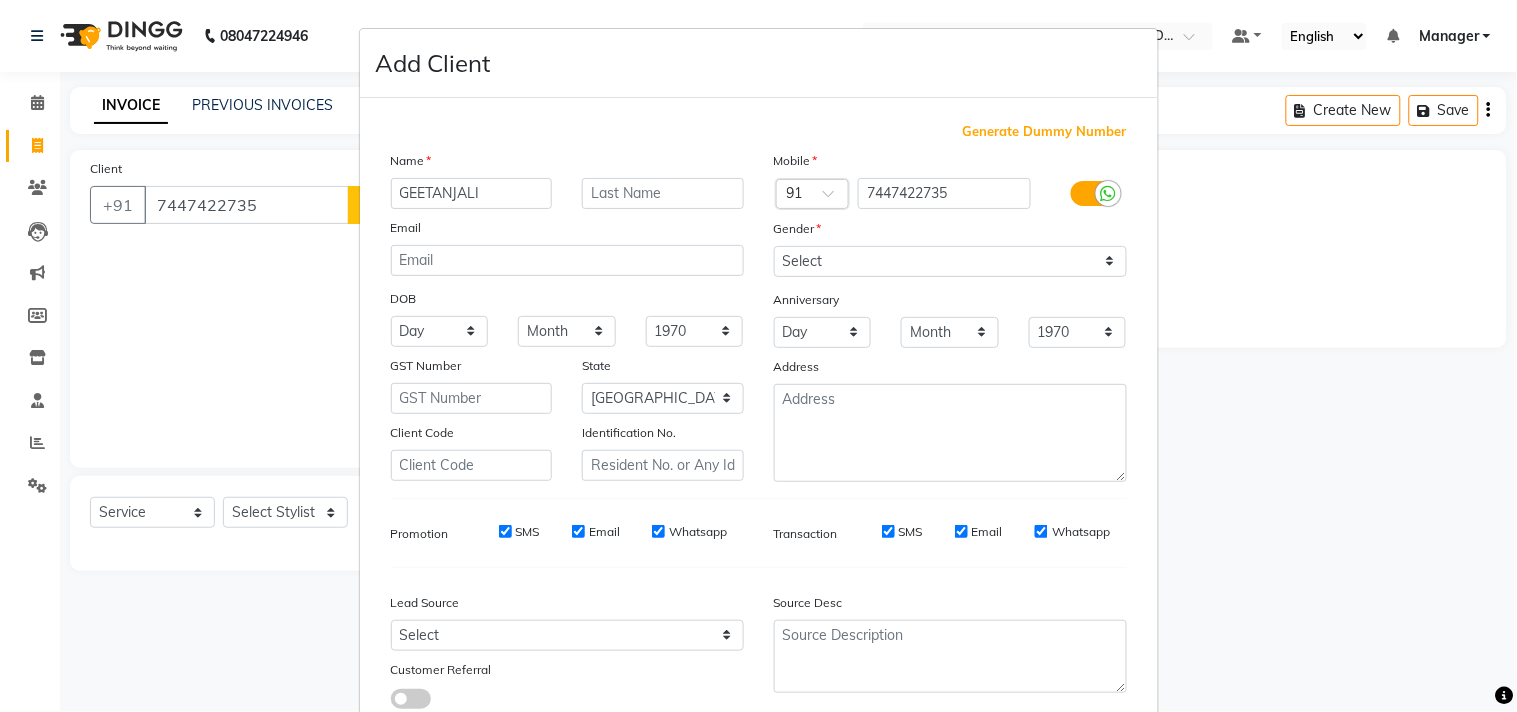 click on "Source Desc" at bounding box center [950, 646] 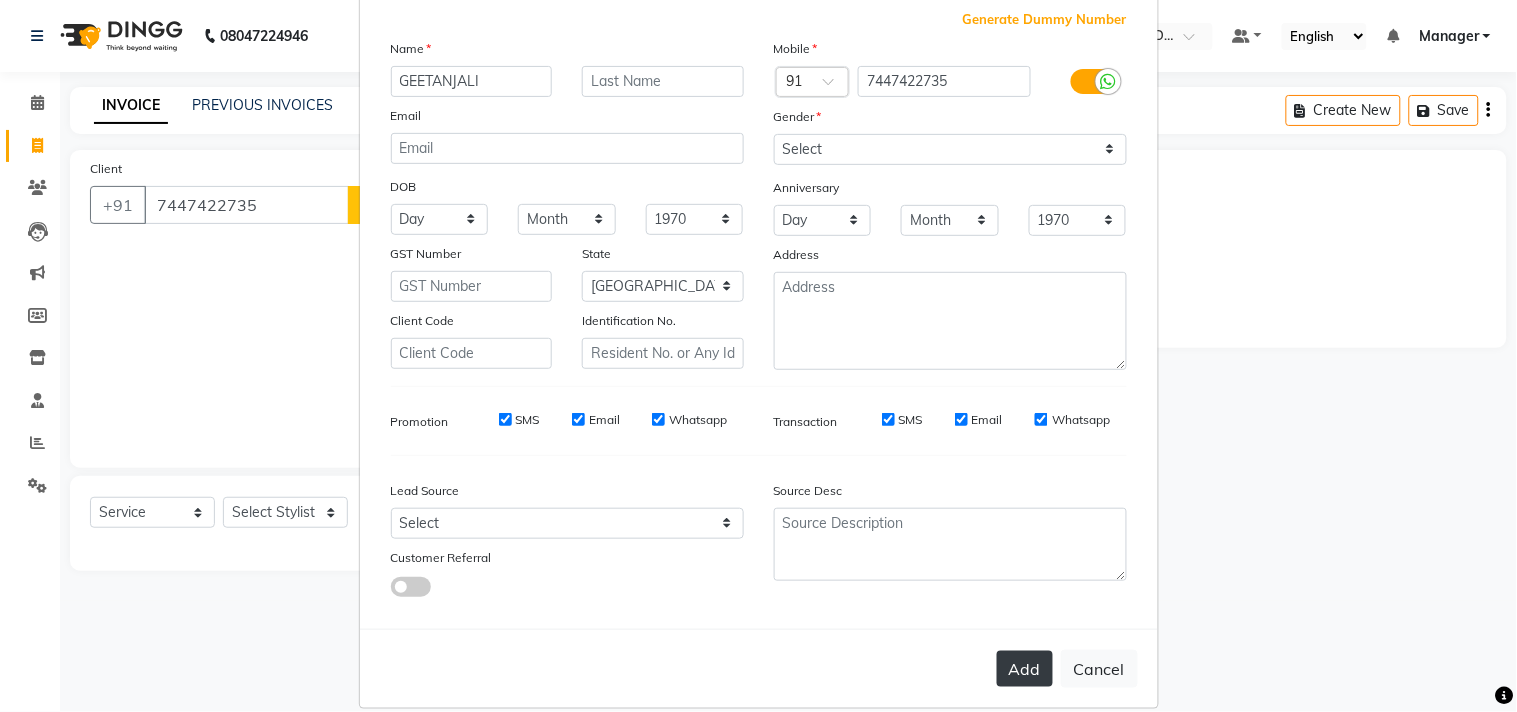 scroll, scrollTop: 138, scrollLeft: 0, axis: vertical 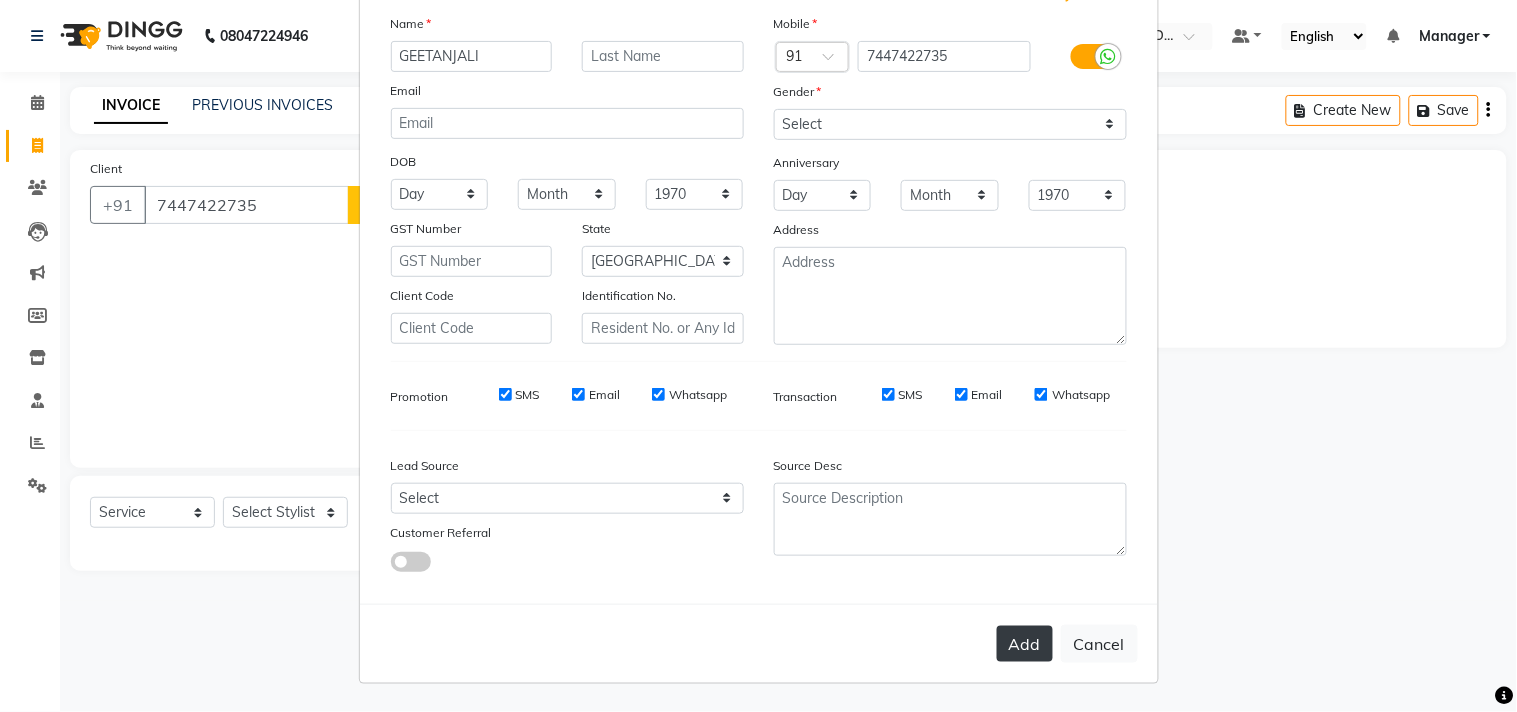 click on "Add" at bounding box center (1025, 644) 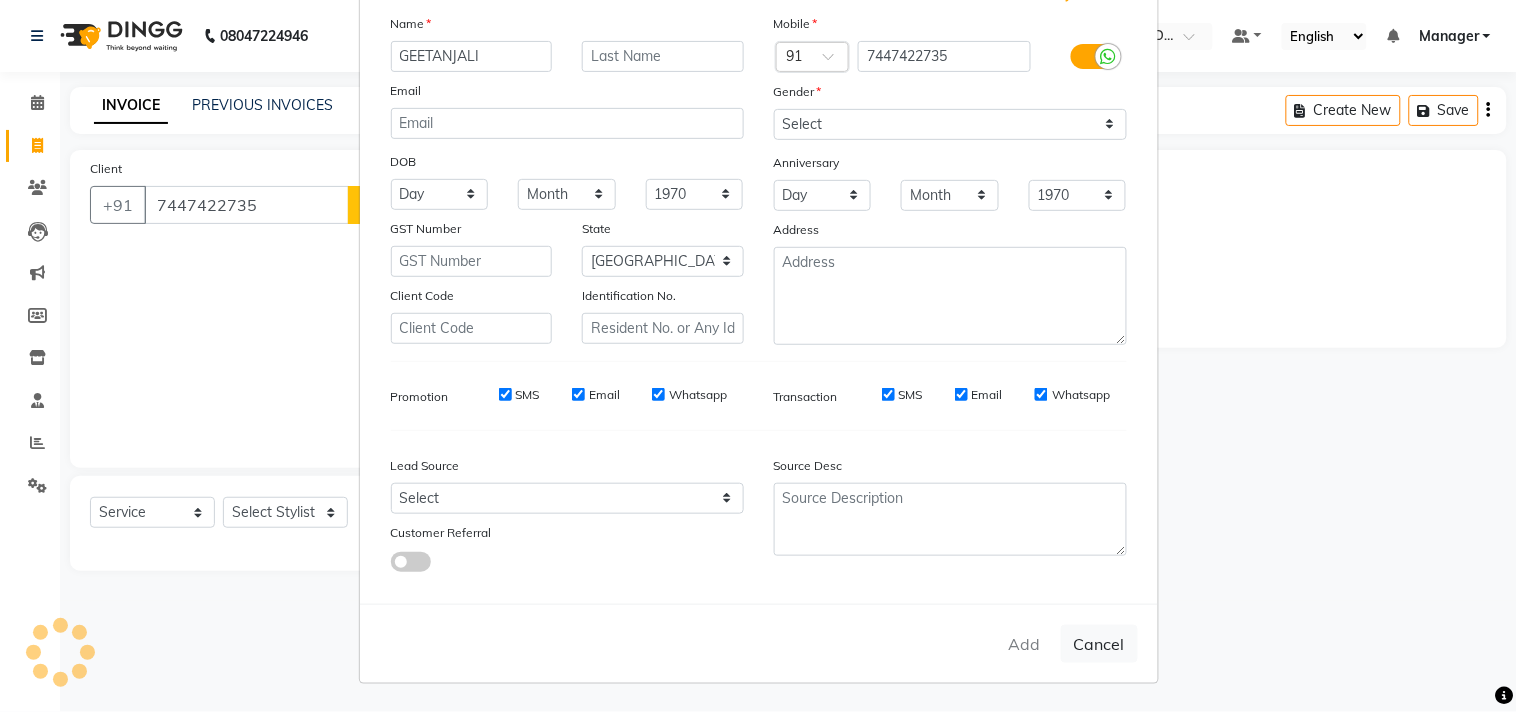 click on "Add Client Generate Dummy Number Name [PERSON_NAME] Email DOB Day 01 02 03 04 05 06 07 08 09 10 11 12 13 14 15 16 17 18 19 20 21 22 23 24 25 26 27 28 29 30 31 Month January February March April May June July August September October November [DATE] 1941 1942 1943 1944 1945 1946 1947 1948 1949 1950 1951 1952 1953 1954 1955 1956 1957 1958 1959 1960 1961 1962 1963 1964 1965 1966 1967 1968 1969 1970 1971 1972 1973 1974 1975 1976 1977 1978 1979 1980 1981 1982 1983 1984 1985 1986 1987 1988 1989 1990 1991 1992 1993 1994 1995 1996 1997 1998 1999 2000 2001 2002 2003 2004 2005 2006 2007 2008 2009 2010 2011 2012 2013 2014 2015 2016 2017 2018 2019 2020 2021 2022 2023 2024 GST Number State Select [GEOGRAPHIC_DATA] [GEOGRAPHIC_DATA] [GEOGRAPHIC_DATA] [GEOGRAPHIC_DATA] [GEOGRAPHIC_DATA] [GEOGRAPHIC_DATA] [GEOGRAPHIC_DATA] [GEOGRAPHIC_DATA] and [GEOGRAPHIC_DATA] [GEOGRAPHIC_DATA] [GEOGRAPHIC_DATA] [GEOGRAPHIC_DATA] [GEOGRAPHIC_DATA] [GEOGRAPHIC_DATA] [GEOGRAPHIC_DATA] [GEOGRAPHIC_DATA] [GEOGRAPHIC_DATA] [GEOGRAPHIC_DATA] [GEOGRAPHIC_DATA] [GEOGRAPHIC_DATA] [GEOGRAPHIC_DATA] [GEOGRAPHIC_DATA] [GEOGRAPHIC_DATA] [GEOGRAPHIC_DATA] [GEOGRAPHIC_DATA] [GEOGRAPHIC_DATA] [GEOGRAPHIC_DATA] [GEOGRAPHIC_DATA] [GEOGRAPHIC_DATA] × 91" at bounding box center (758, 356) 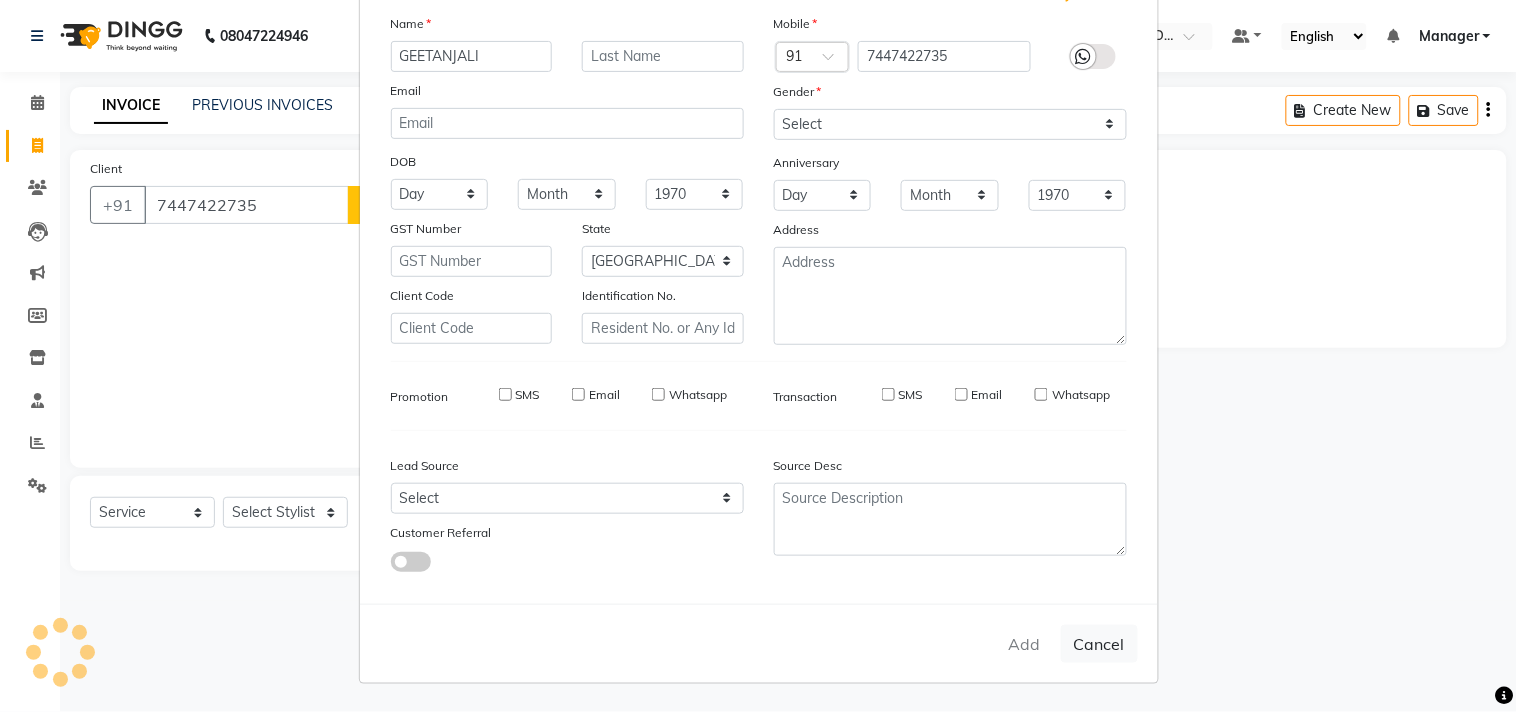 type on "74******35" 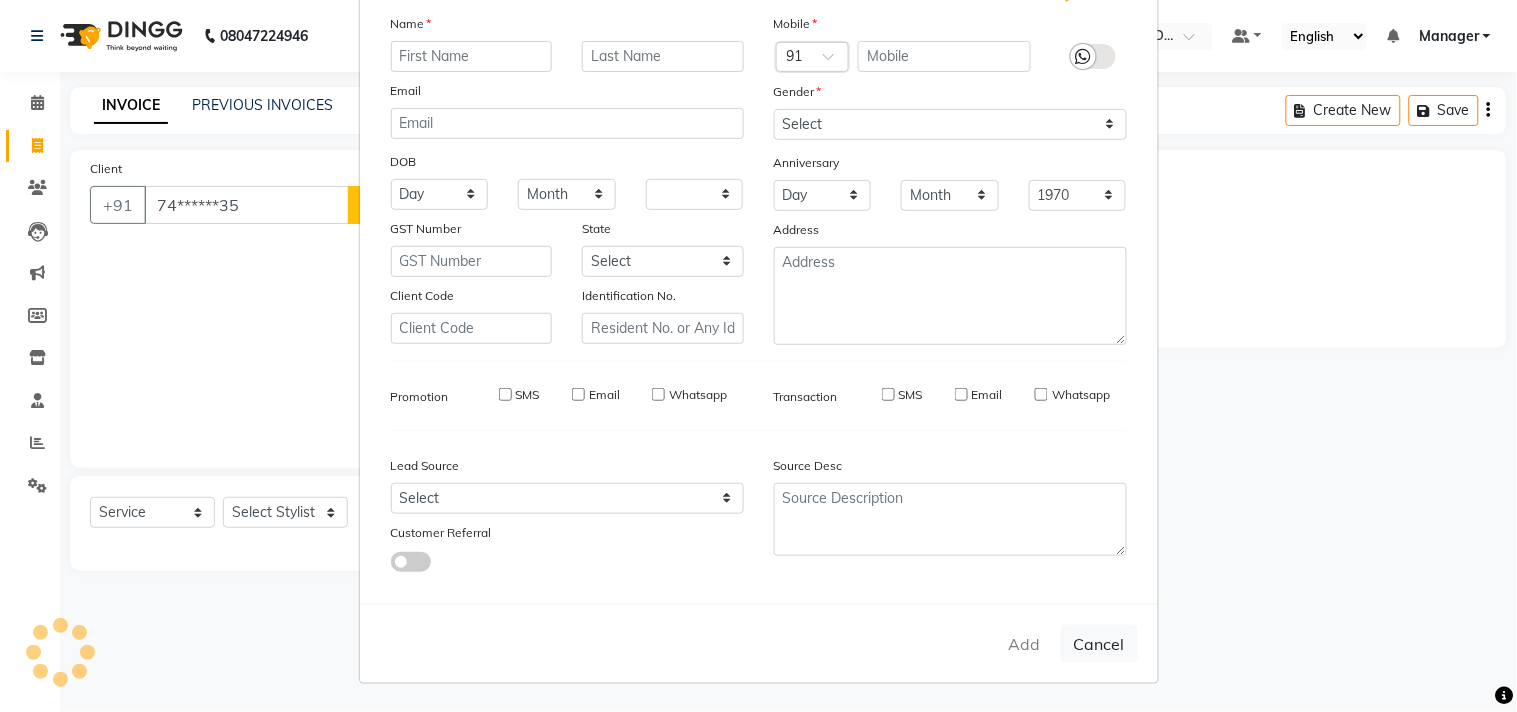 select 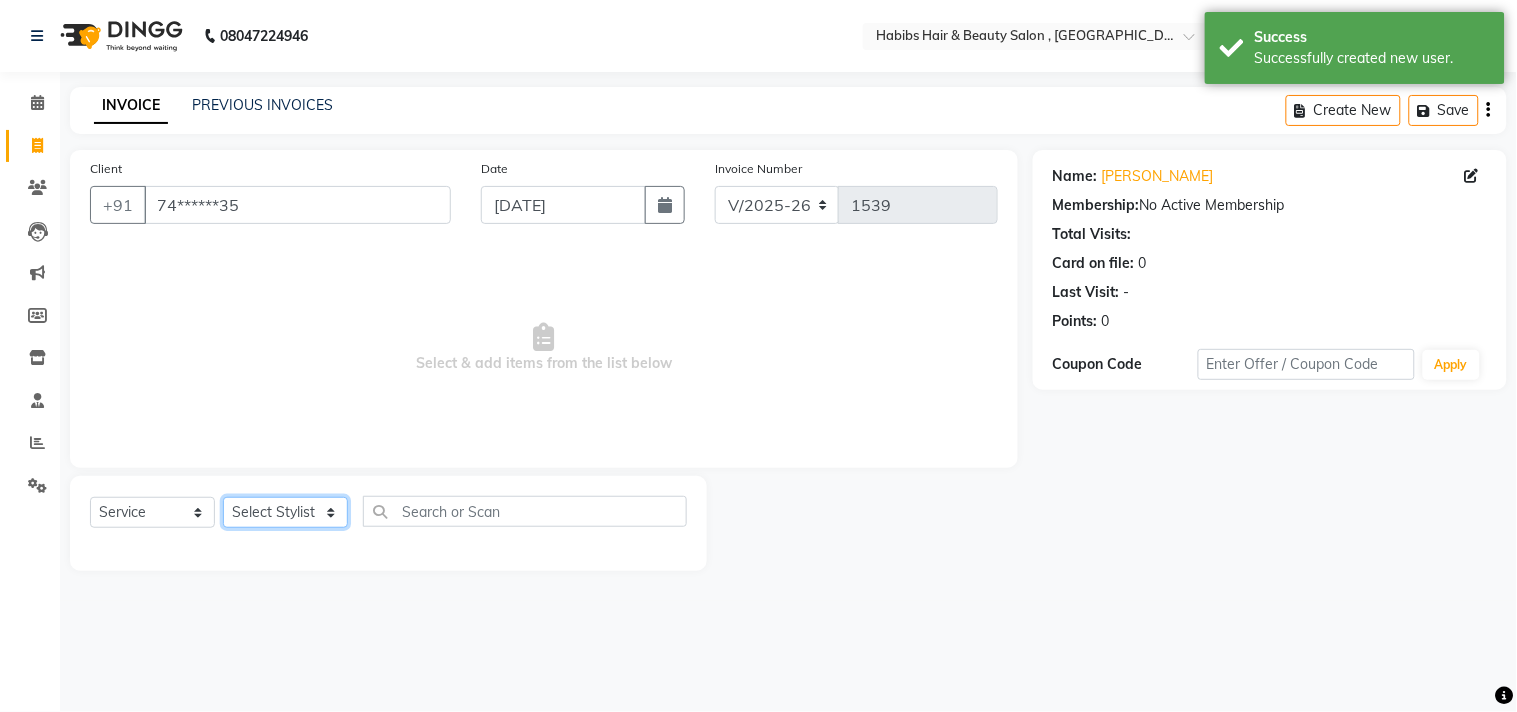 click on "Select Stylist [PERSON_NAME] Manager M M [PERSON_NAME] [PERSON_NAME] Sameer [PERSON_NAME] [PERSON_NAME] [PERSON_NAME]" 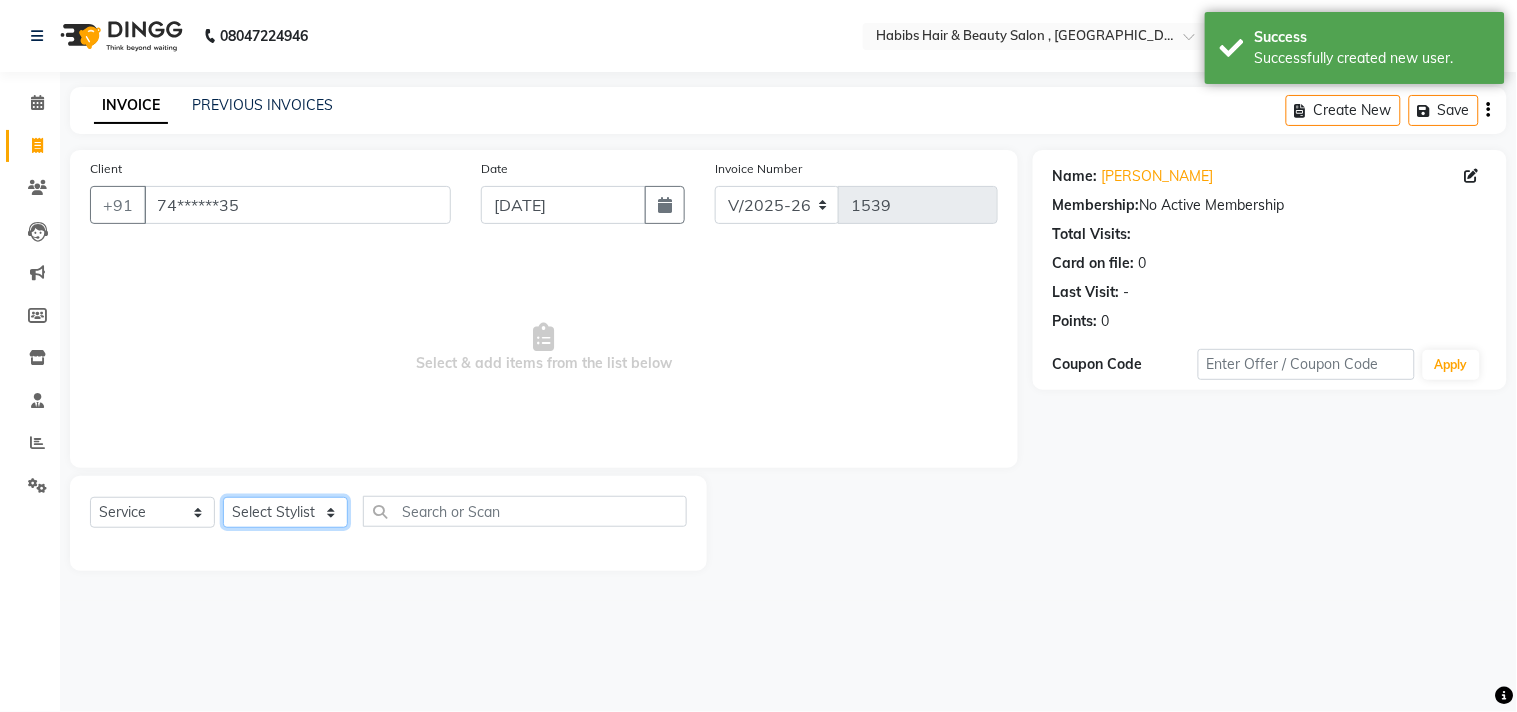 select on "29954" 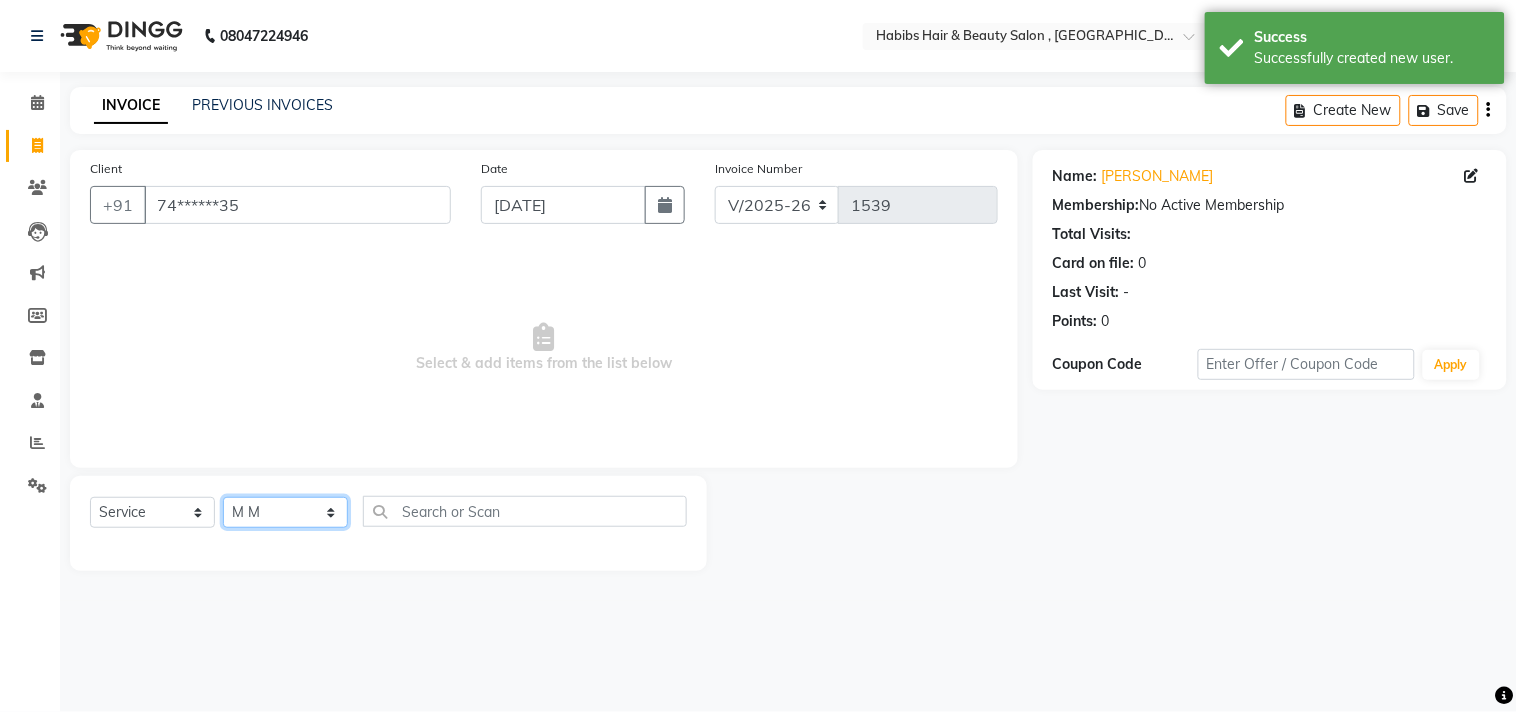 click on "Select Stylist [PERSON_NAME] Manager M M [PERSON_NAME] [PERSON_NAME] Sameer [PERSON_NAME] [PERSON_NAME] [PERSON_NAME]" 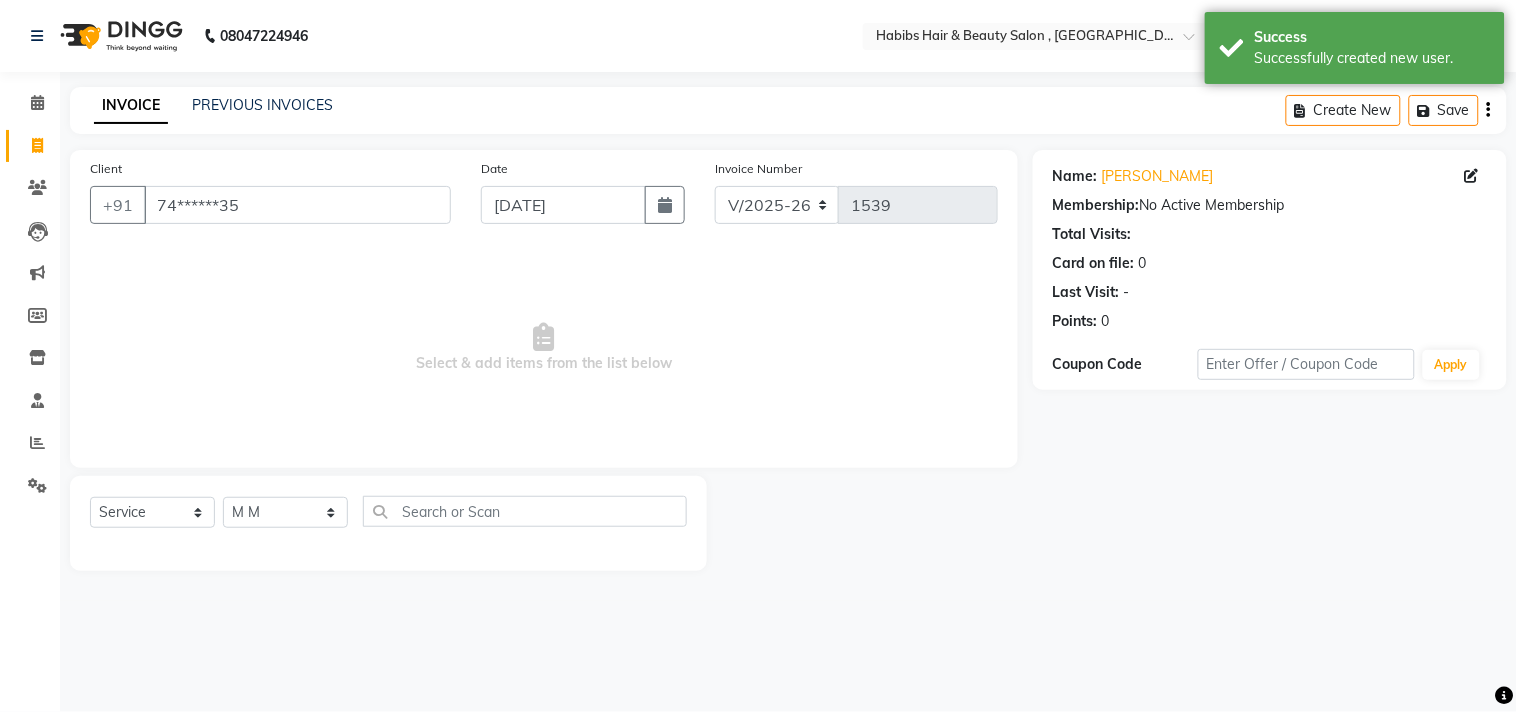 click on "Client +91 74******35 Date [DATE] Invoice Number V/2025 V/[PHONE_NUMBER]  Select & add items from the list below" 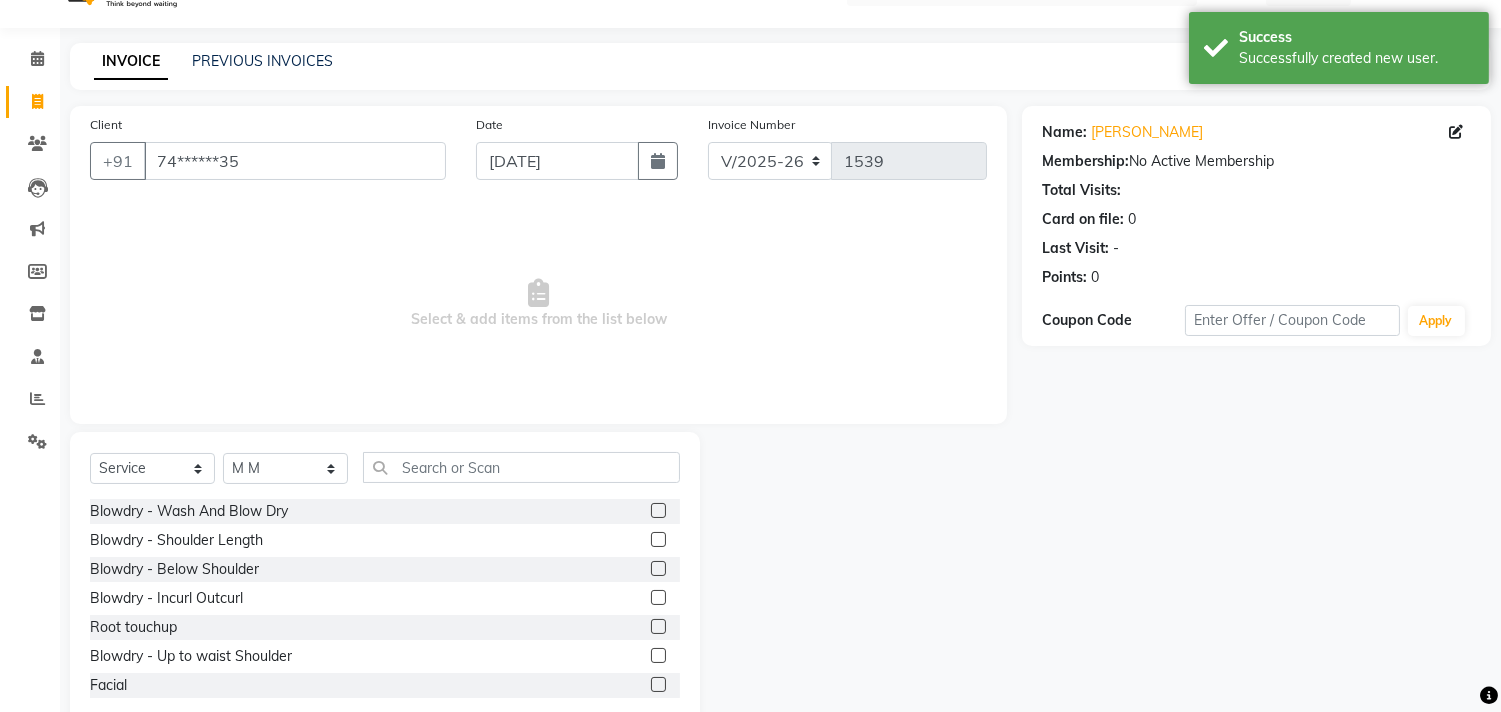 scroll, scrollTop: 88, scrollLeft: 0, axis: vertical 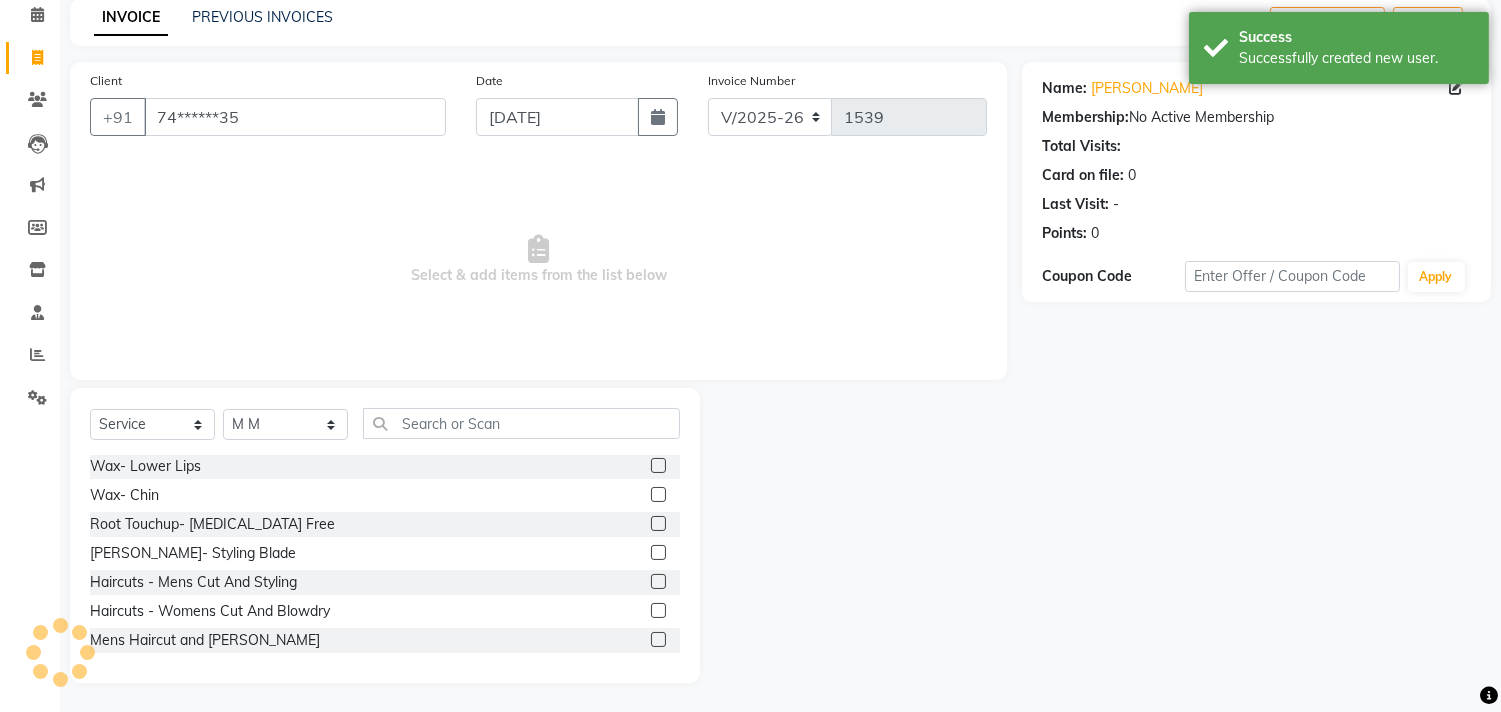 click 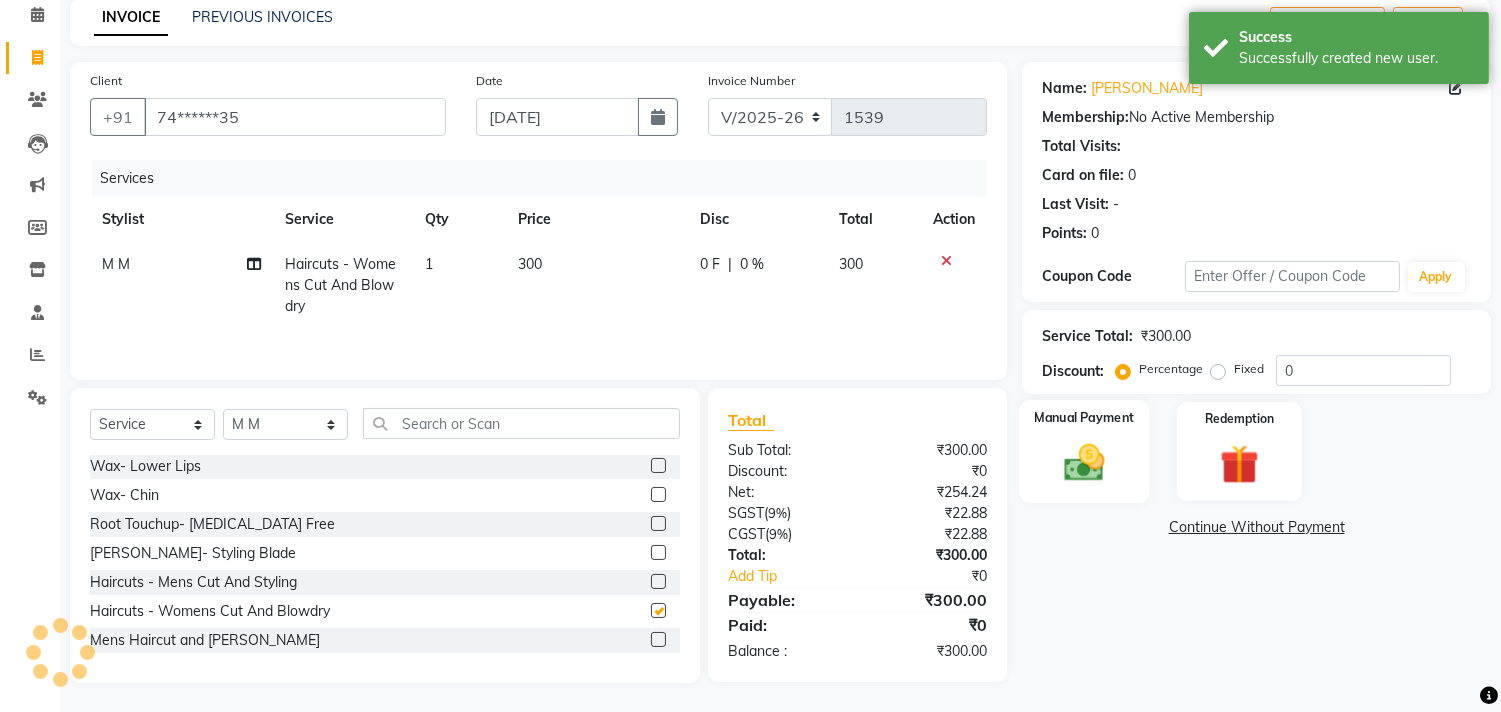 checkbox on "false" 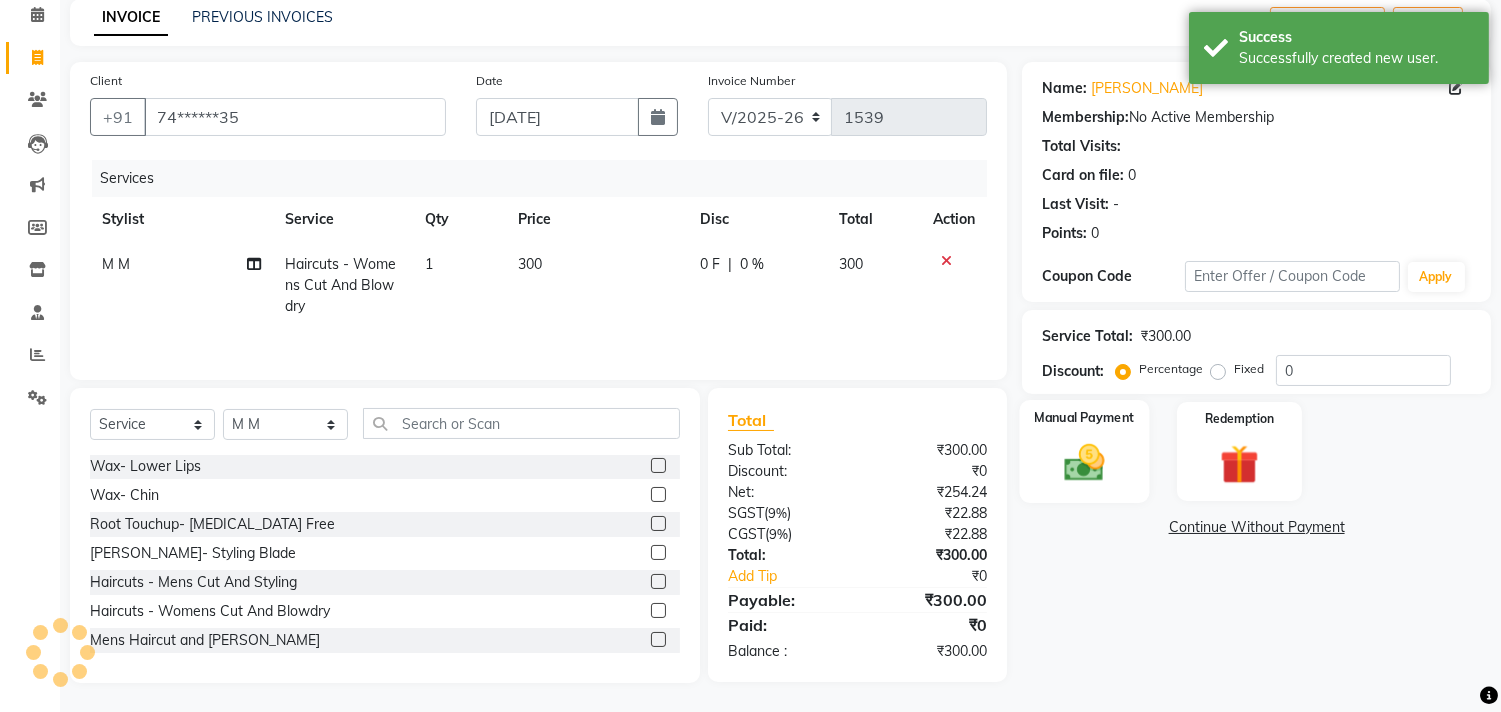 click 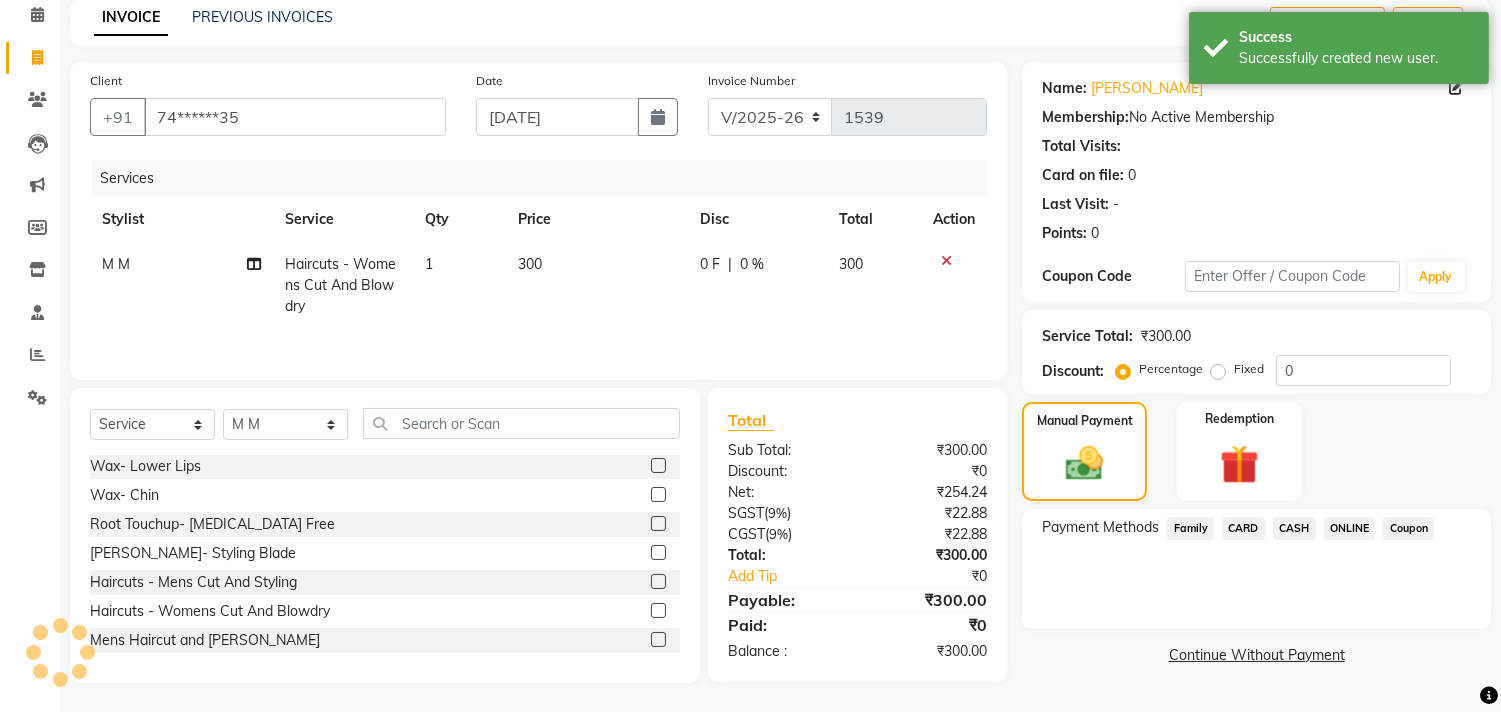 click on "ONLINE" 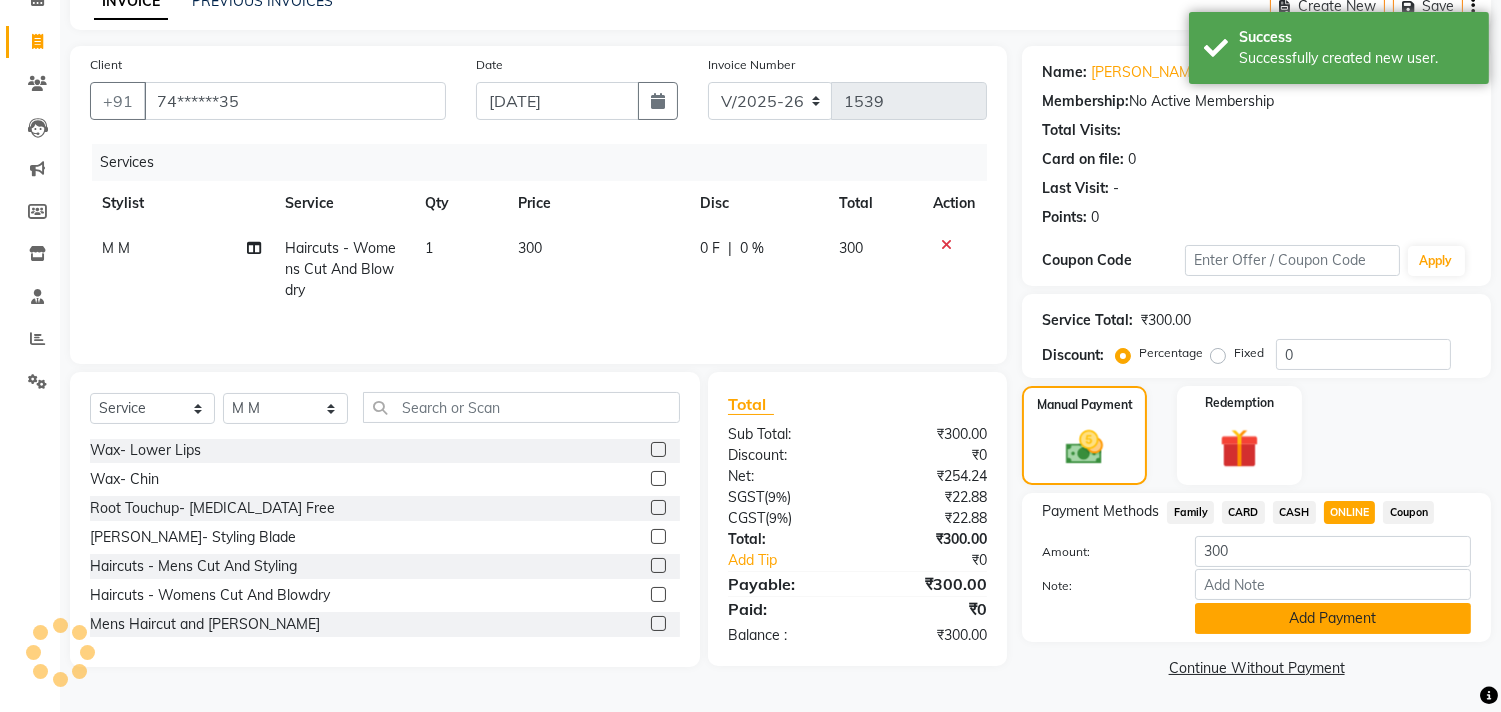 click on "Add Payment" 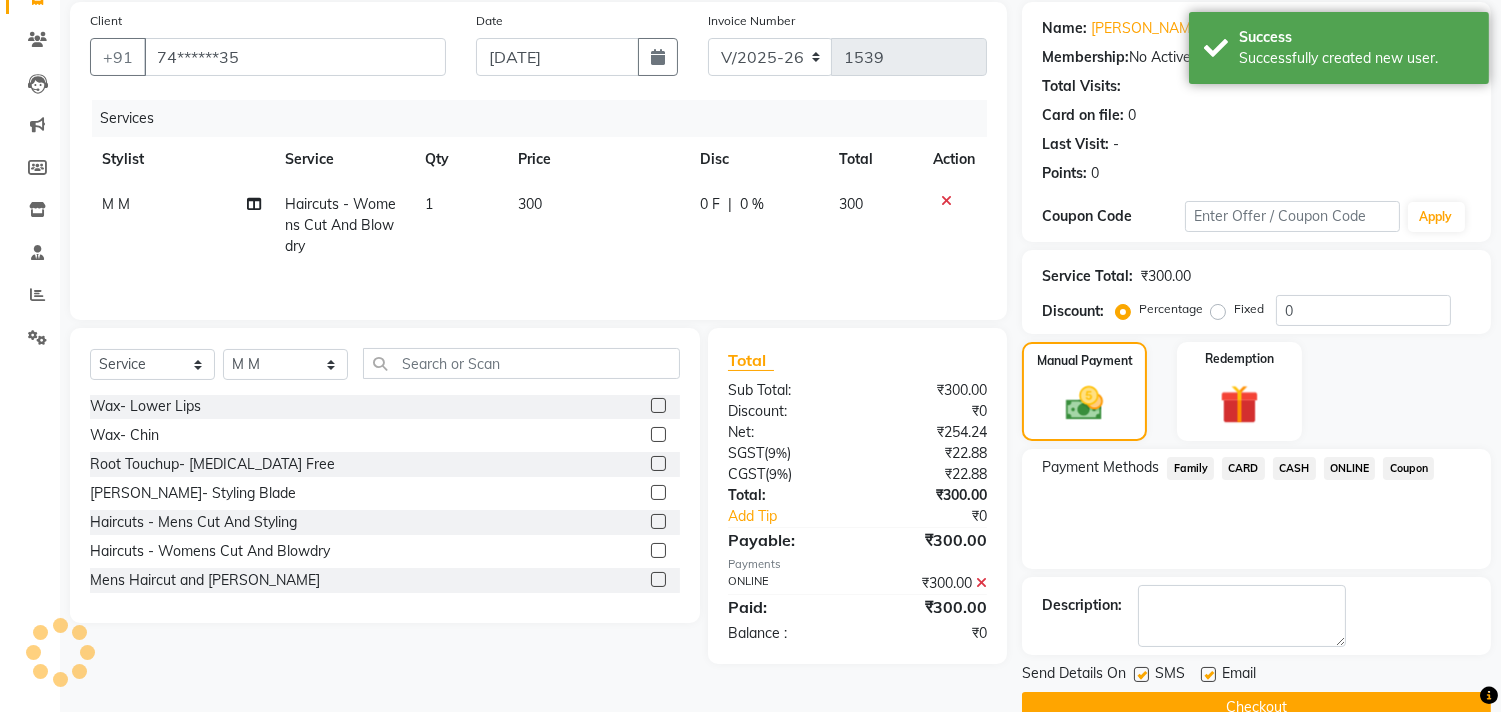 scroll, scrollTop: 187, scrollLeft: 0, axis: vertical 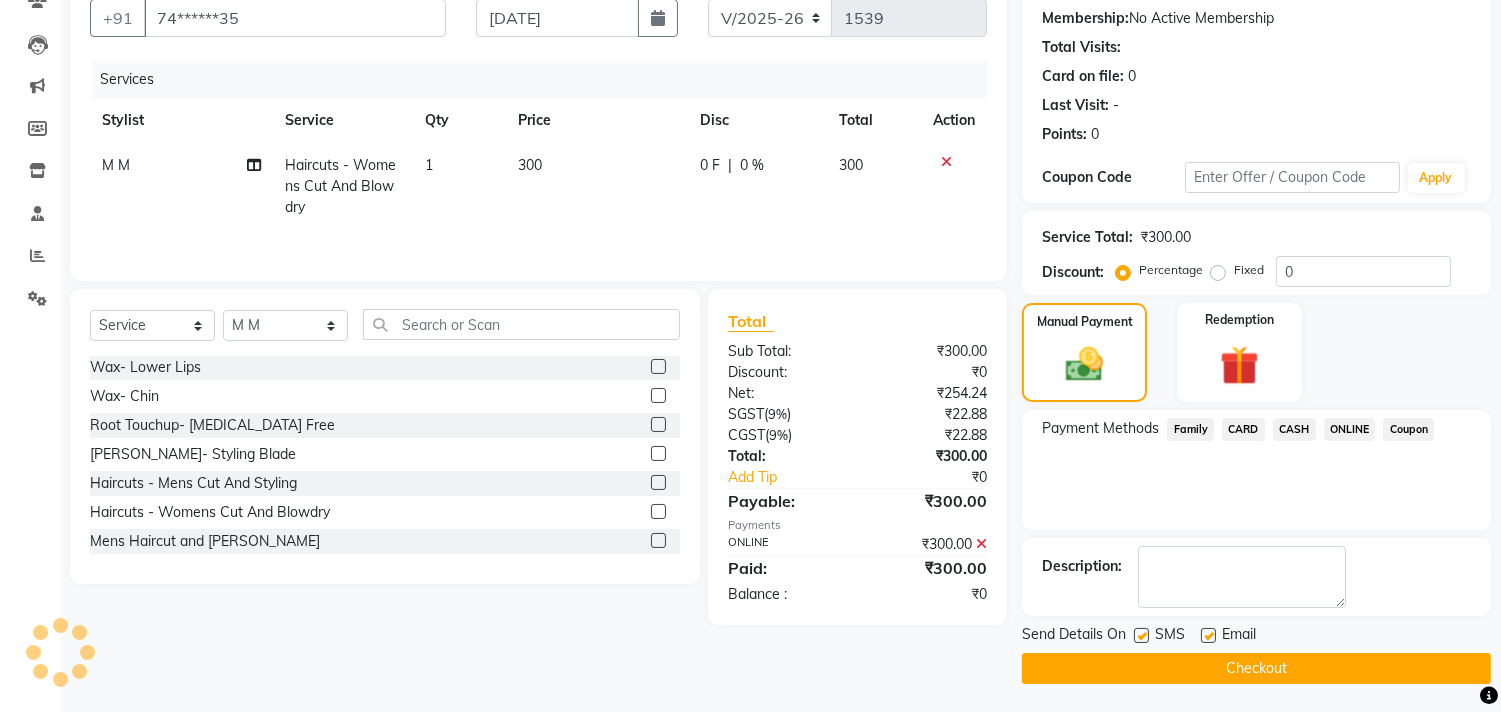 click on "Checkout" 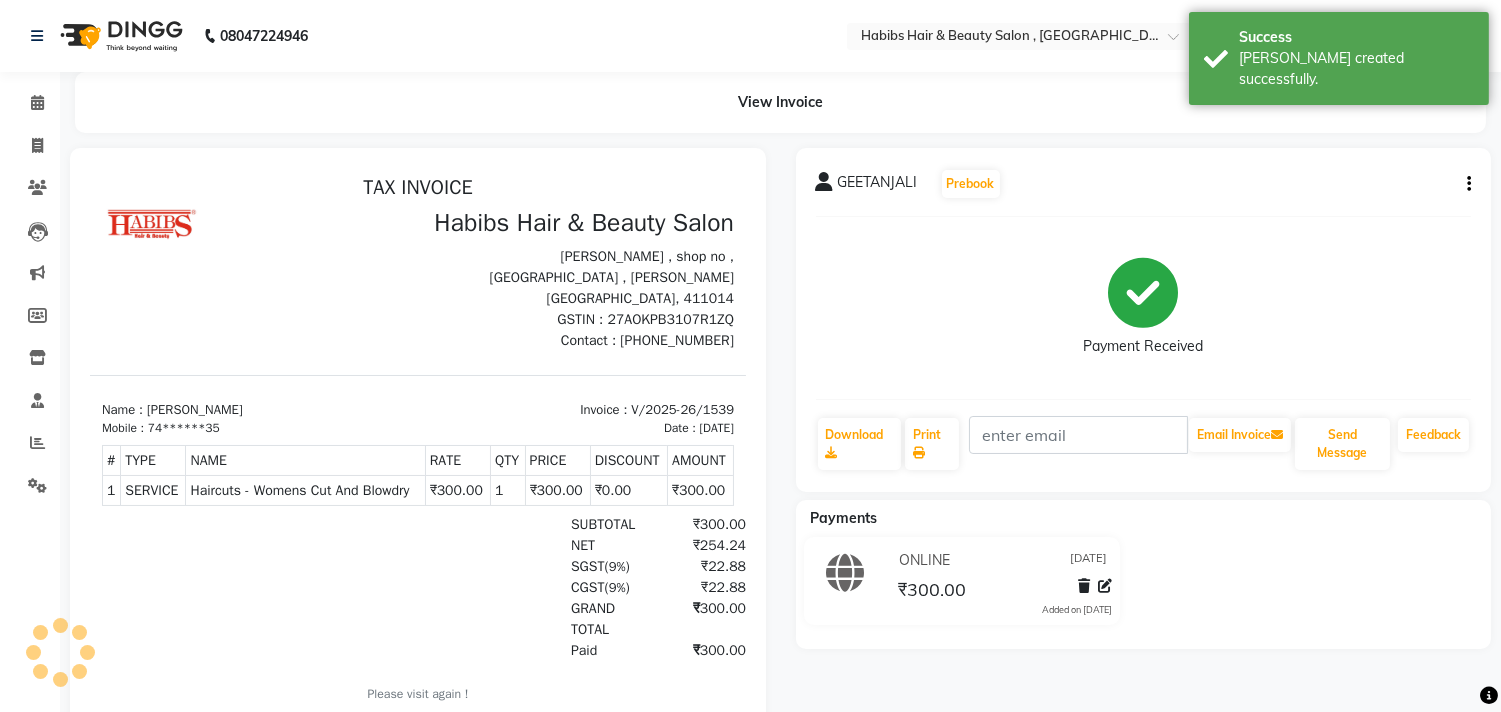 scroll, scrollTop: 0, scrollLeft: 0, axis: both 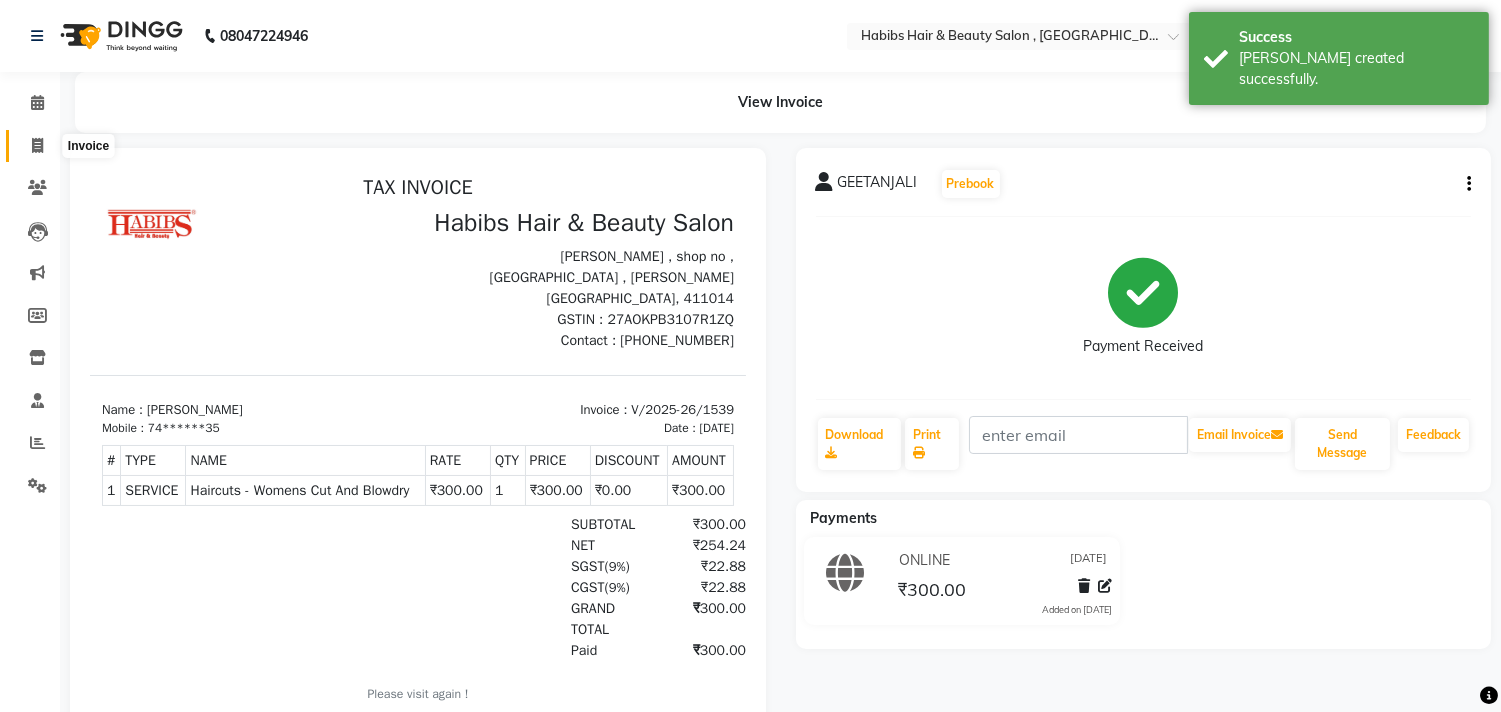 click 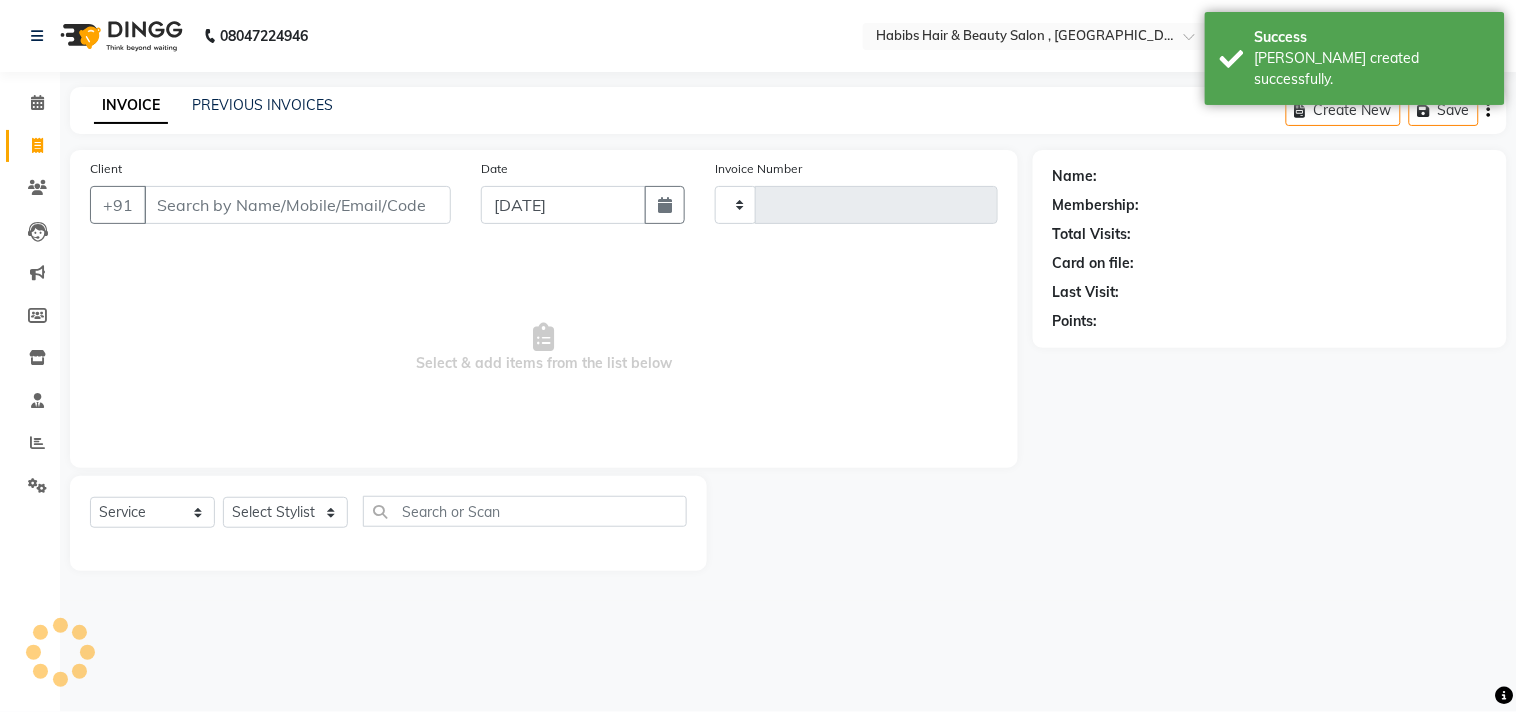 type on "1540" 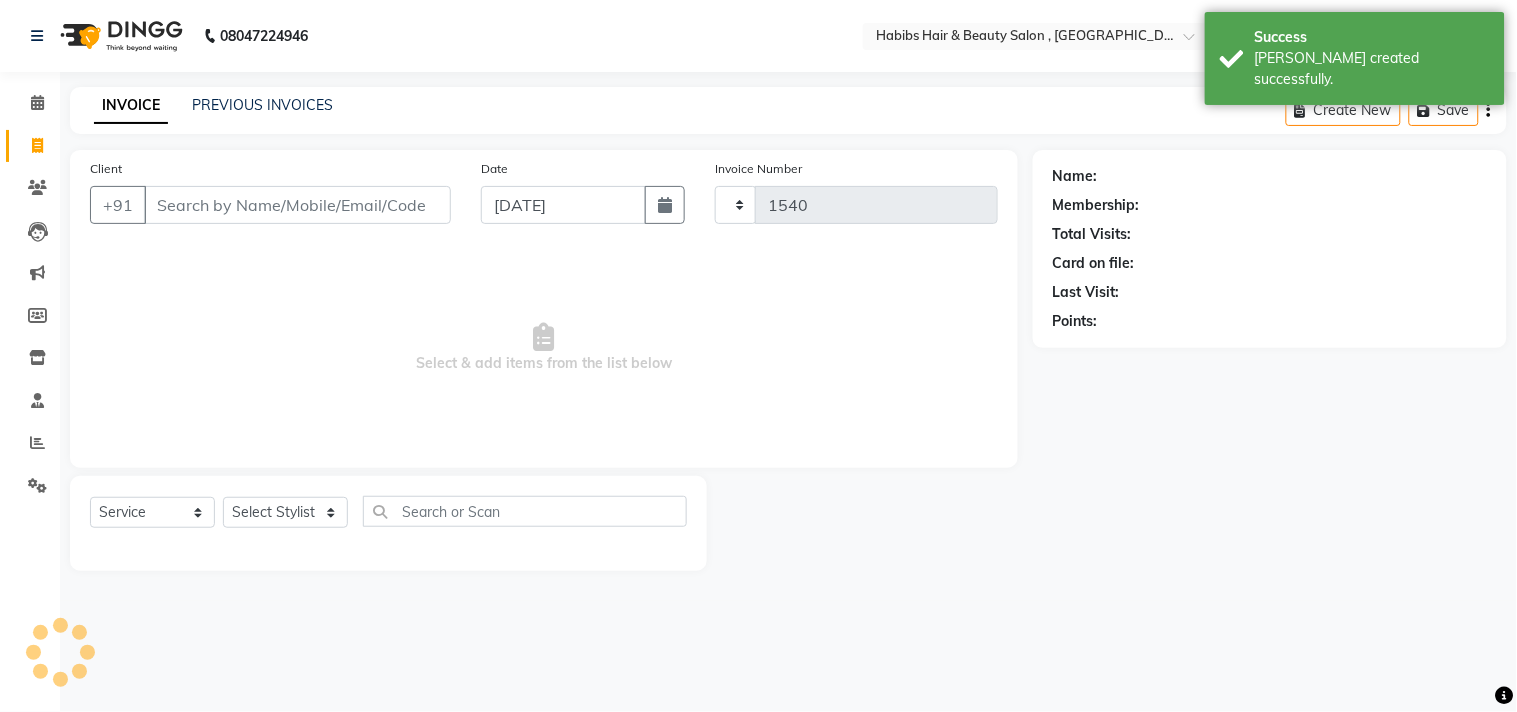 select on "4838" 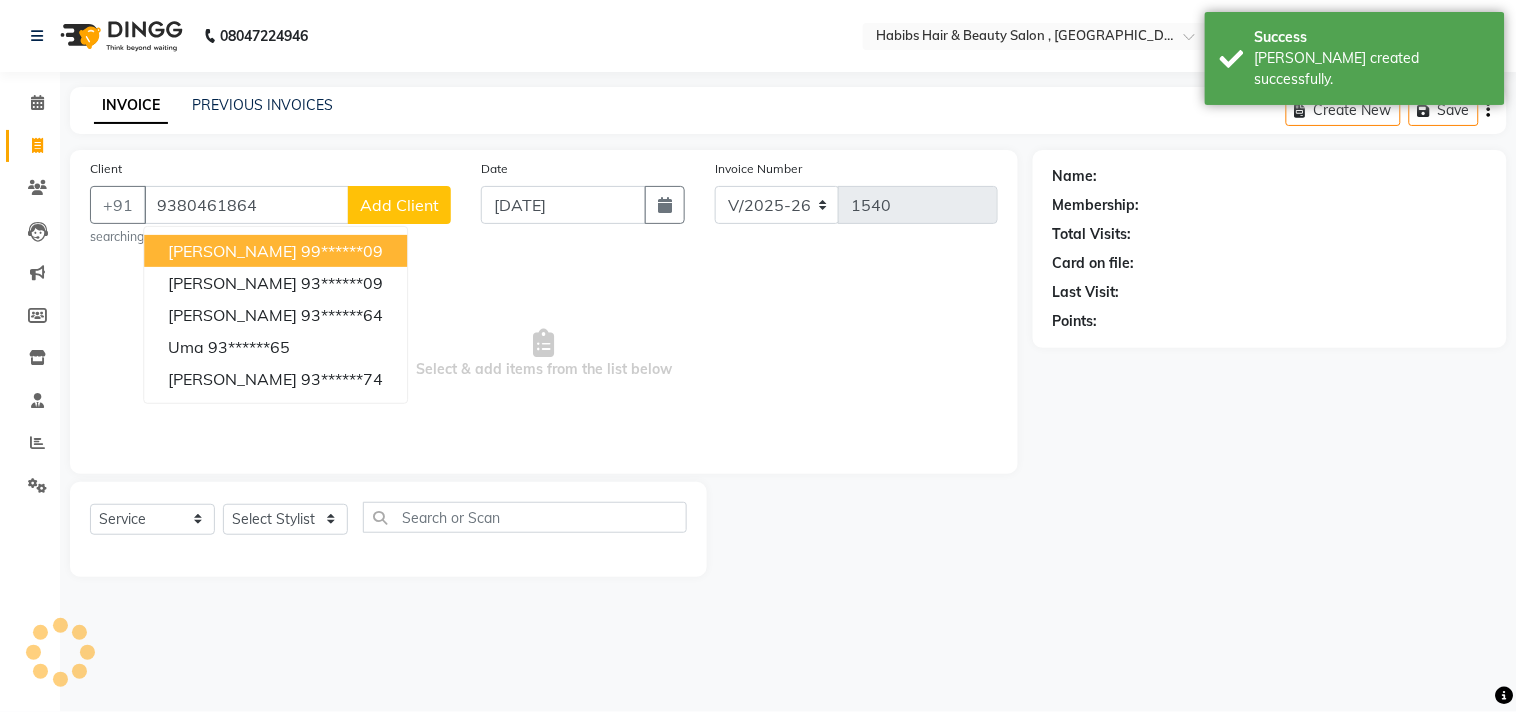 type on "9380461864" 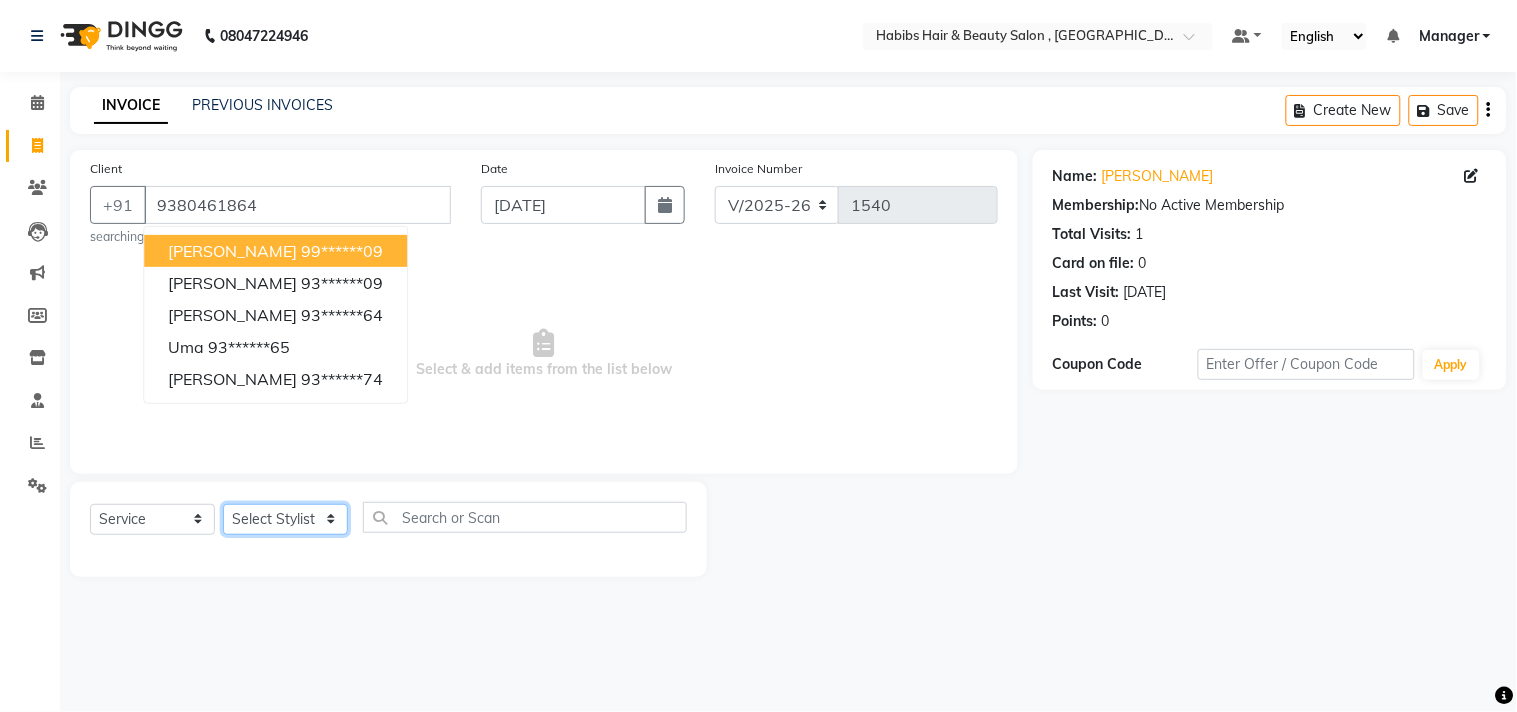 click on "Select Stylist [PERSON_NAME] Manager M M [PERSON_NAME] [PERSON_NAME] Sameer [PERSON_NAME] [PERSON_NAME] [PERSON_NAME]" 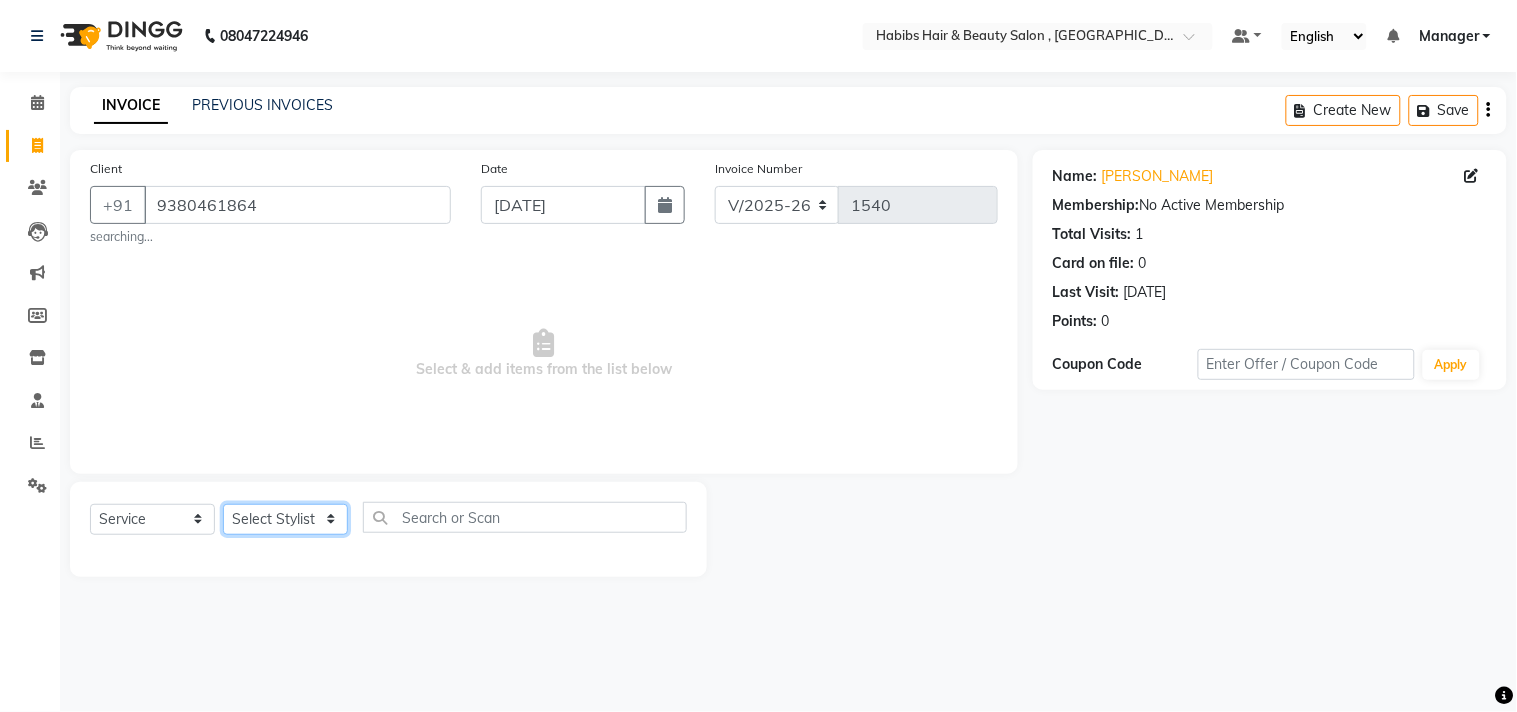 select on "29957" 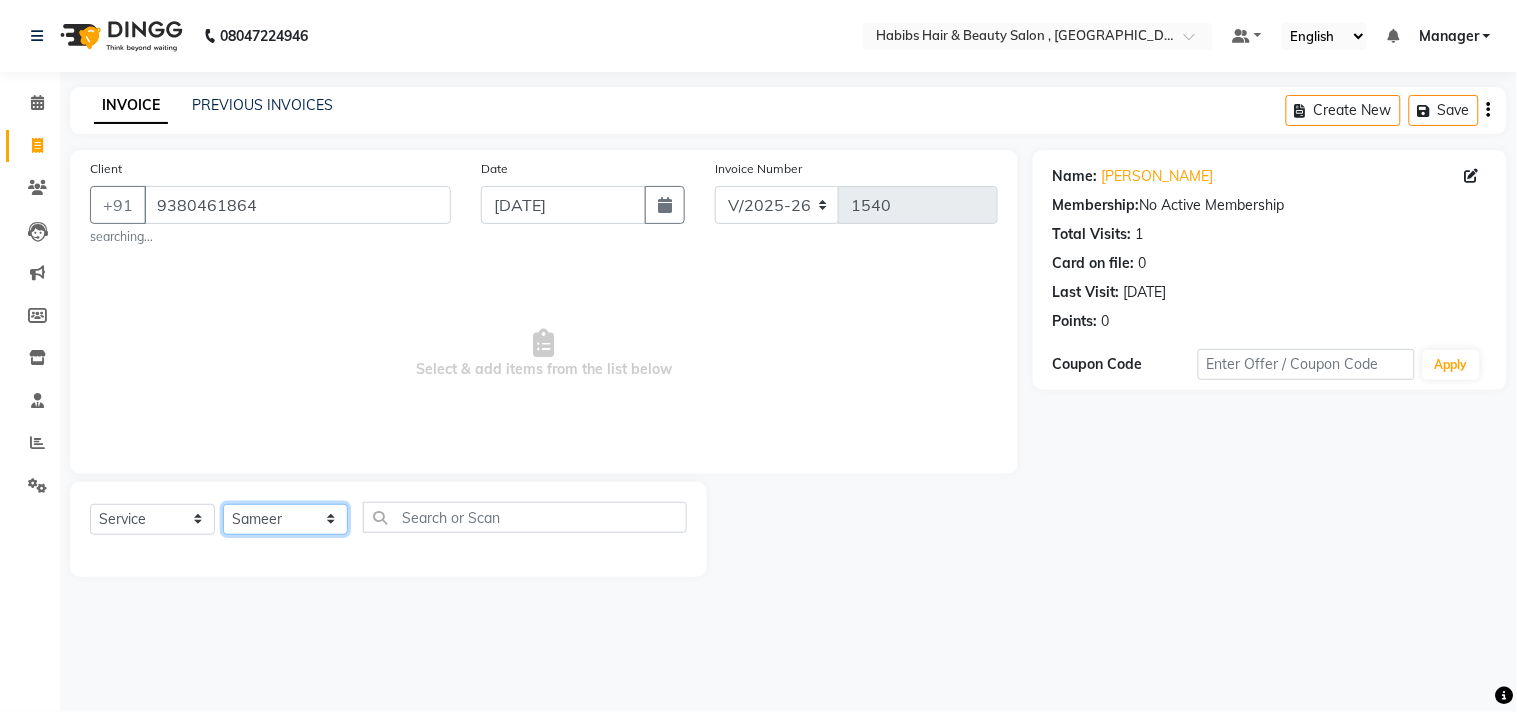 click on "Select Stylist [PERSON_NAME] Manager M M [PERSON_NAME] [PERSON_NAME] Sameer [PERSON_NAME] [PERSON_NAME] [PERSON_NAME]" 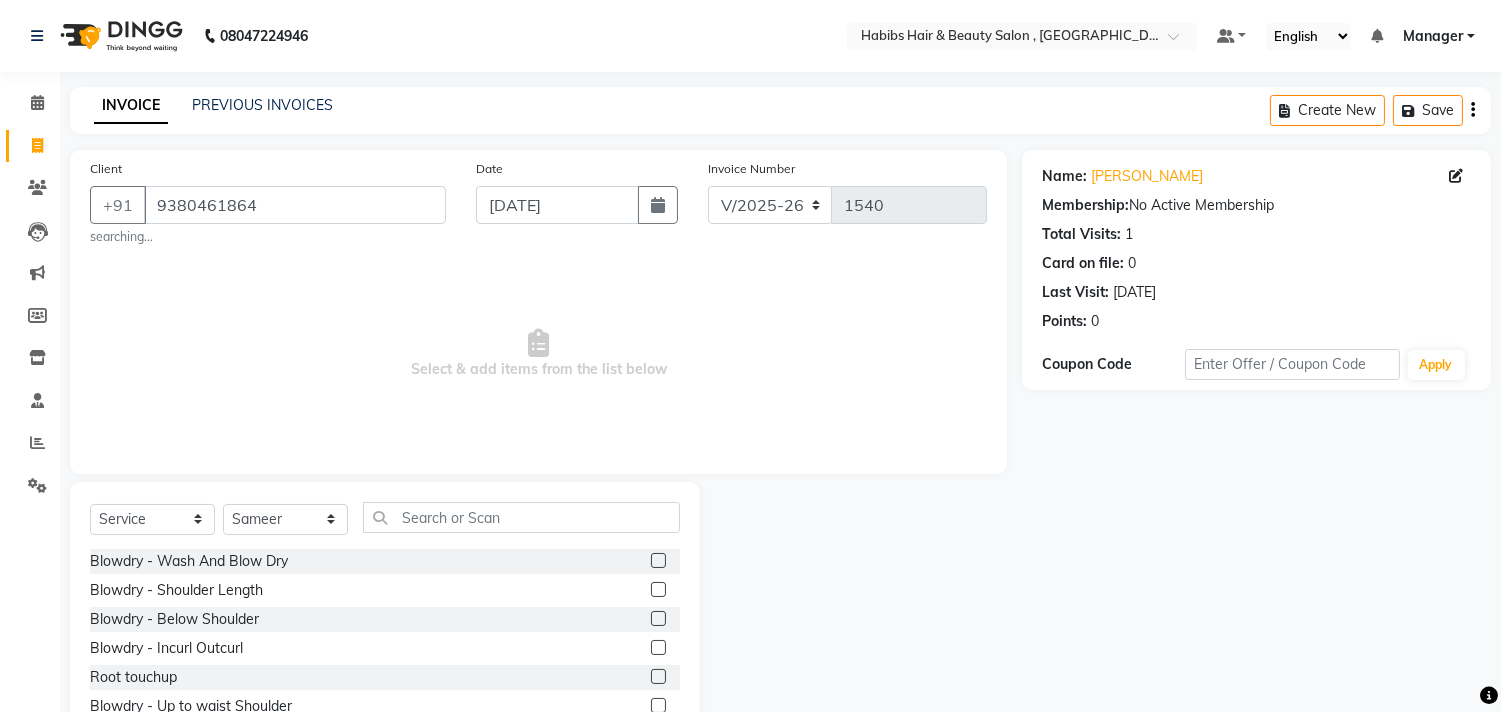 click 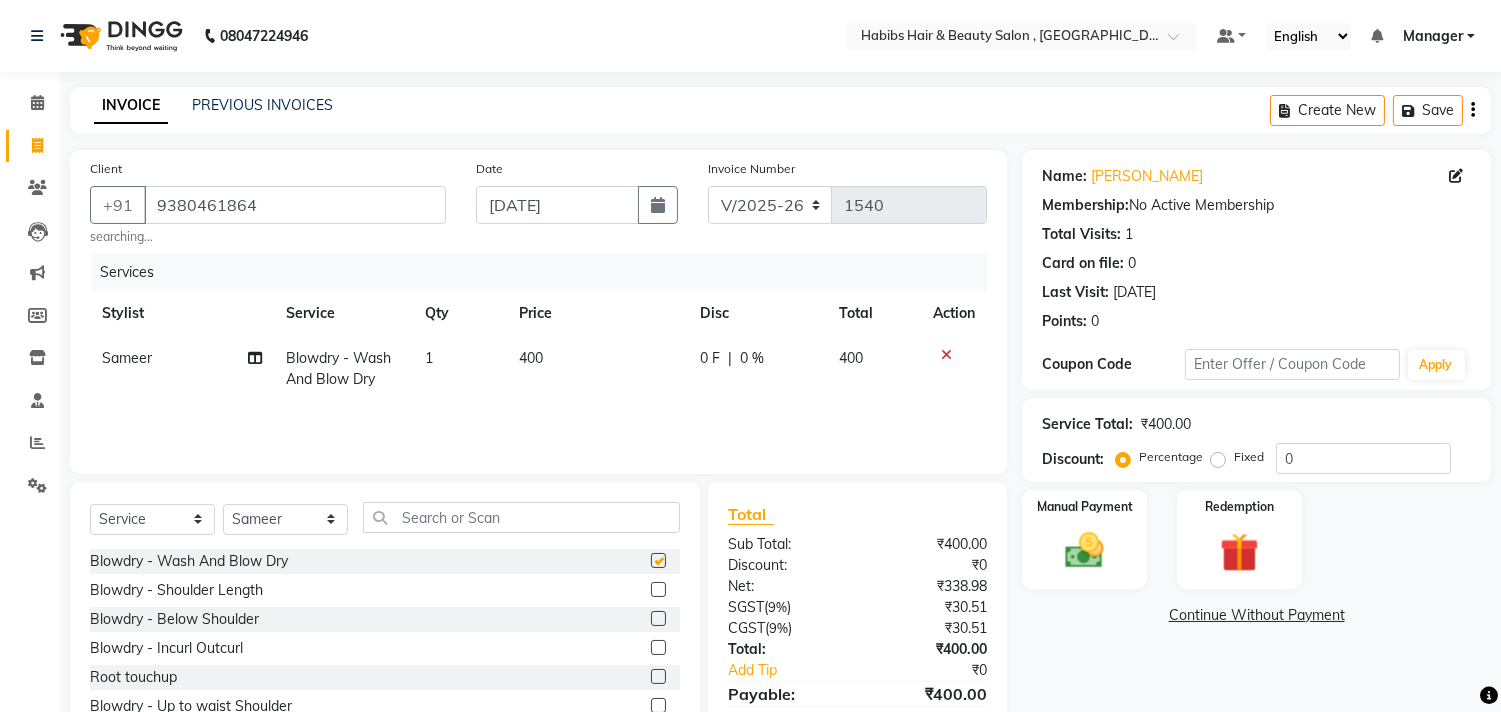 checkbox on "false" 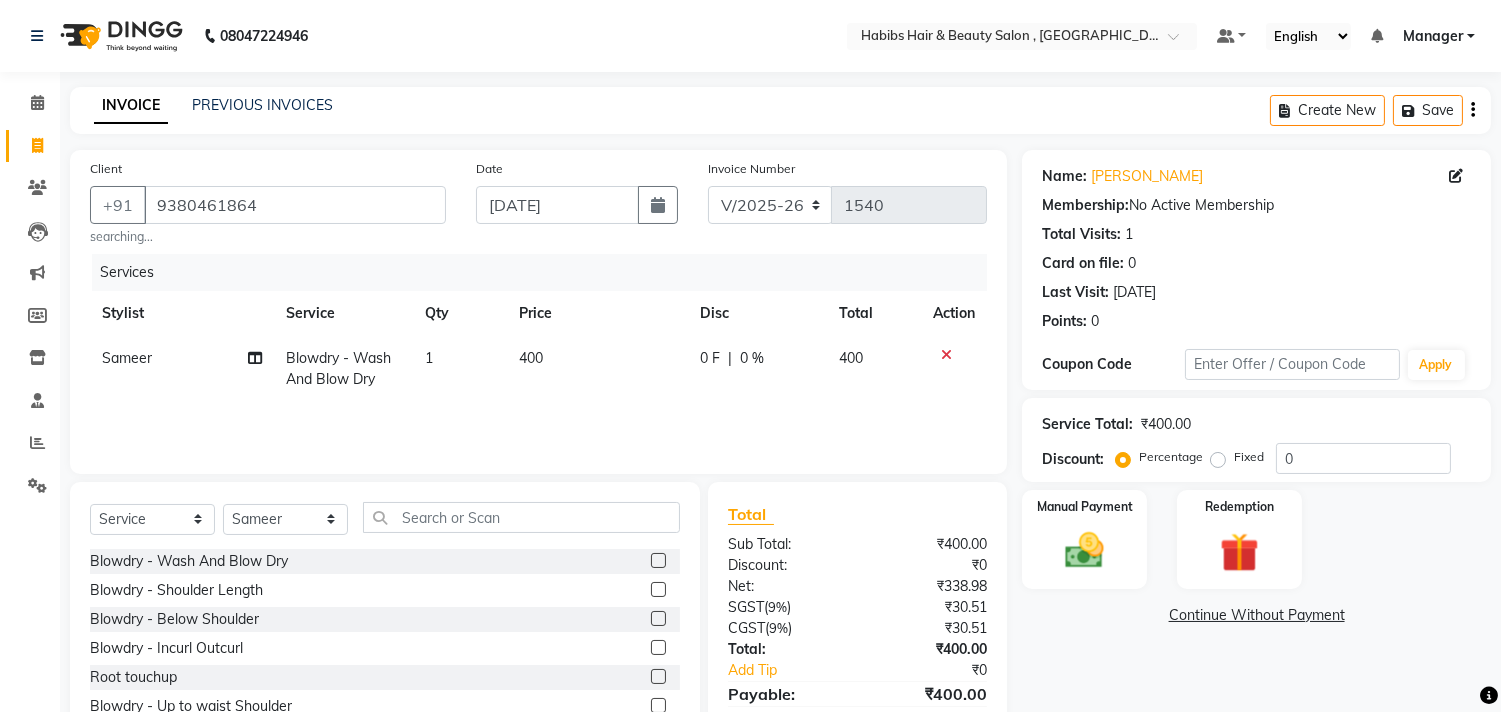 click on "400" 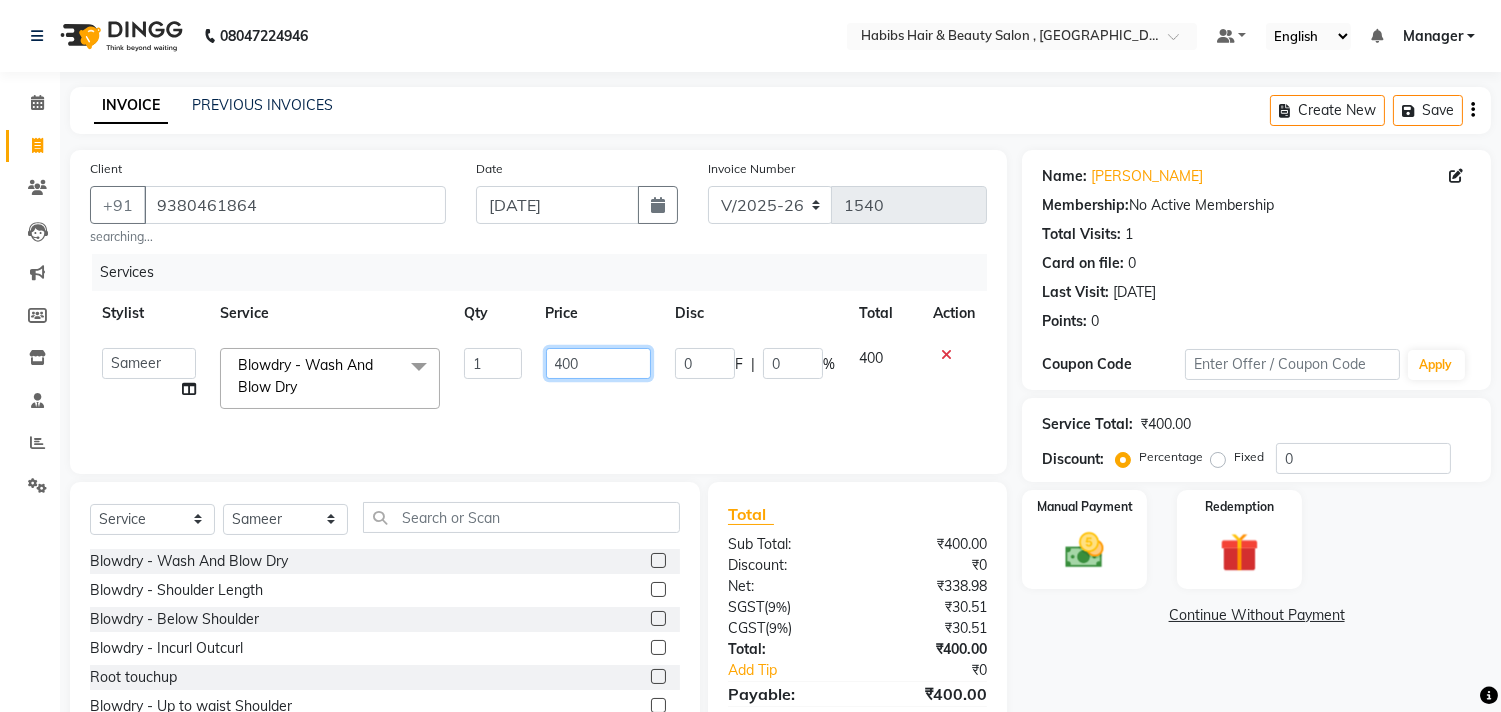 click on "400" 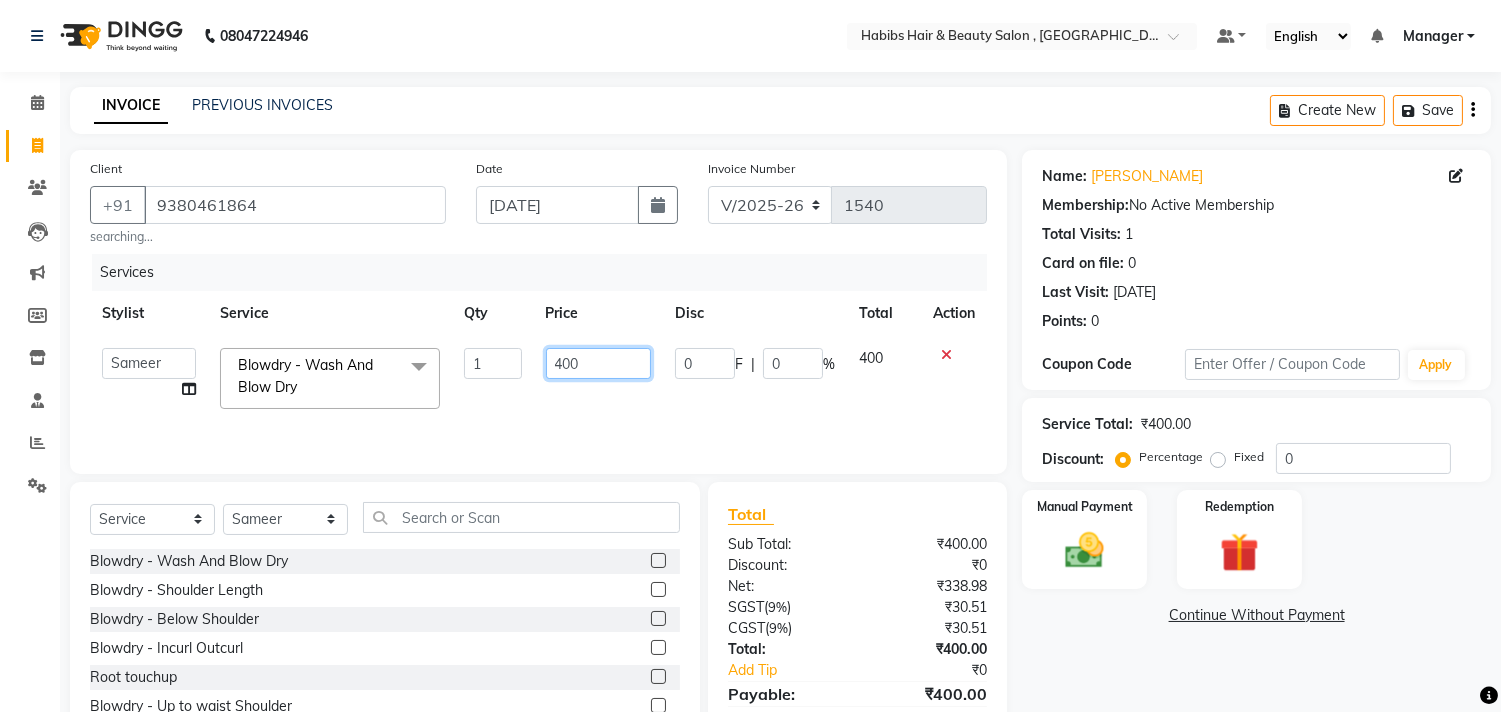 click on "400" 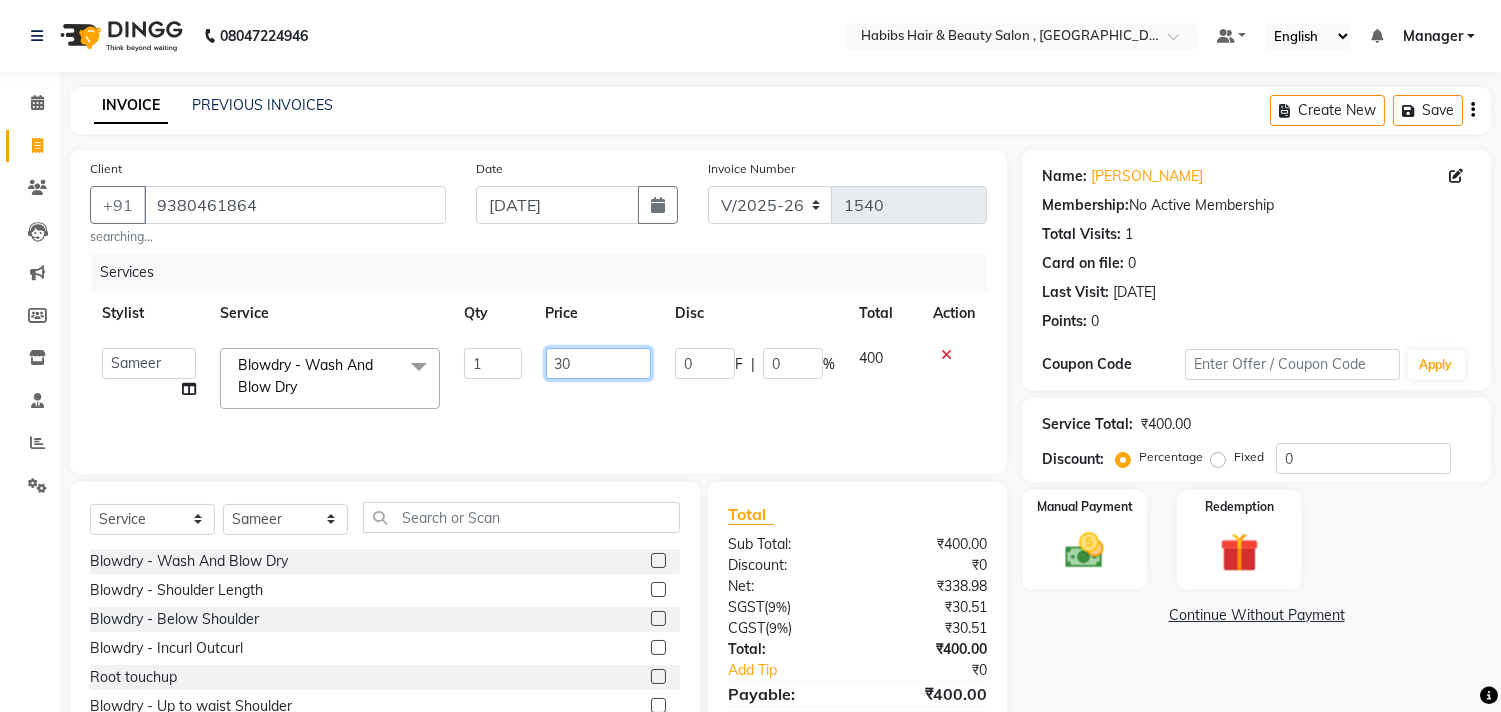 type on "300" 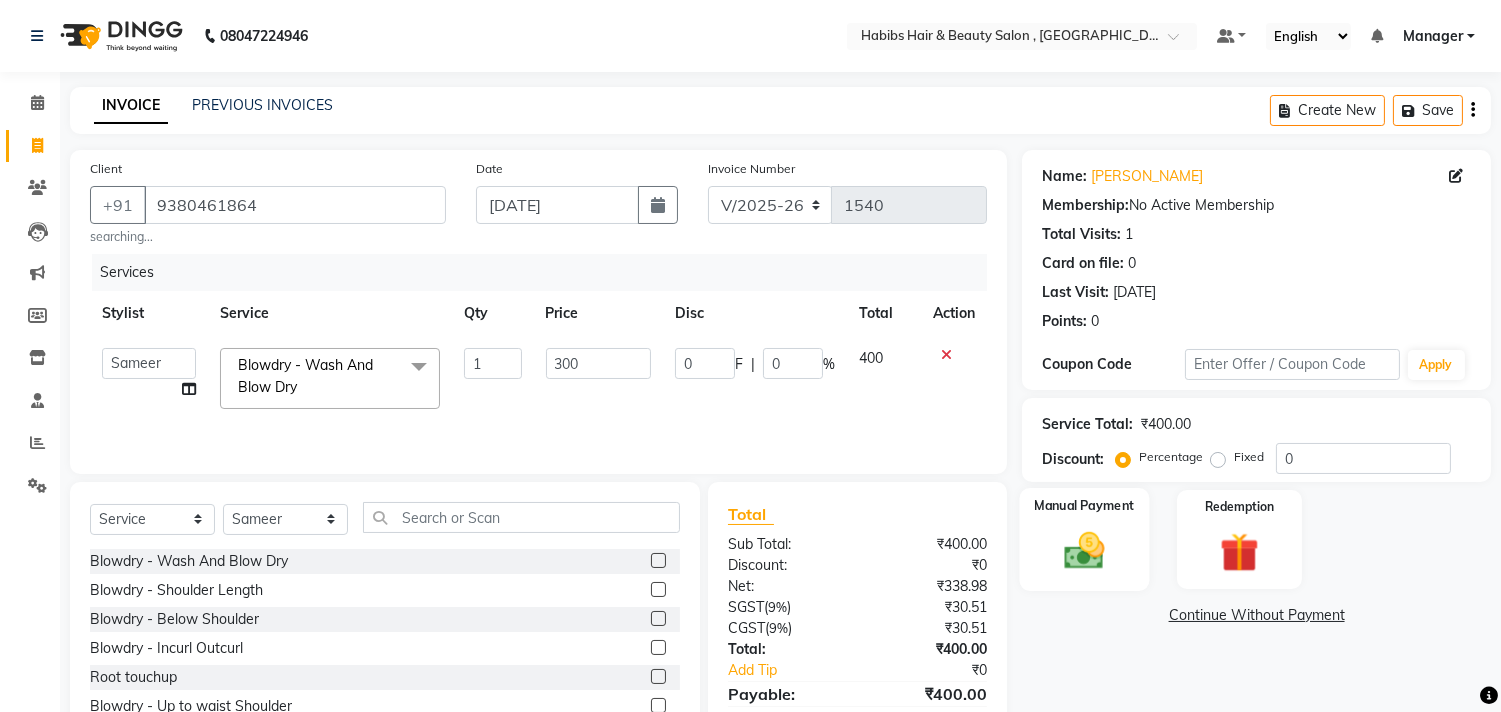 click 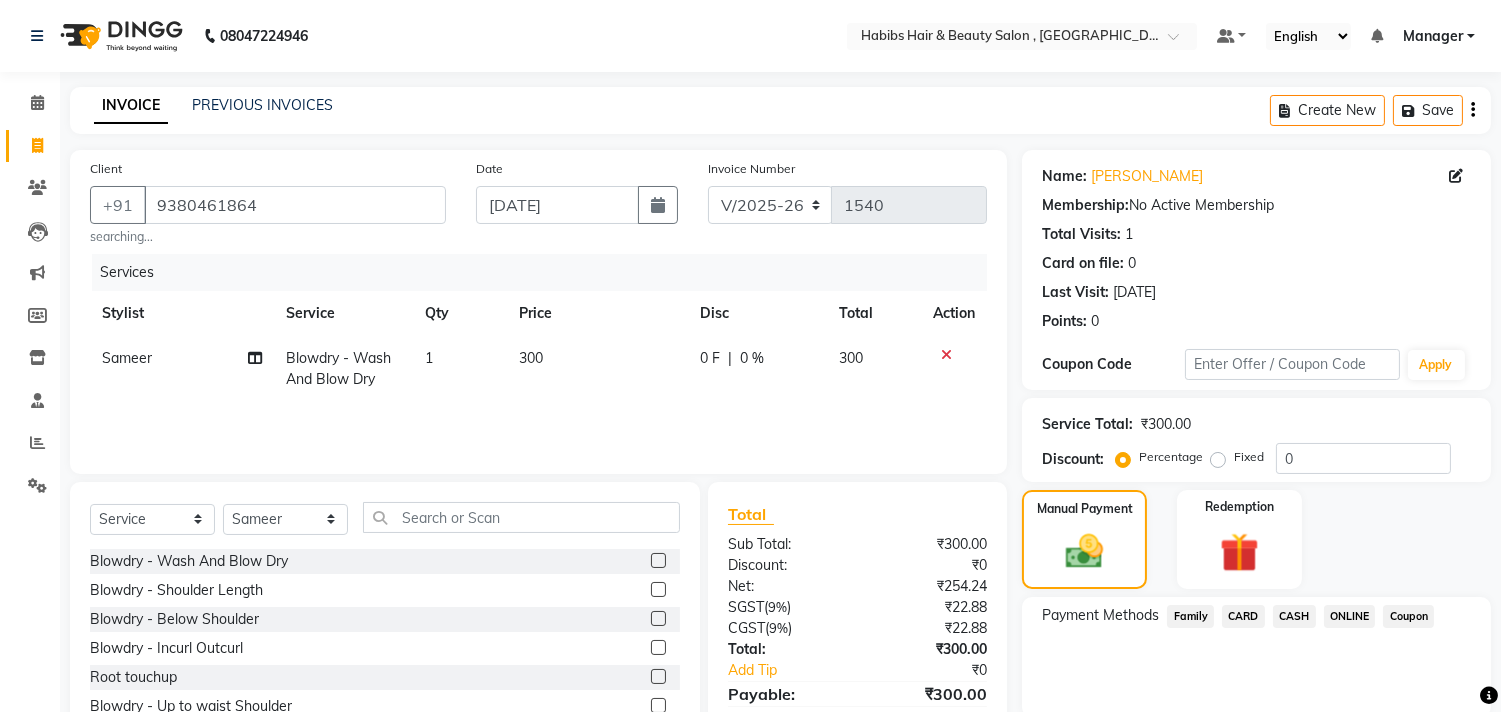 click on "CASH" 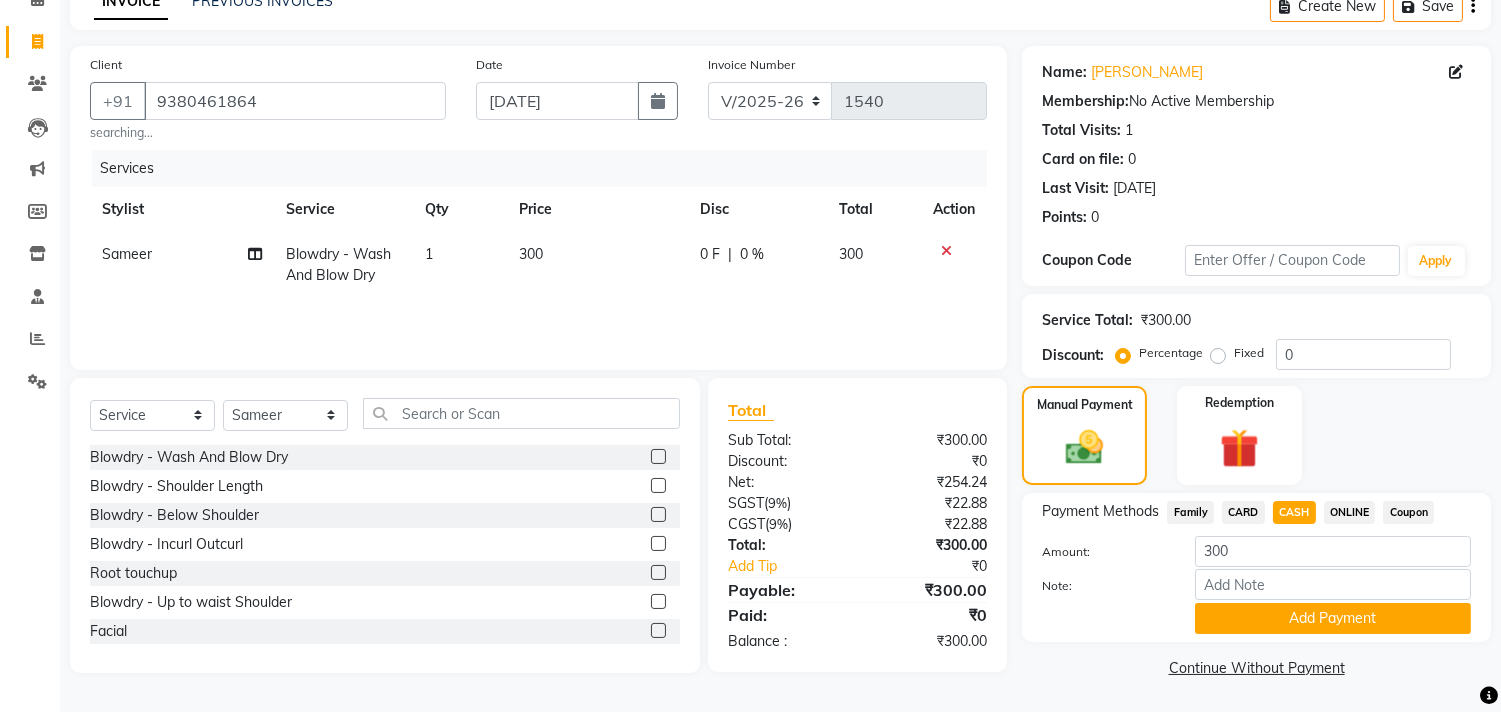 type 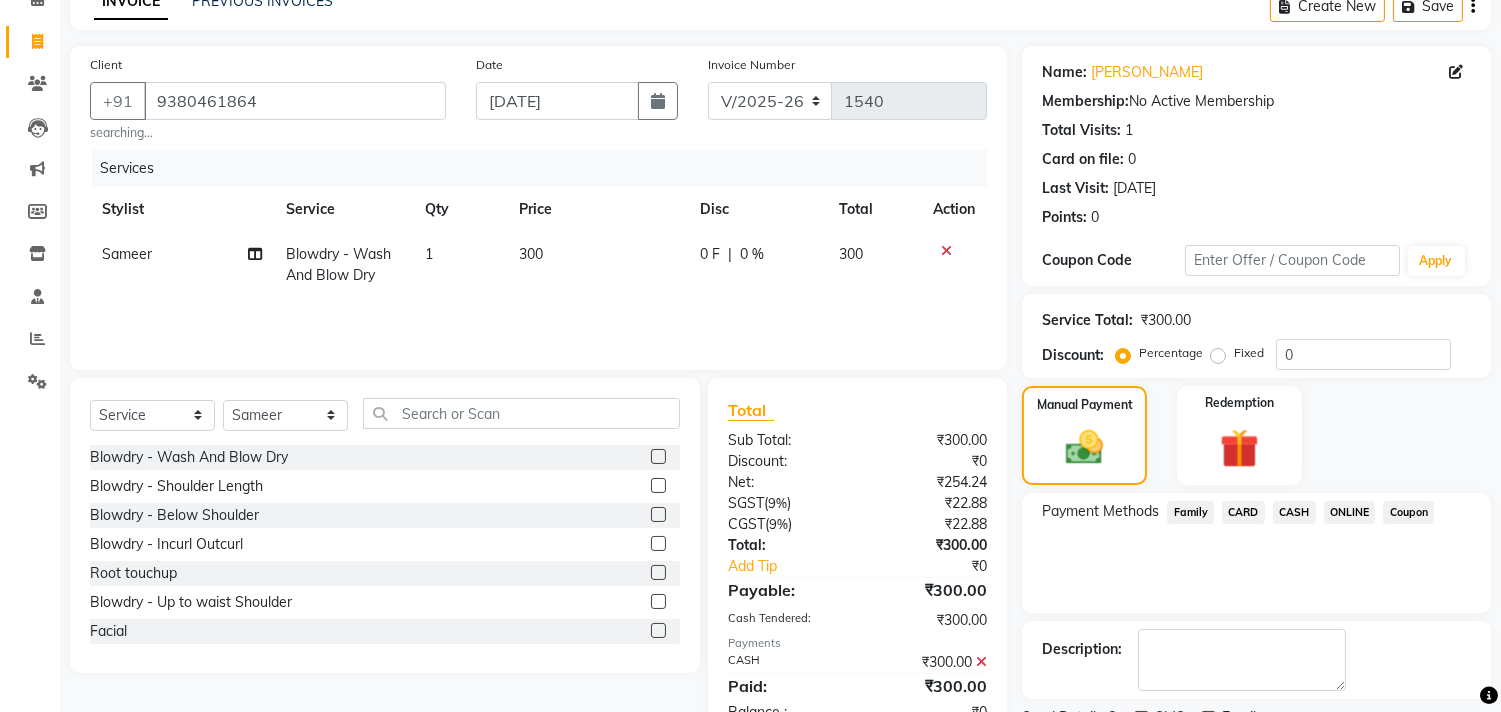 scroll, scrollTop: 187, scrollLeft: 0, axis: vertical 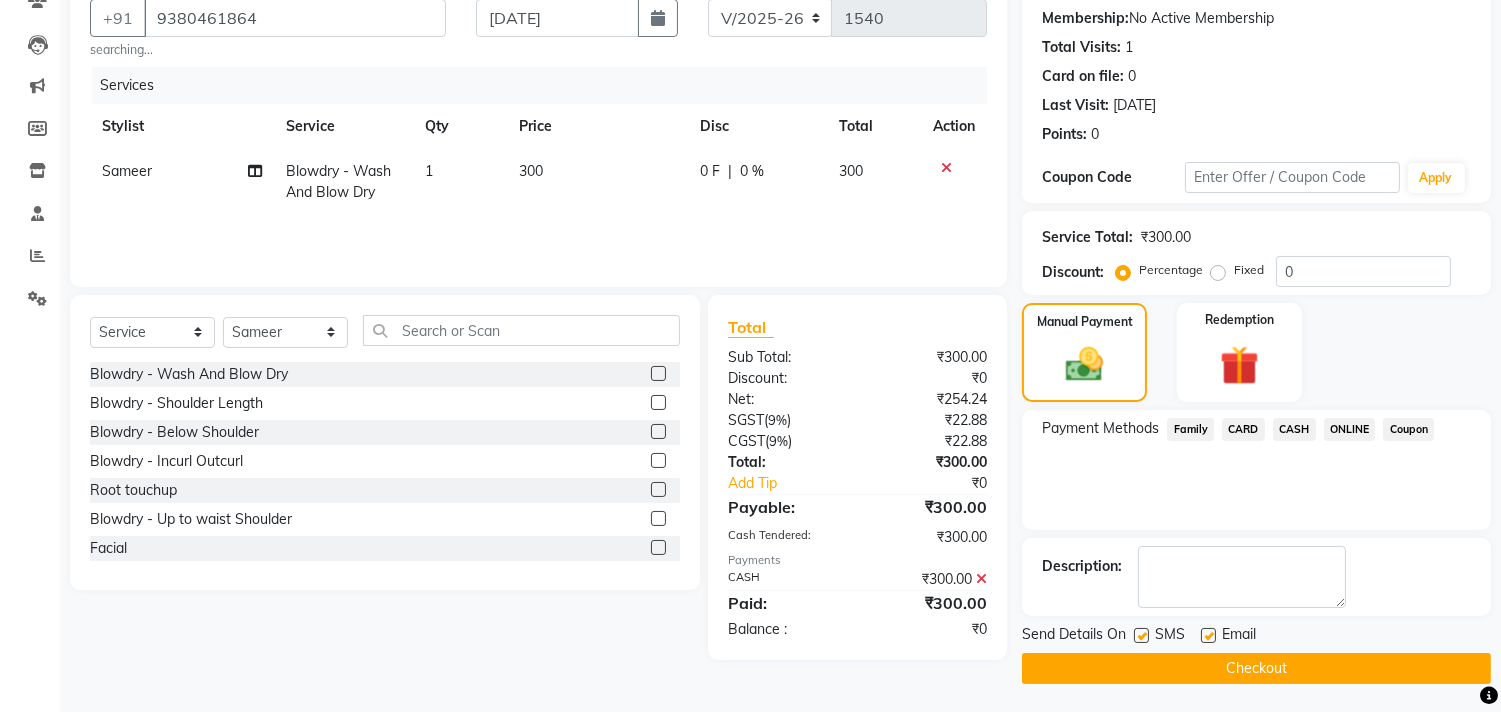 click on "Checkout" 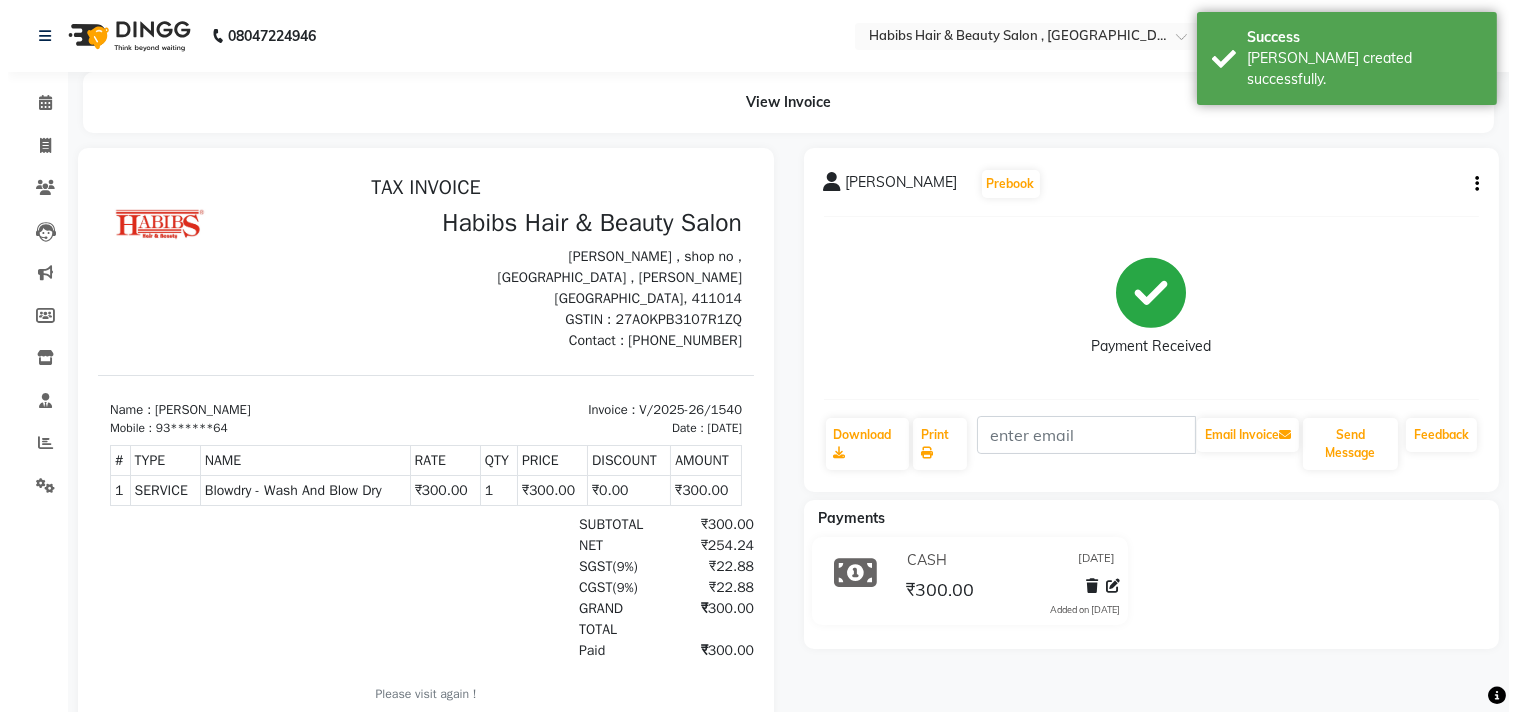 scroll, scrollTop: 0, scrollLeft: 0, axis: both 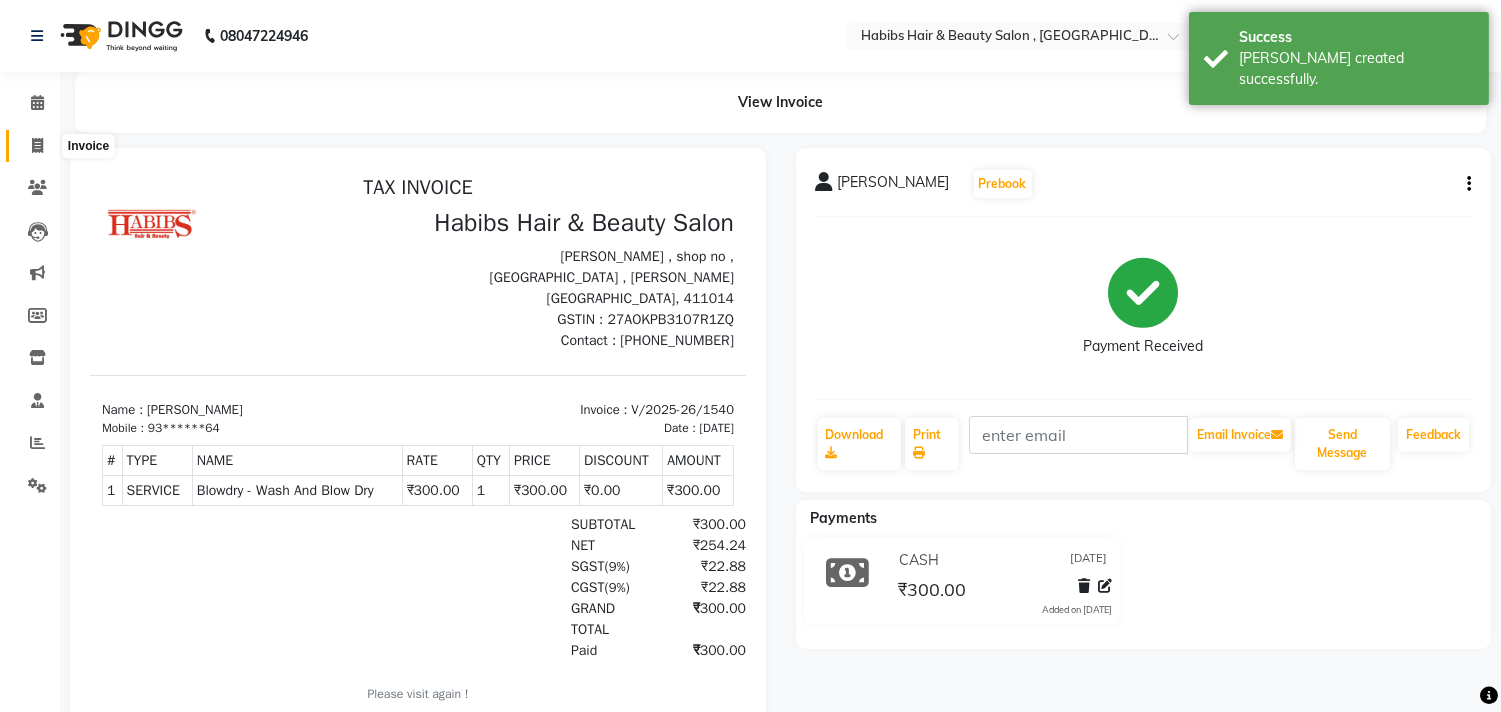 click 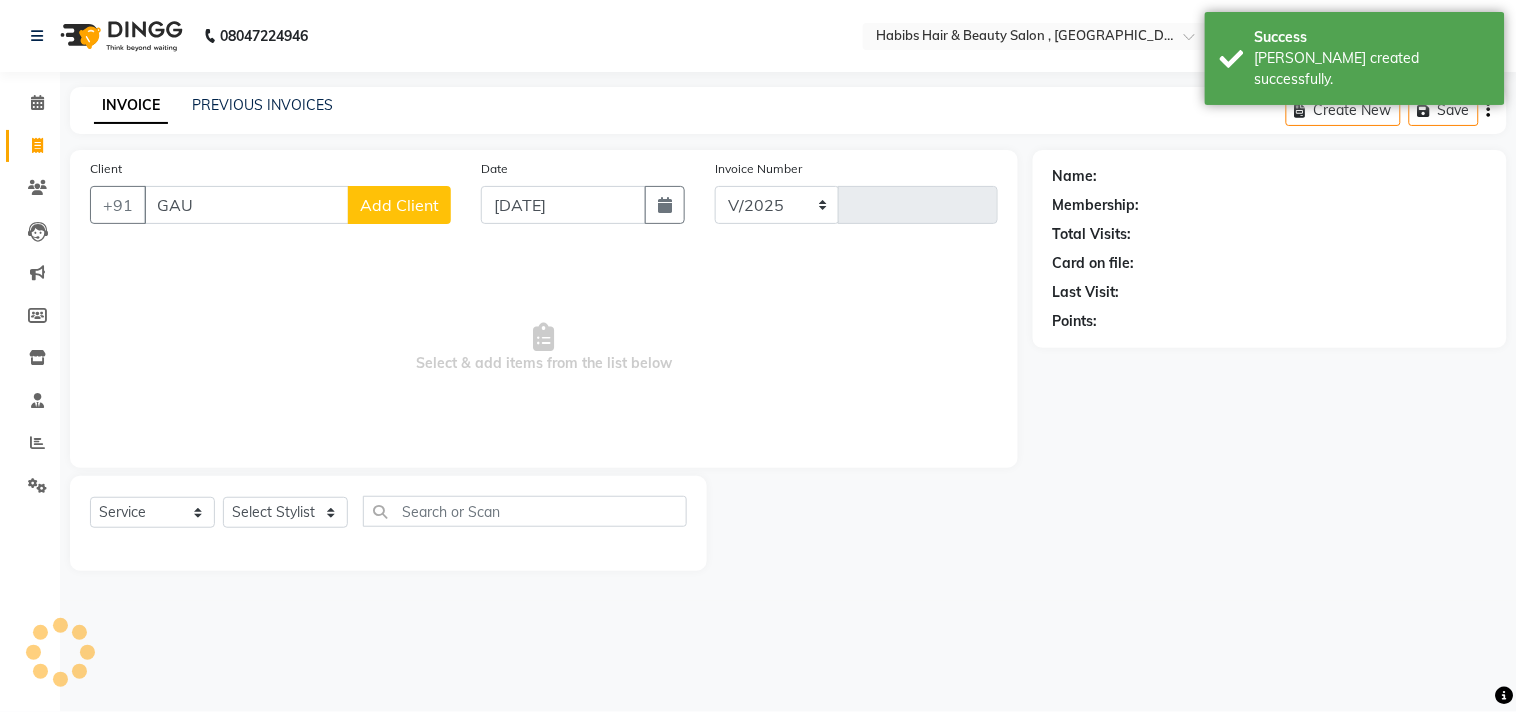 type on "GAUR" 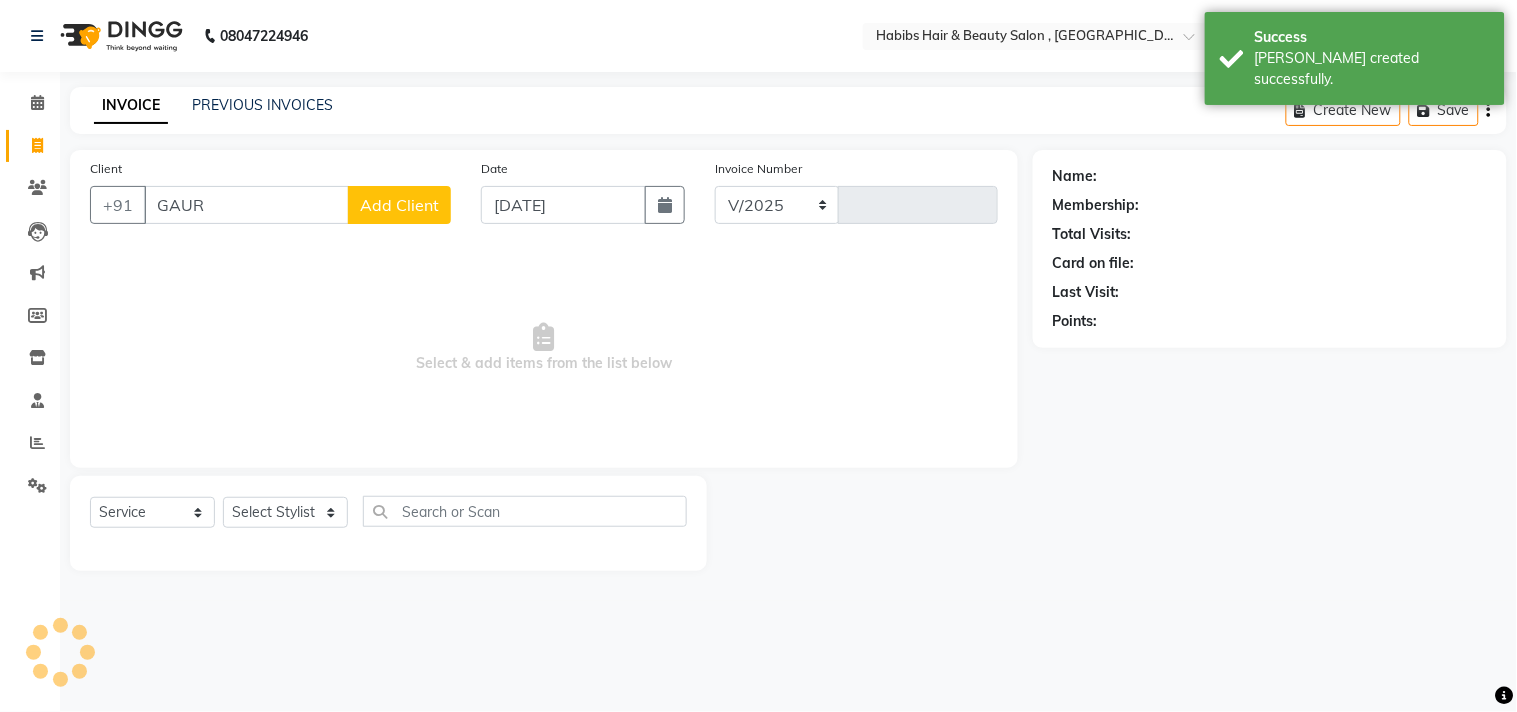 select on "4838" 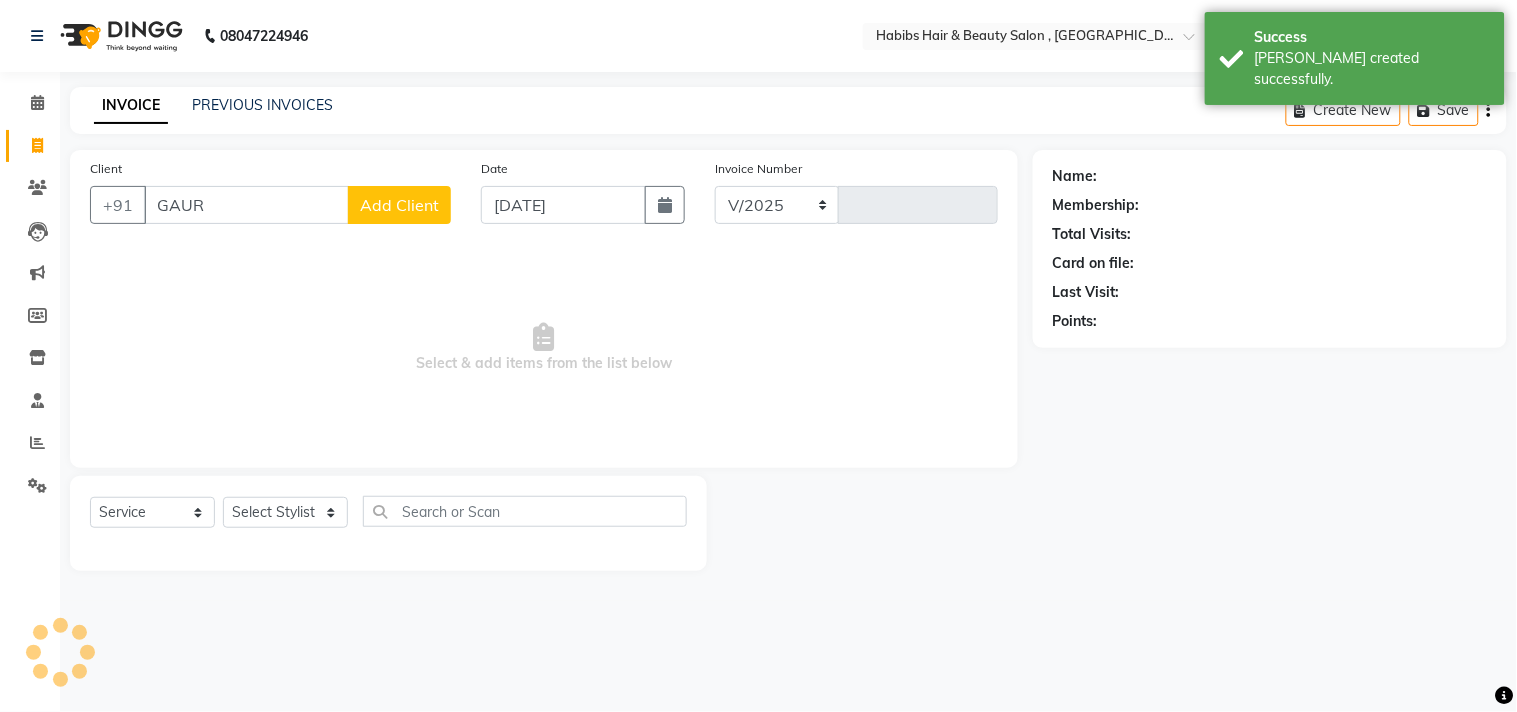 type on "1541" 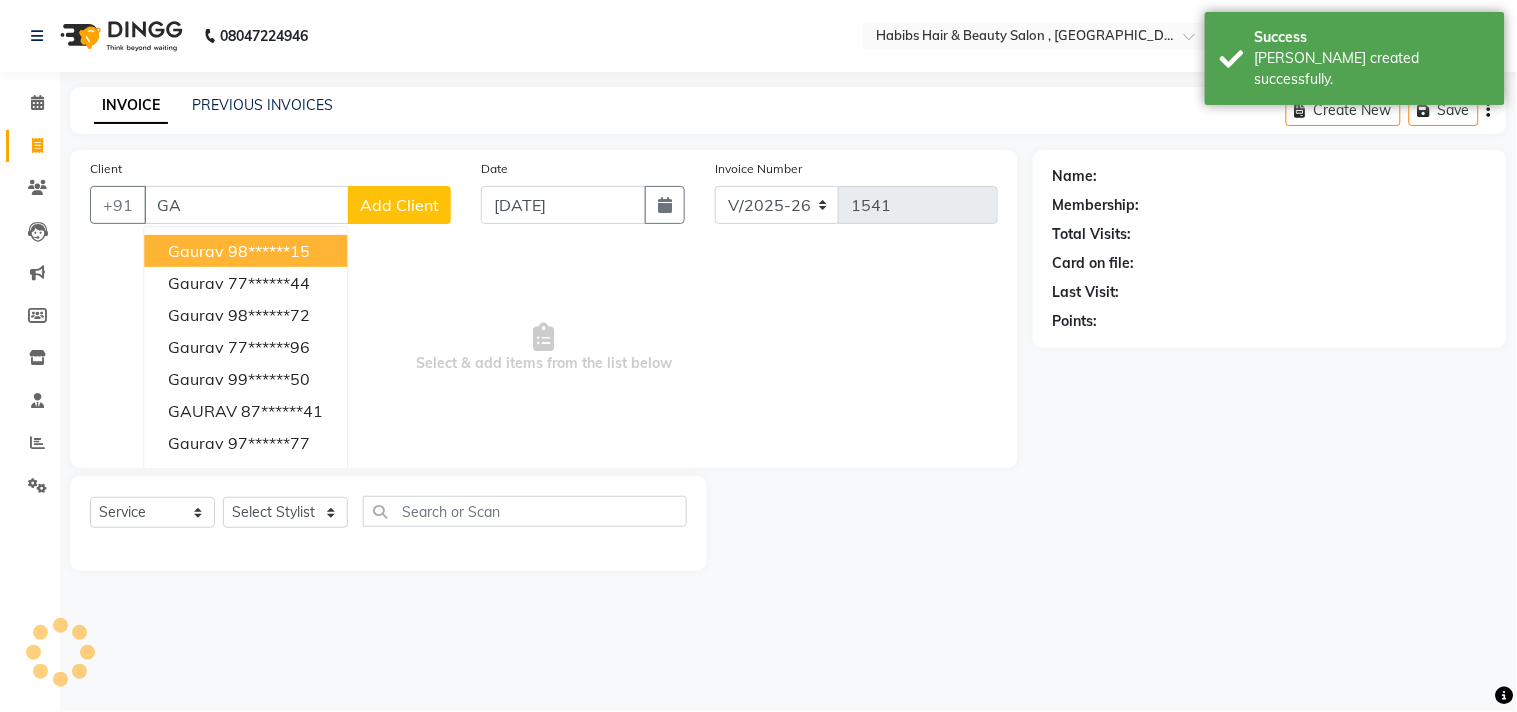 type on "G" 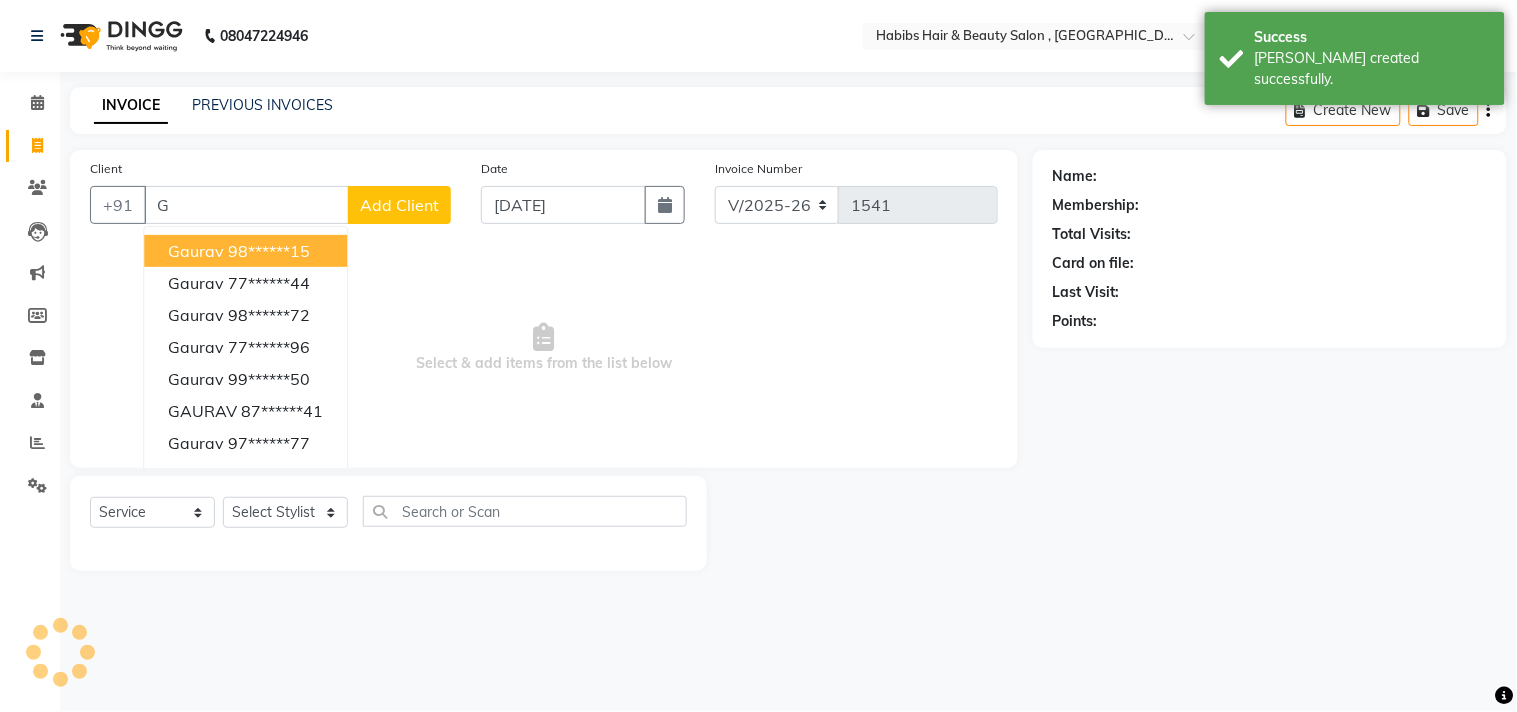 type 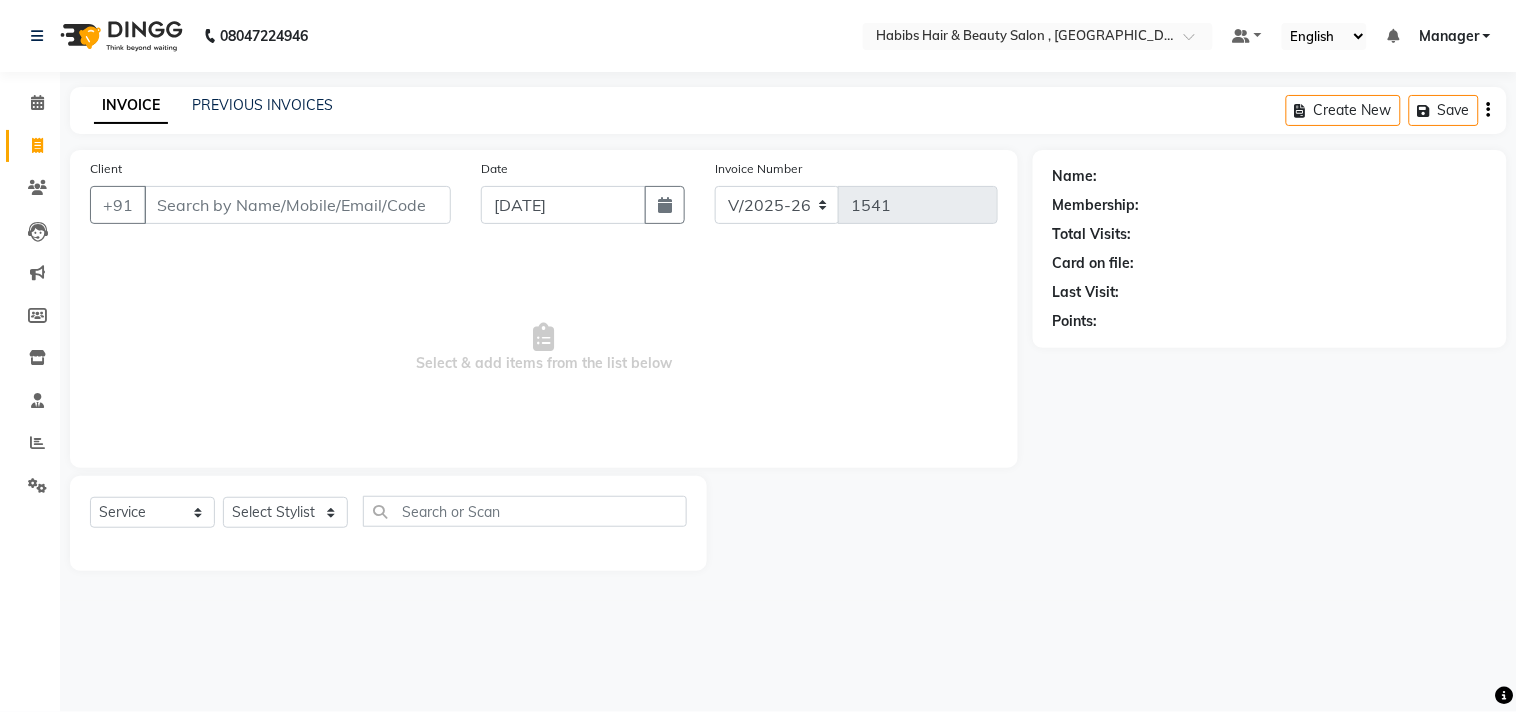 click on "Client +91" 